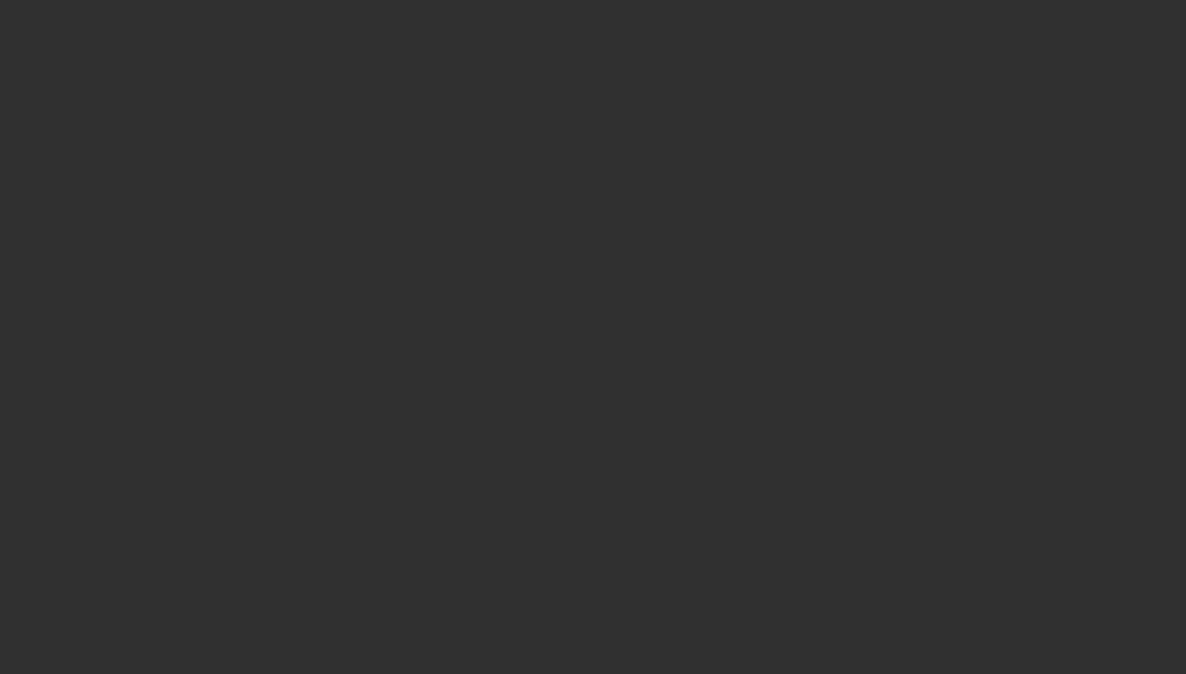 scroll, scrollTop: 0, scrollLeft: 0, axis: both 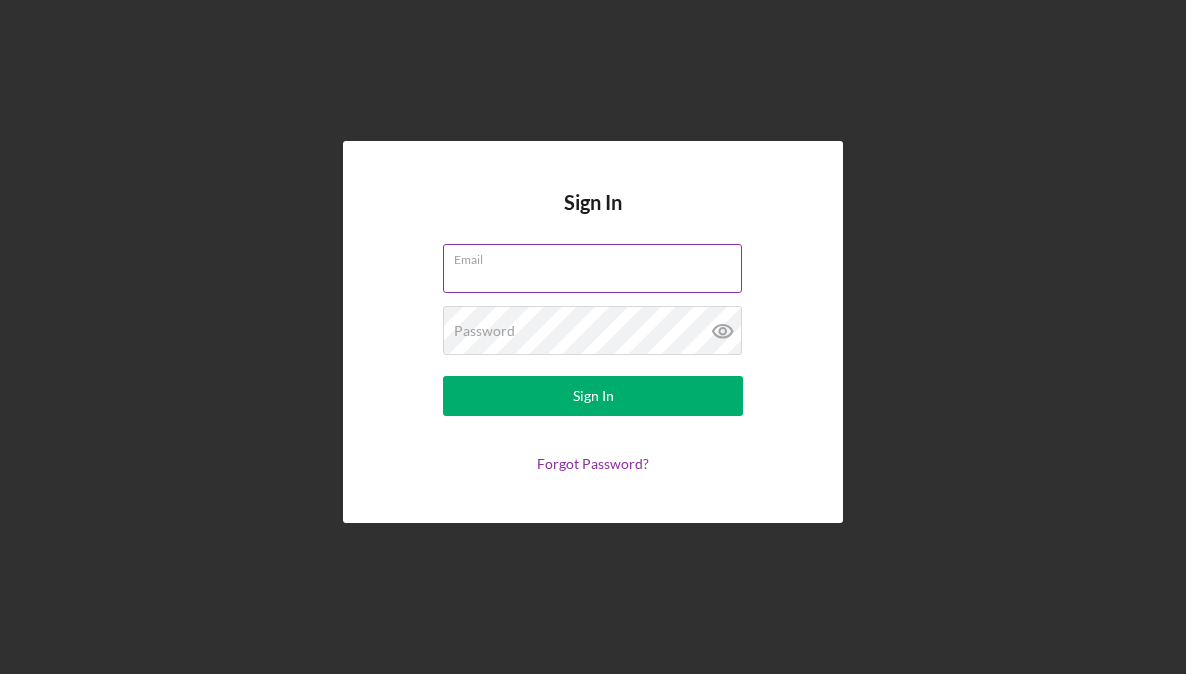 click on "Email" at bounding box center (592, 268) 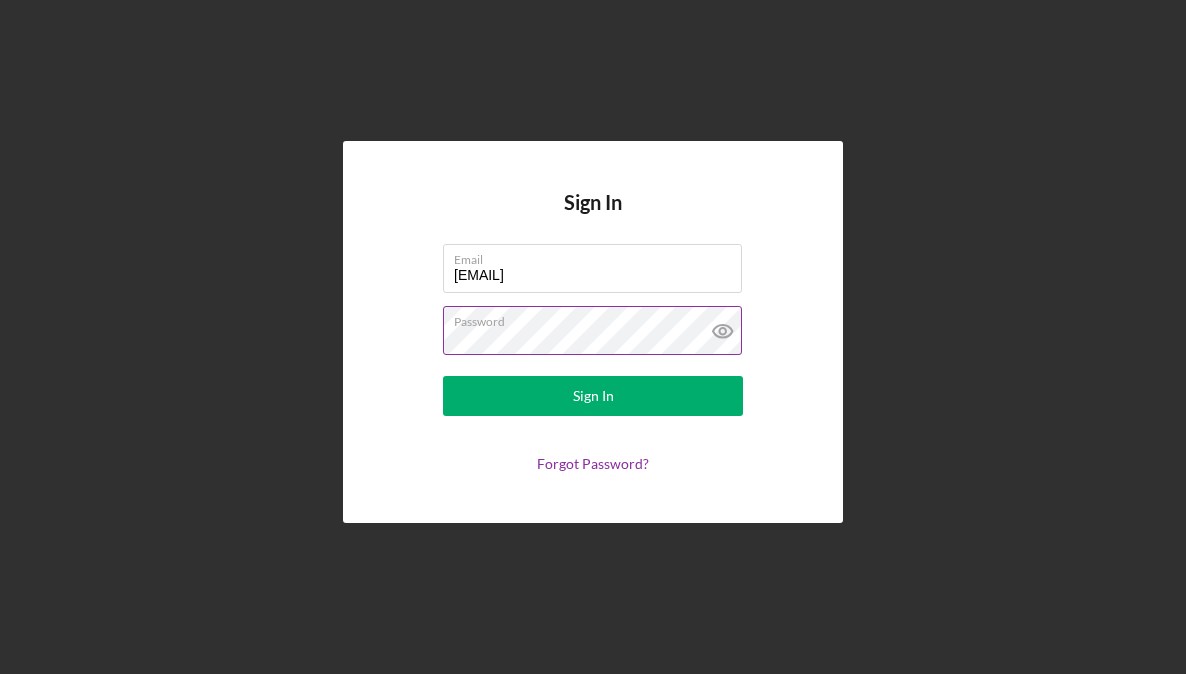click on "Sign In" at bounding box center (593, 396) 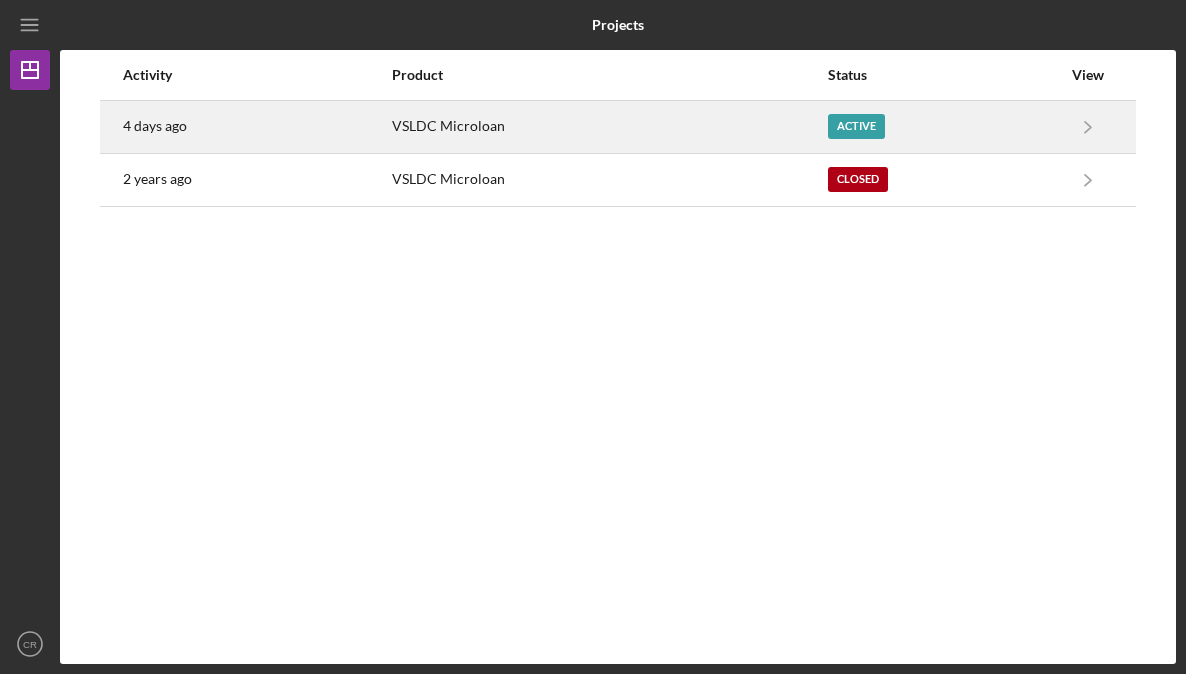 click on "VSLDC Microloan" at bounding box center [609, 127] 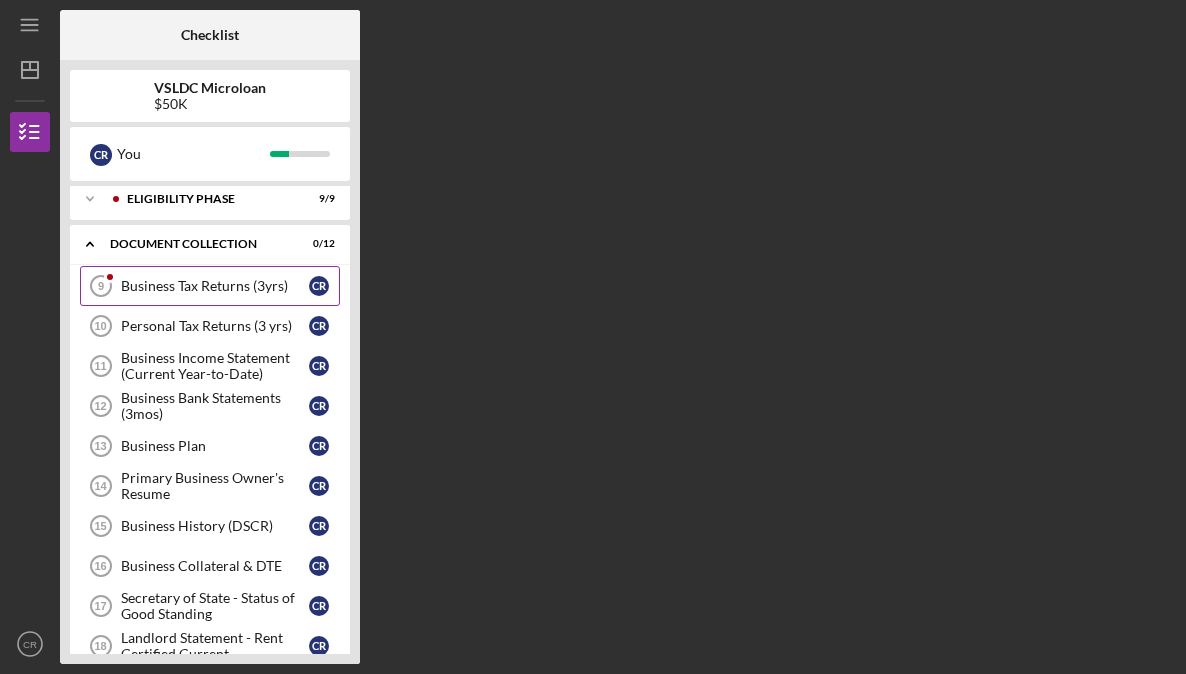 scroll, scrollTop: 0, scrollLeft: 0, axis: both 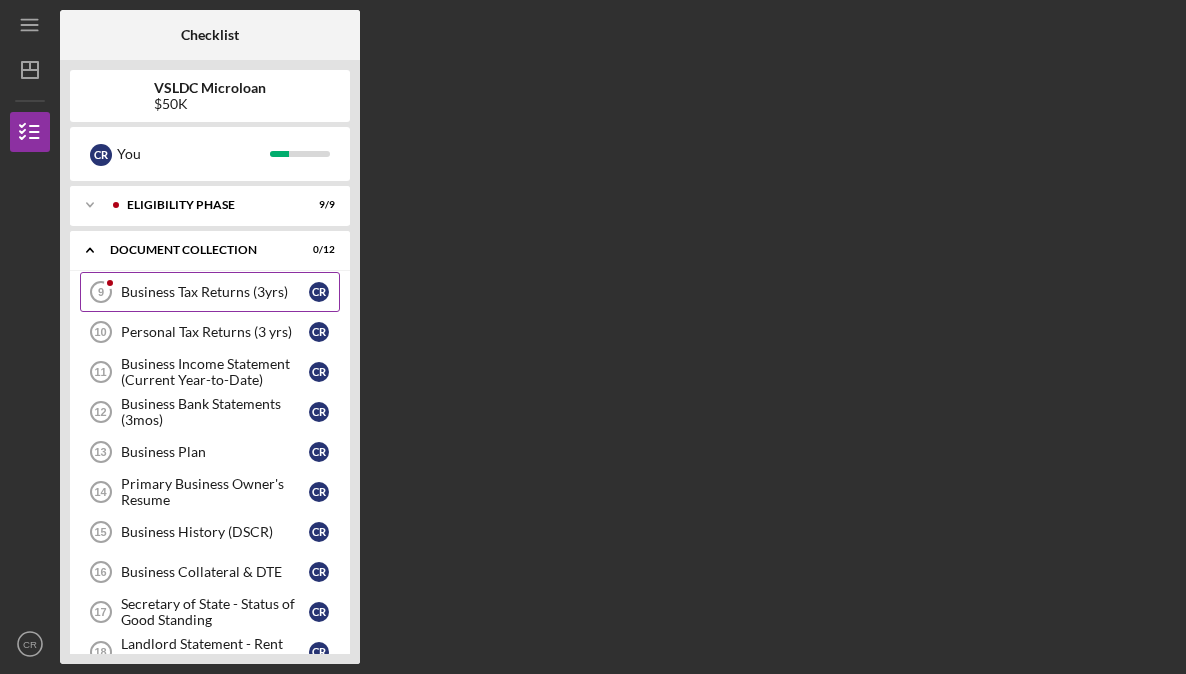click on "Business Tax Returns (3yrs)" at bounding box center [215, 292] 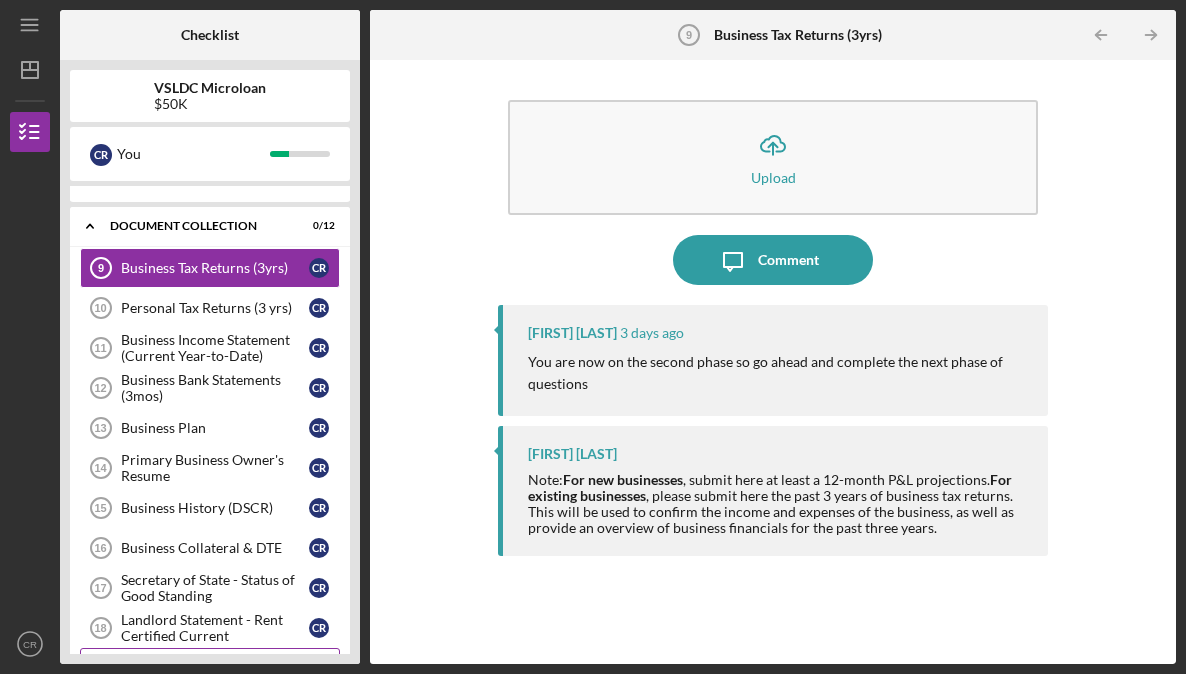 scroll, scrollTop: 0, scrollLeft: 0, axis: both 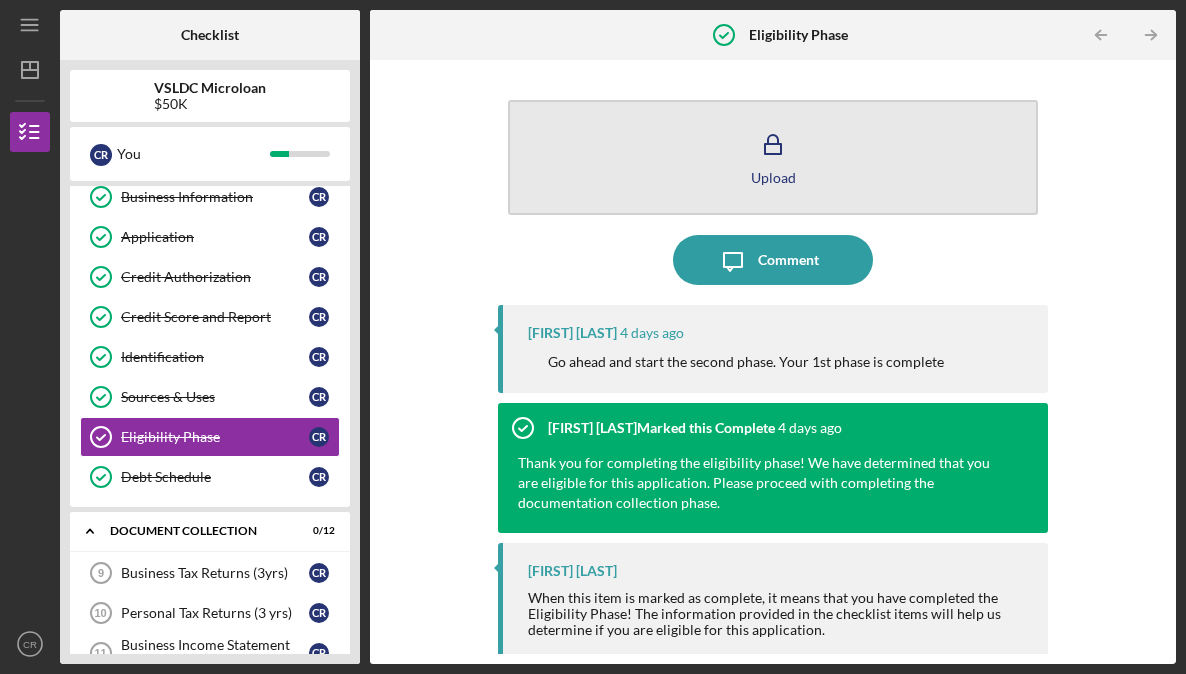 click on "Upload" at bounding box center (773, 177) 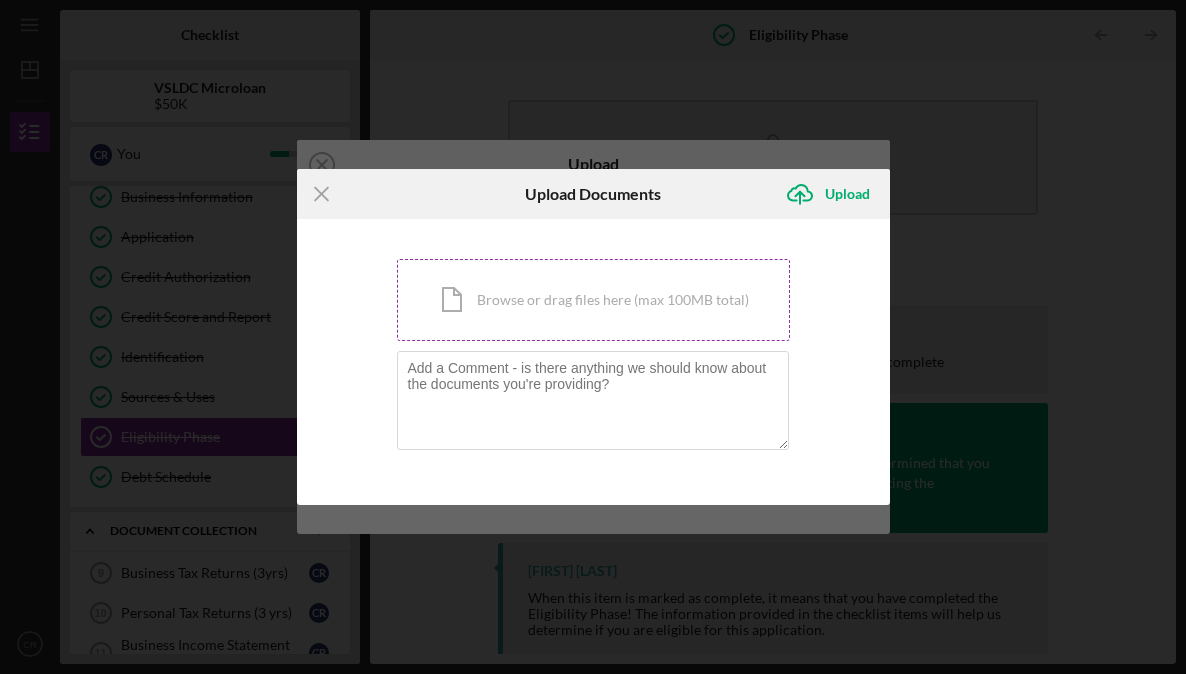 click on "Icon/Document Browse or drag files here (max 100MB total) Tap to choose files or take a photo" at bounding box center [593, 300] 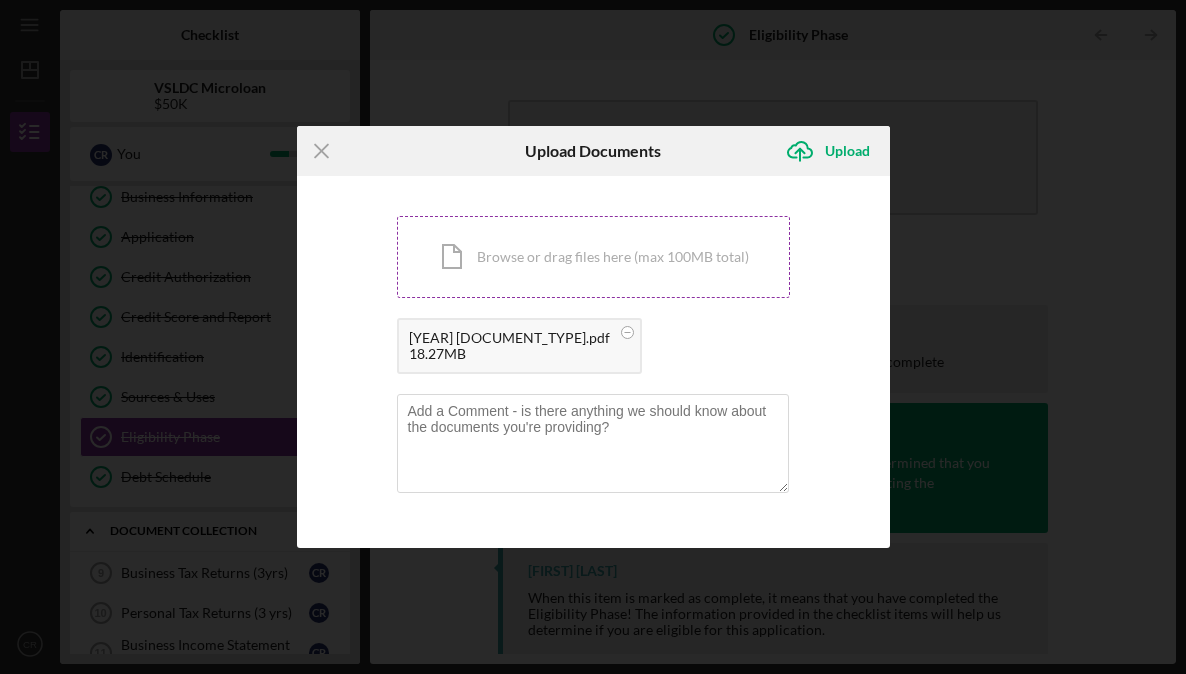 click on "Icon/Document Browse or drag files here (max 100MB total) Tap to choose files or take a photo" at bounding box center (593, 257) 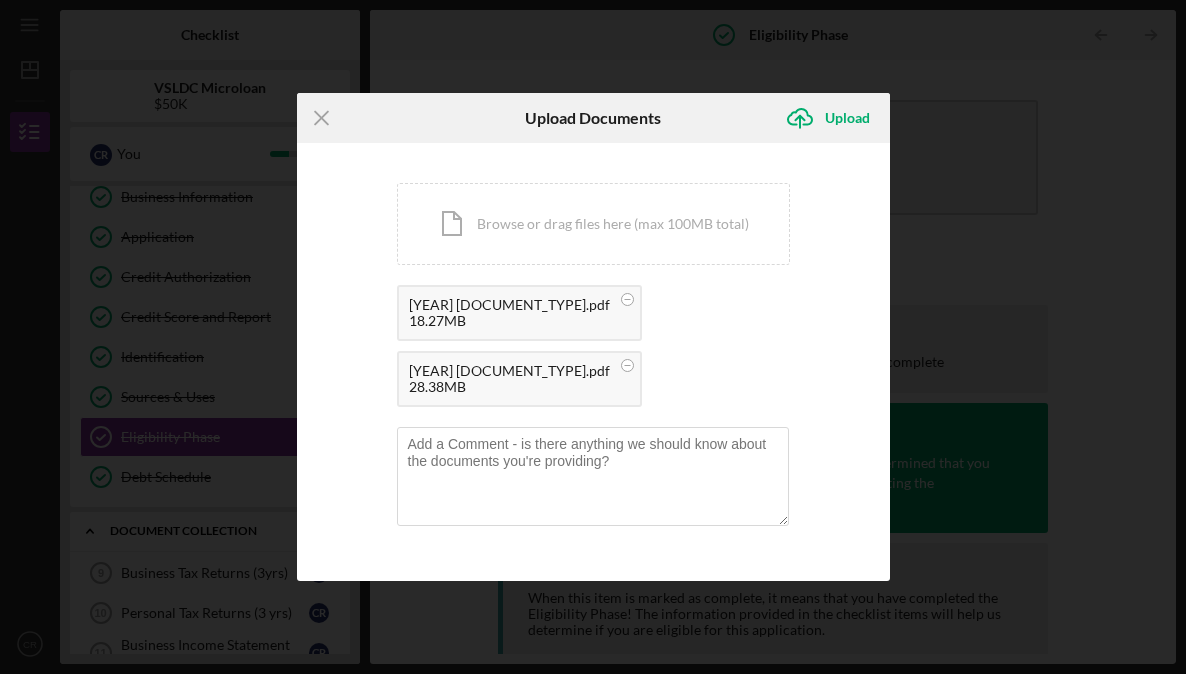 click on "Icon/Menu Close Upload Documents Icon/Upload Upload You're uploading documents related to  Eligibility Phase . Icon/Document Browse or drag files here (max 100MB total) Tap to choose files or take a photo 2022 Vive Tax Returns.pdf 18.27MB 2024 Vive Tax Returns.pdf 28.38MB Cancel Icon/Upload Upload" at bounding box center (593, 337) 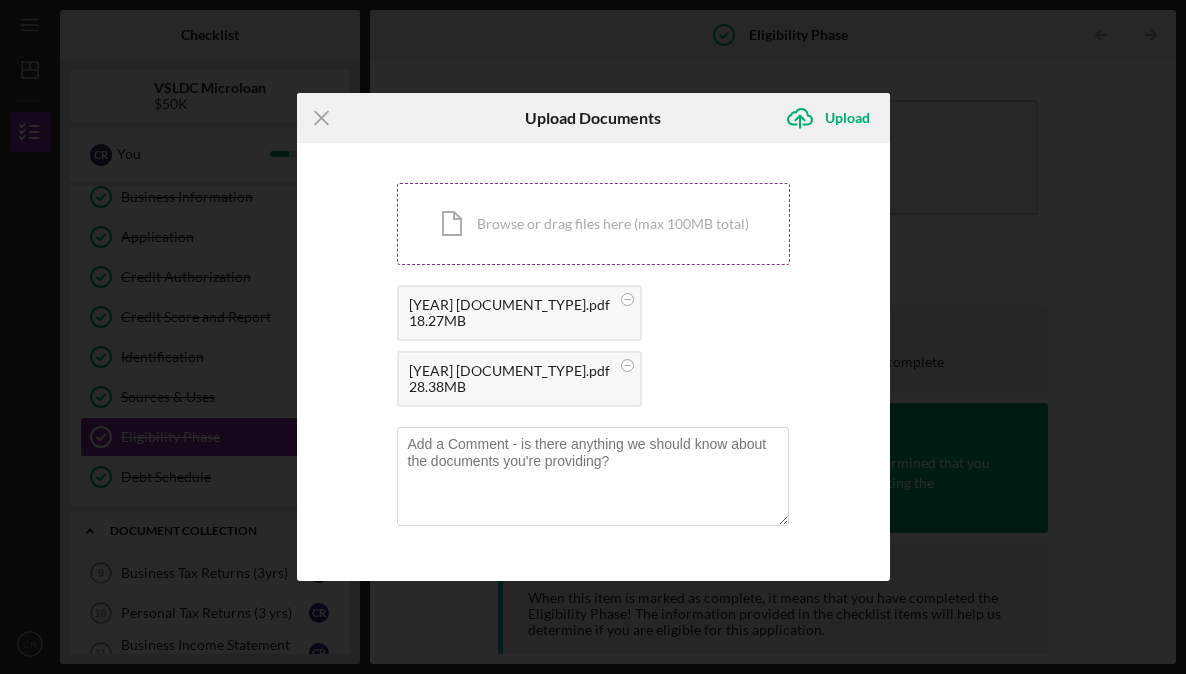 click on "Icon/Document Browse or drag files here (max 100MB total) Tap to choose files or take a photo" at bounding box center (593, 224) 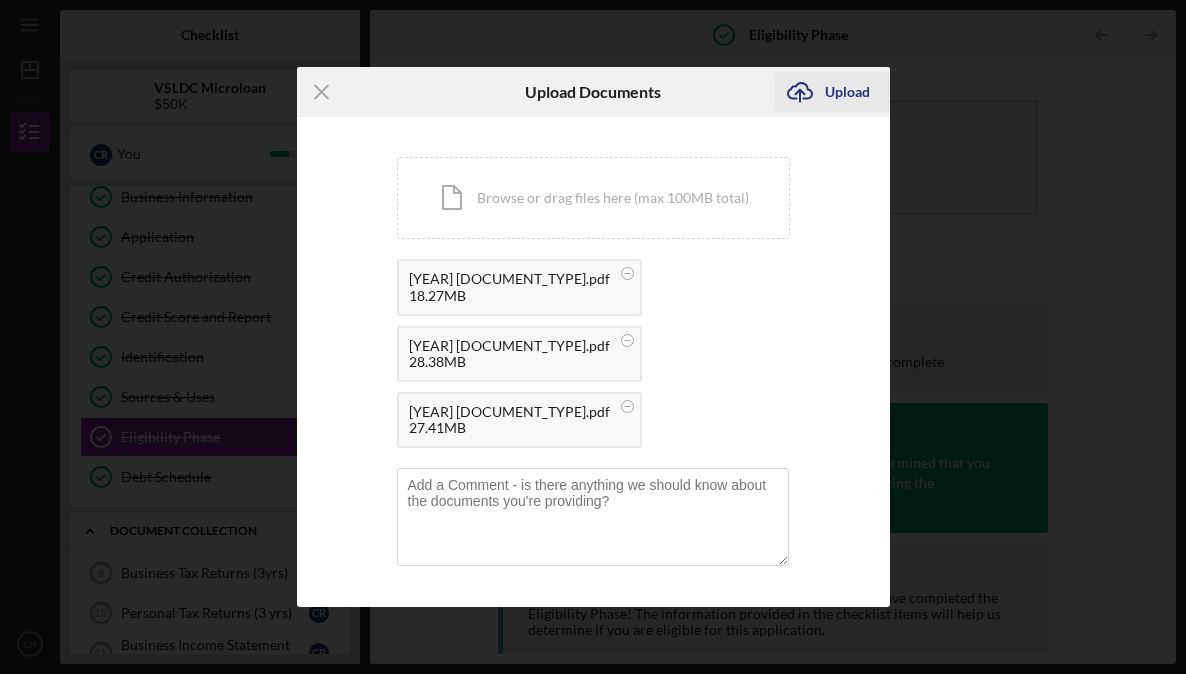 click on "Upload" at bounding box center (847, 92) 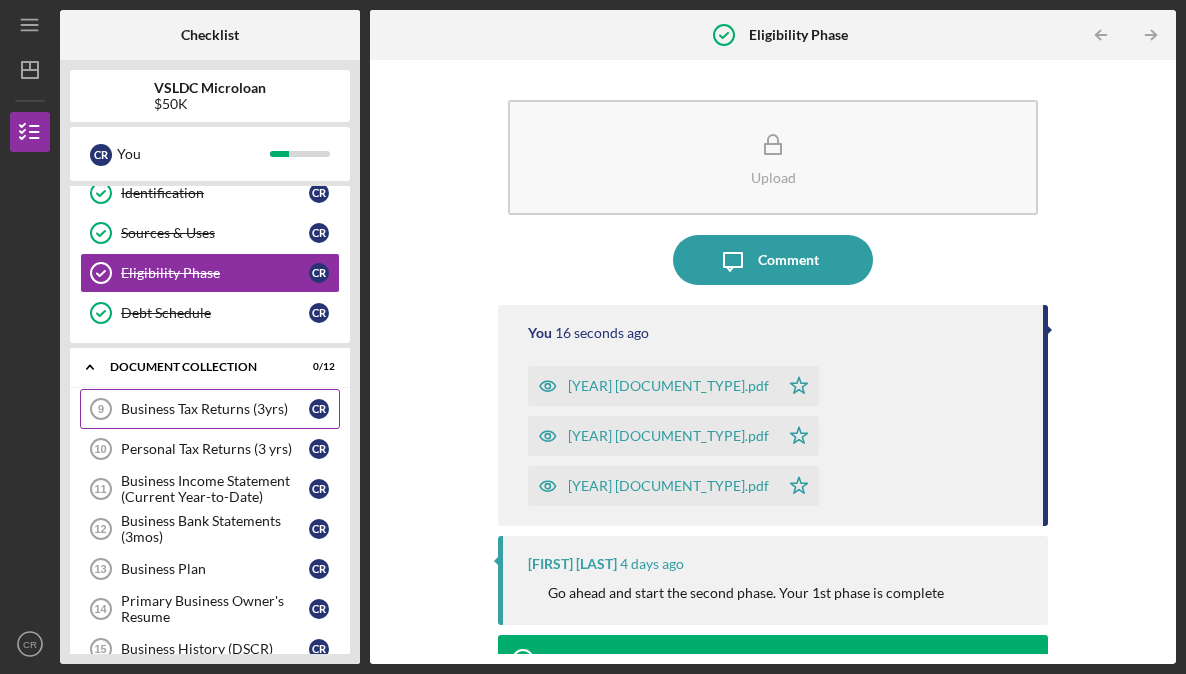scroll, scrollTop: 253, scrollLeft: 0, axis: vertical 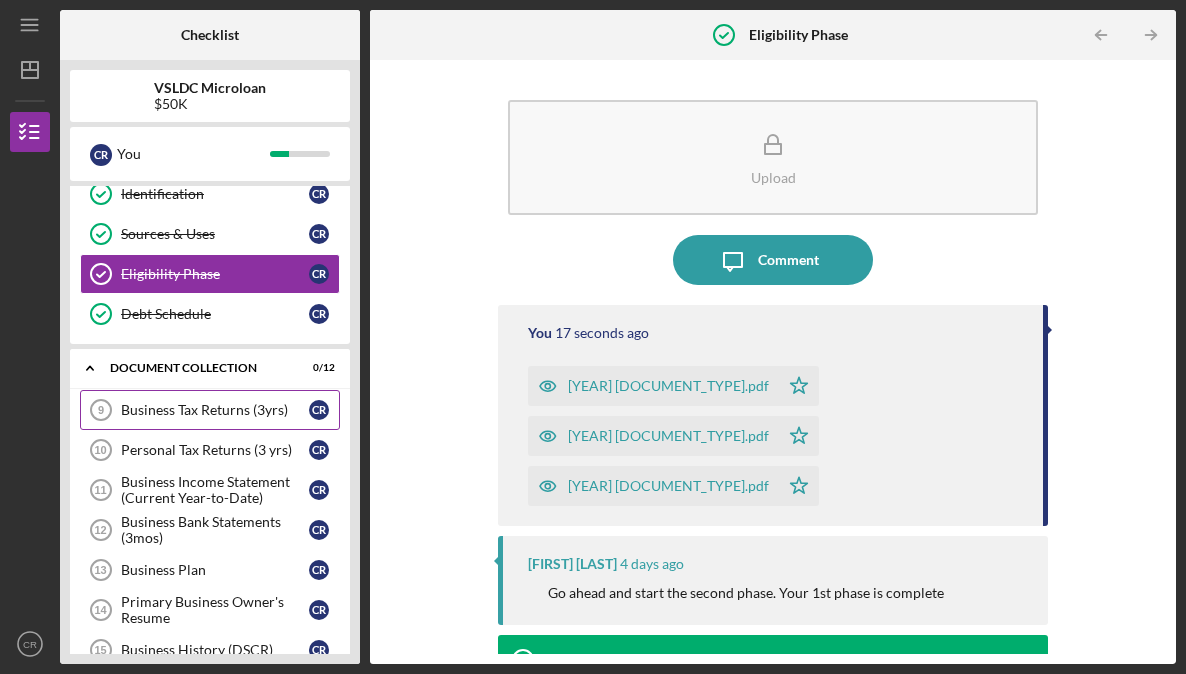 click on "Business Tax Returns (3yrs)" at bounding box center (215, 410) 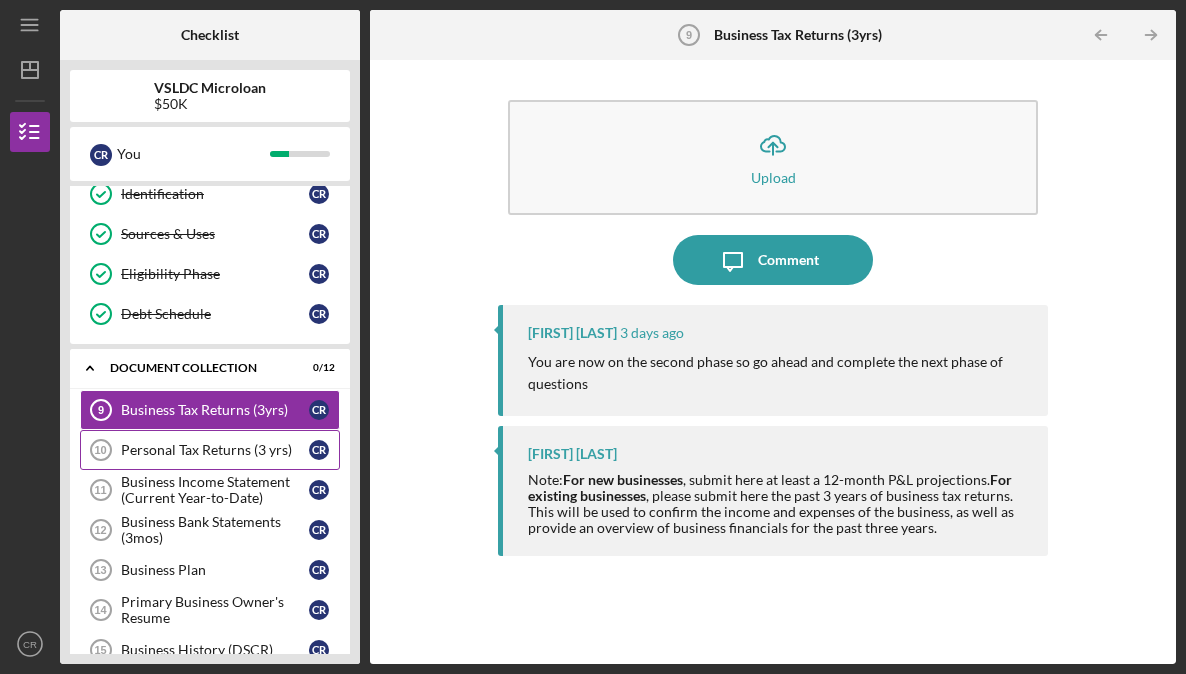 click on "[NAME] Tax Returns (3 yrs) 10 [NAME] Tax Returns (3 yrs) C R" at bounding box center (210, 450) 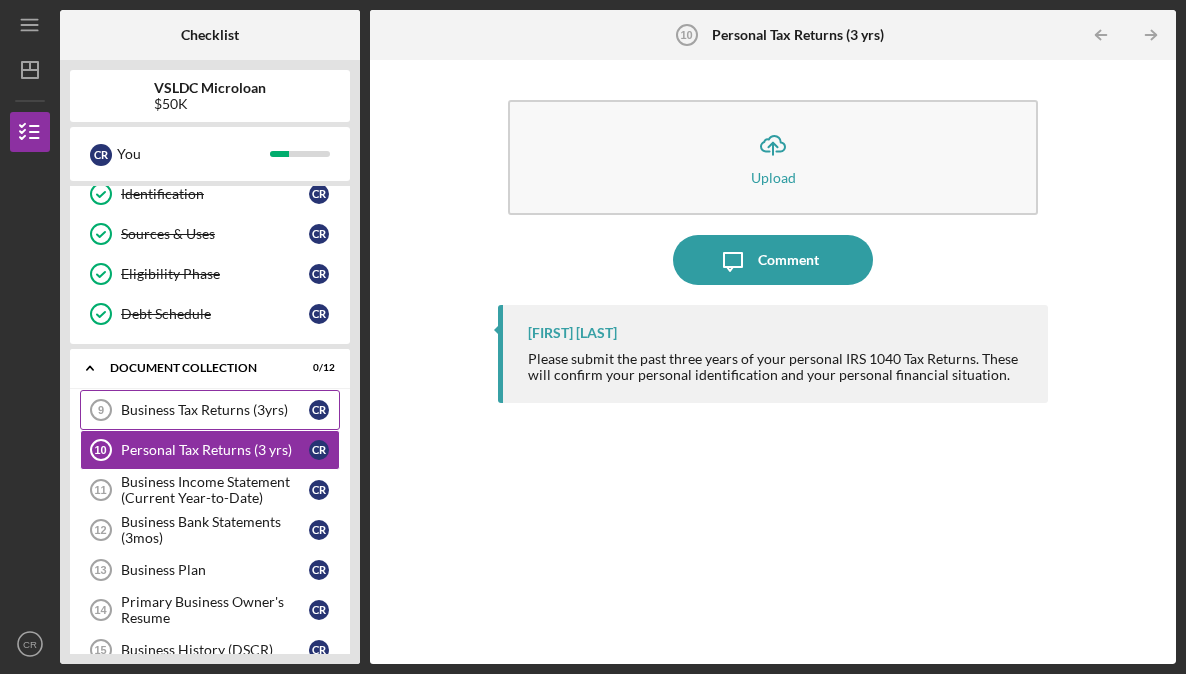 click on "Business Tax Returns (3yrs)" at bounding box center (215, 410) 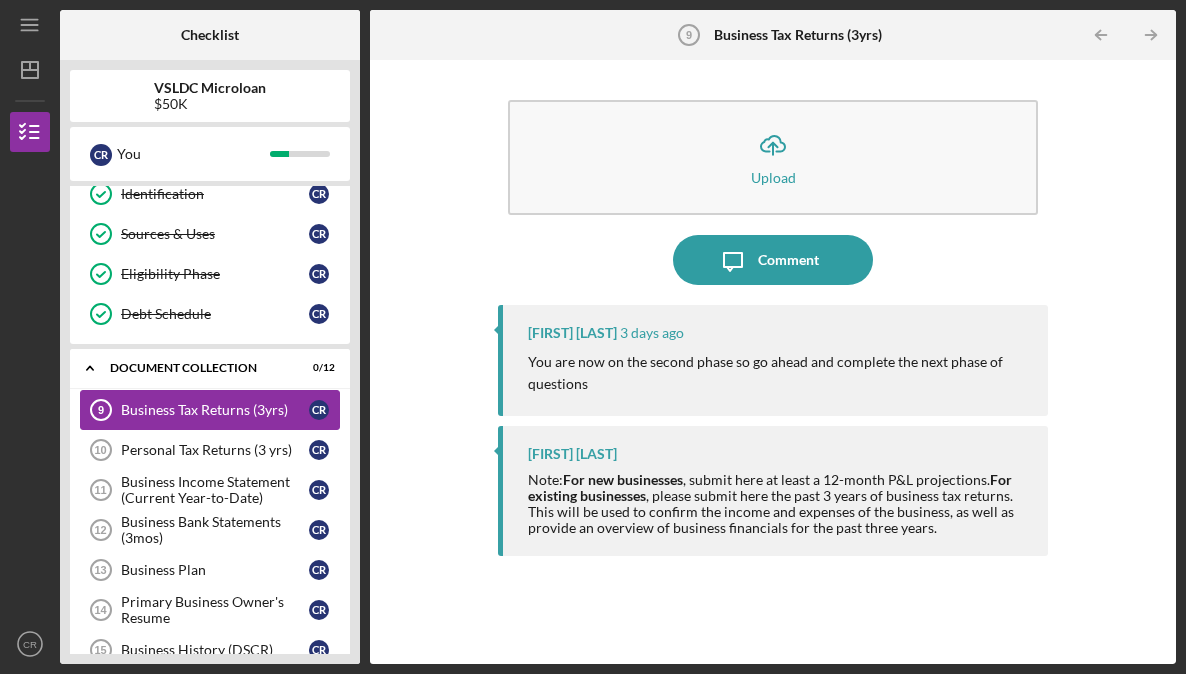 click on "Business Tax Returns (3yrs)" at bounding box center (215, 410) 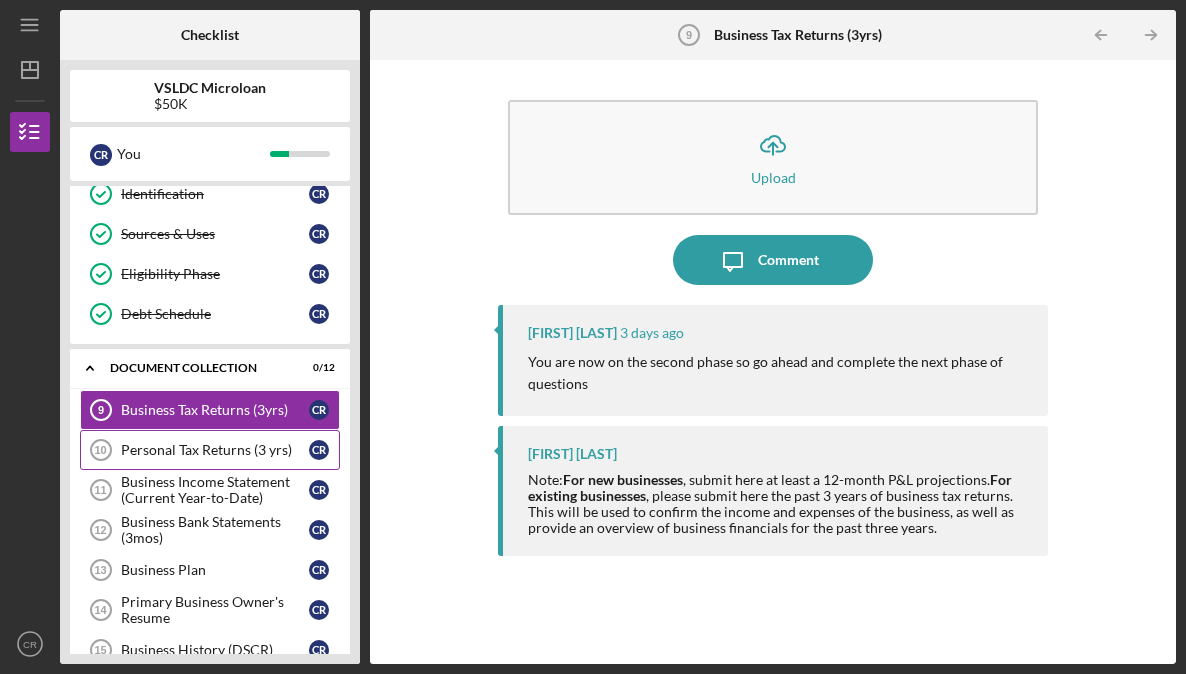 click on "Personal Tax Returns (3 yrs)" at bounding box center [215, 450] 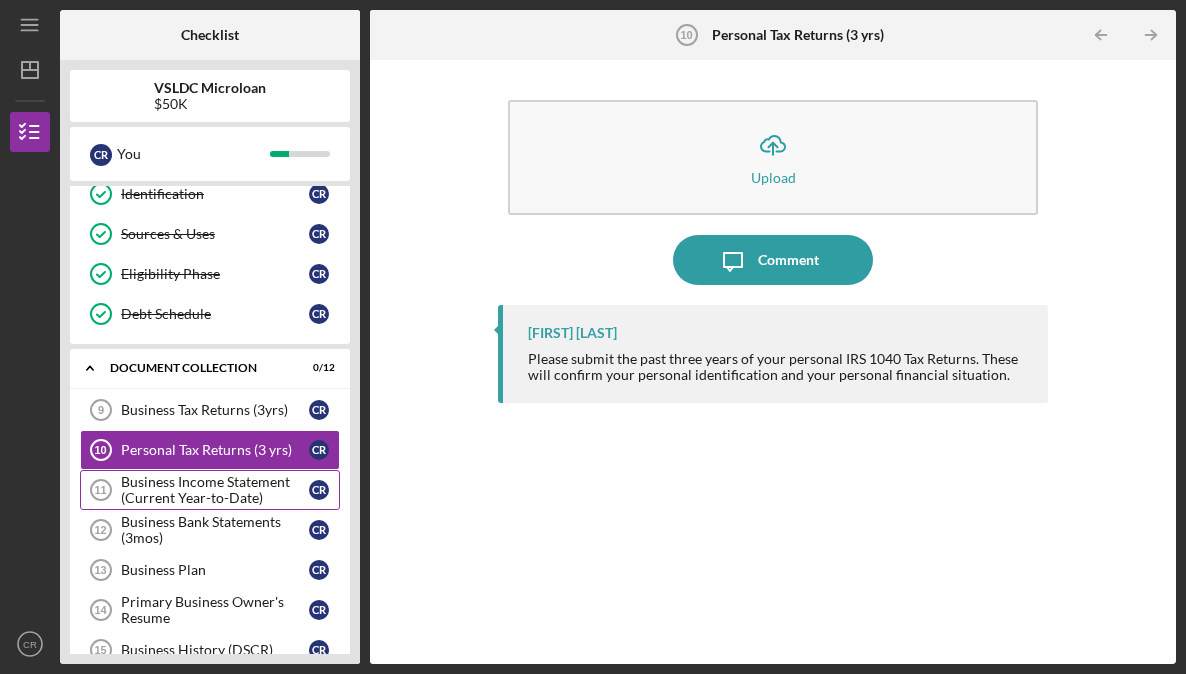 click on "Business Income Statement (Current Year-to-Date)" at bounding box center (215, 490) 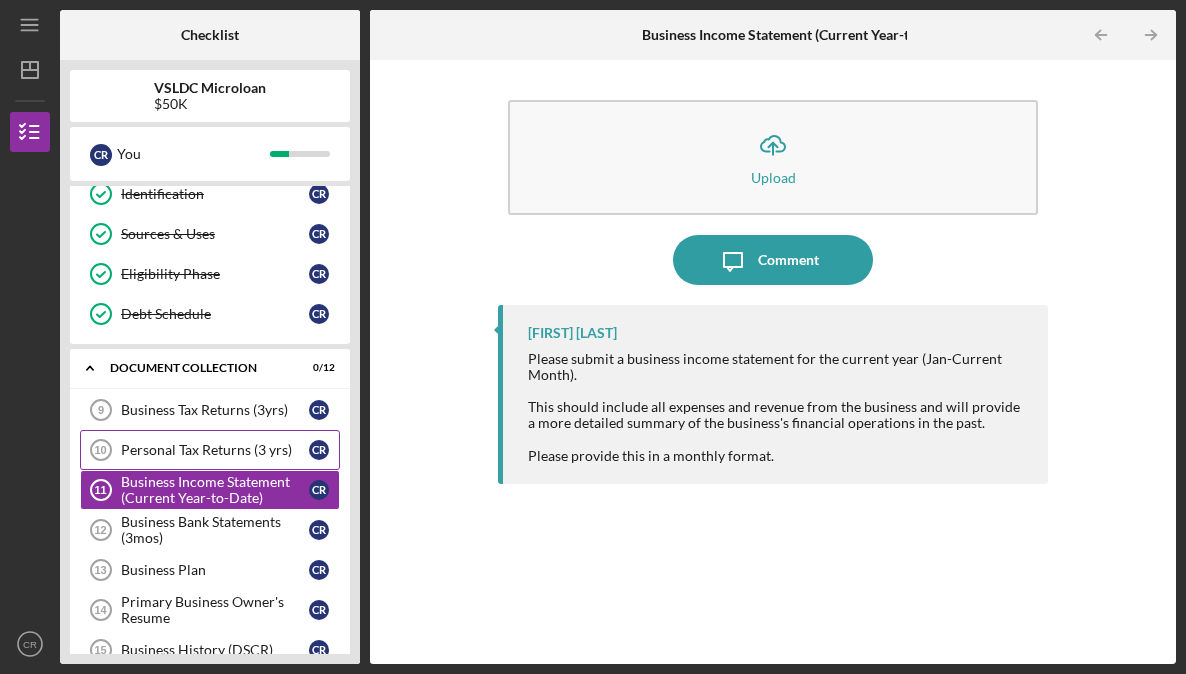 click on "[NAME] Tax Returns (3 yrs) 10 [NAME] Tax Returns (3 yrs) C R" at bounding box center (210, 450) 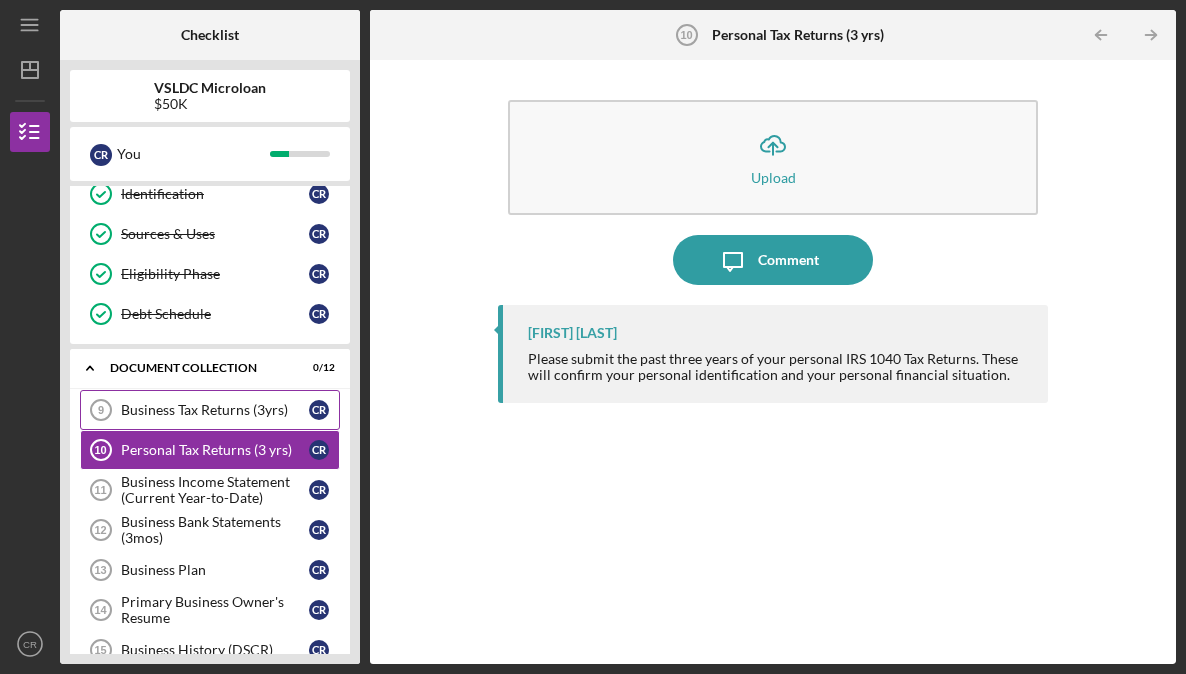 click on "Business Tax Returns (3yrs) 9 Business Tax Returns (3yrs) C R" at bounding box center [210, 410] 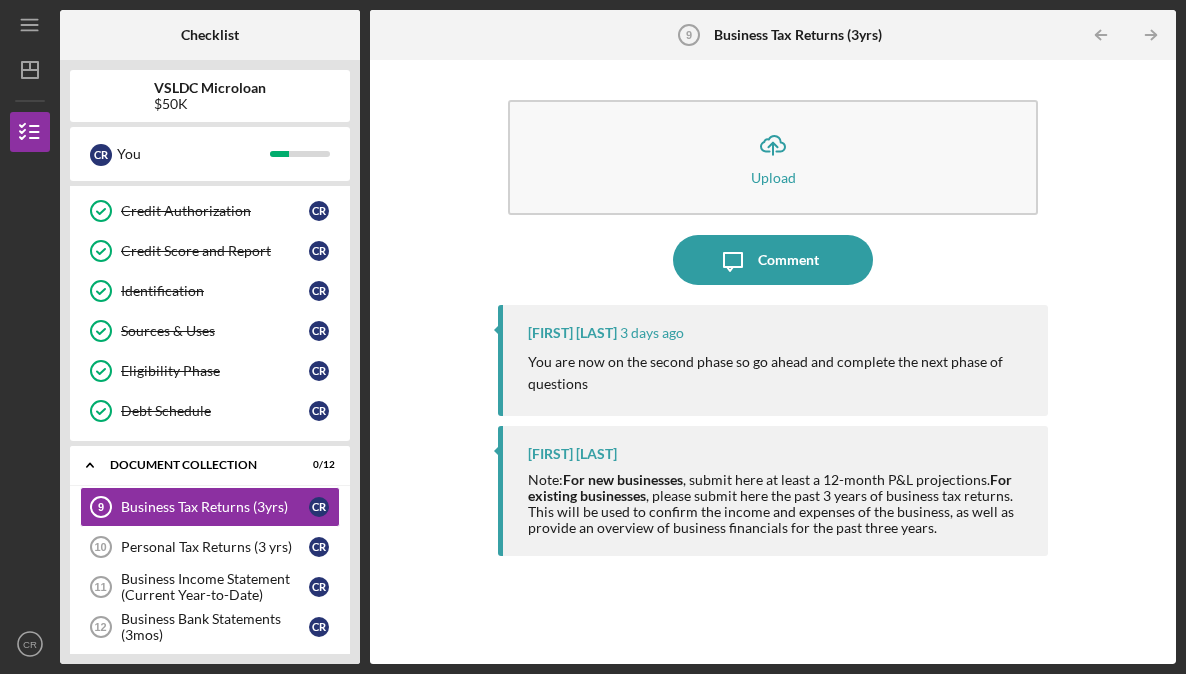 scroll, scrollTop: 164, scrollLeft: 0, axis: vertical 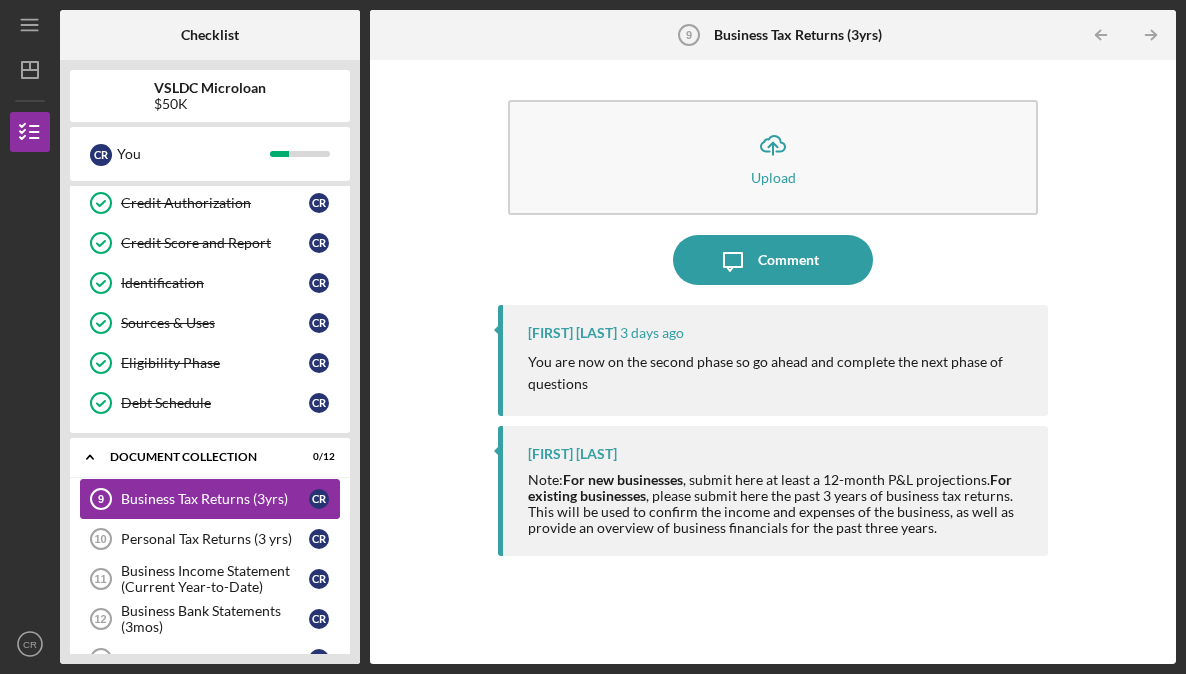 click on "Business Tax Returns (3yrs)" at bounding box center [215, 499] 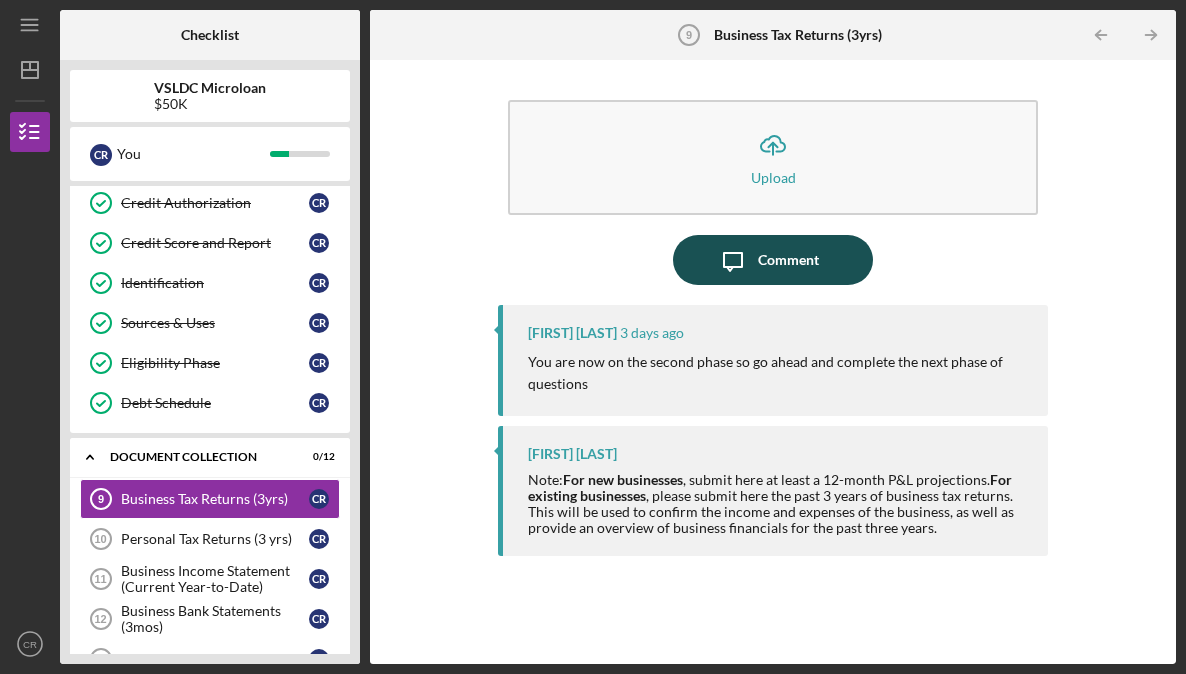 click on "Icon/Message" 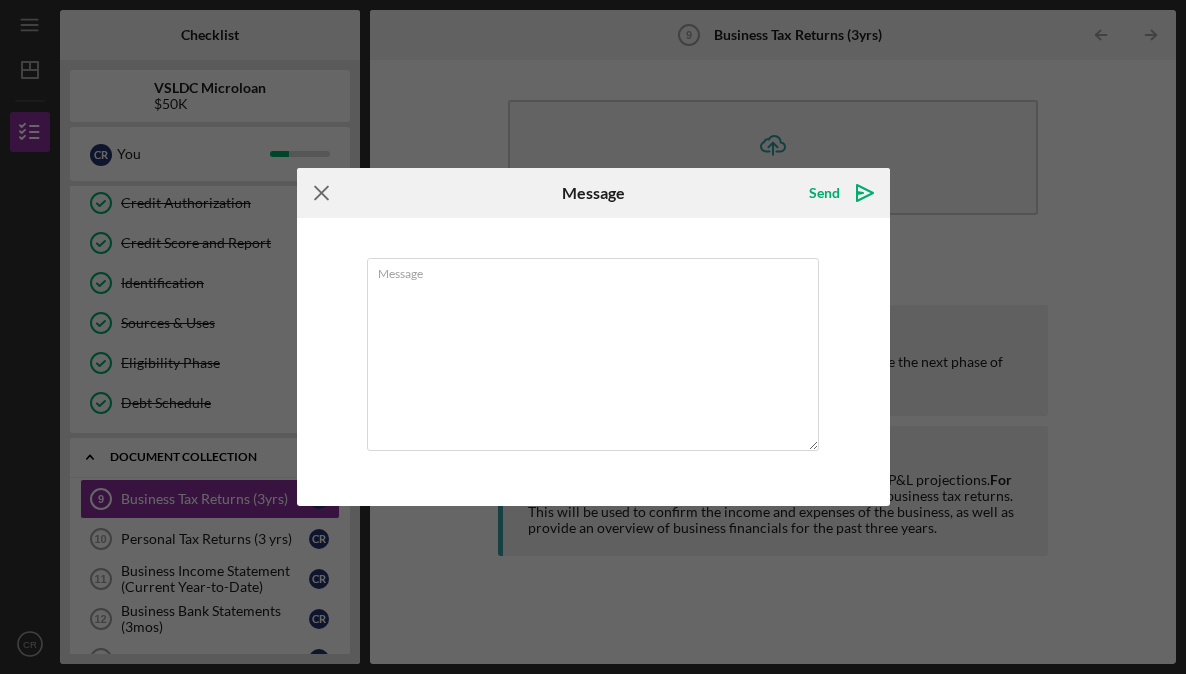 click on "Icon/Menu Close" 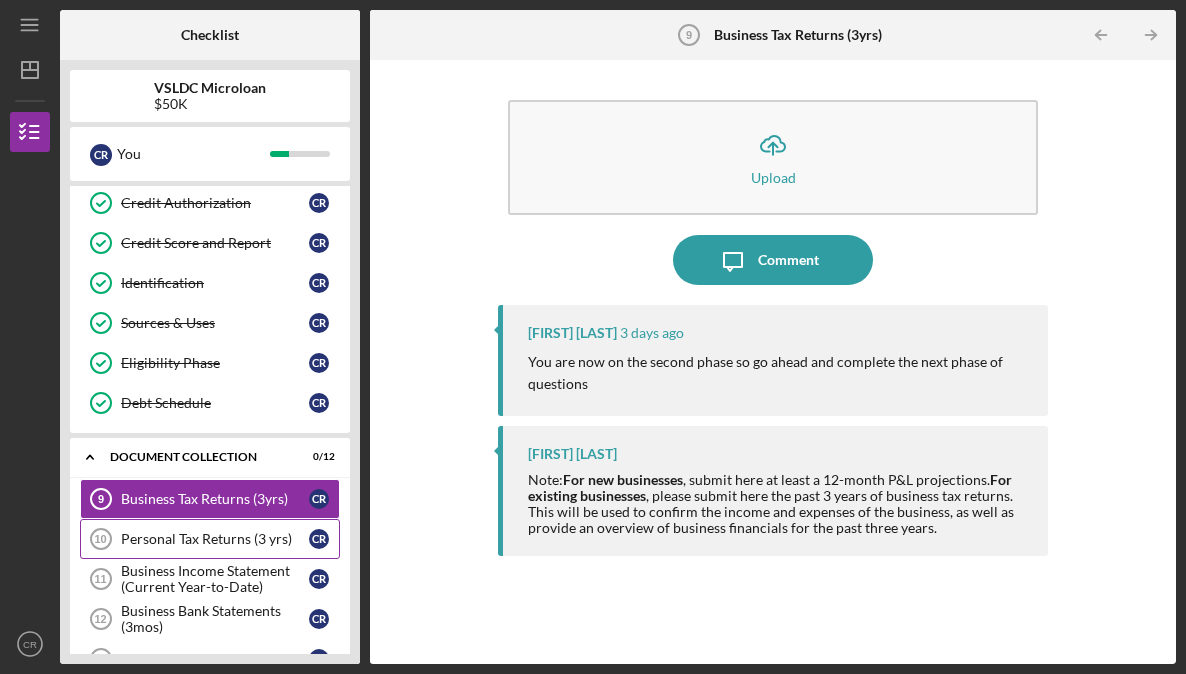 click on "Personal Tax Returns (3 yrs)" at bounding box center (215, 539) 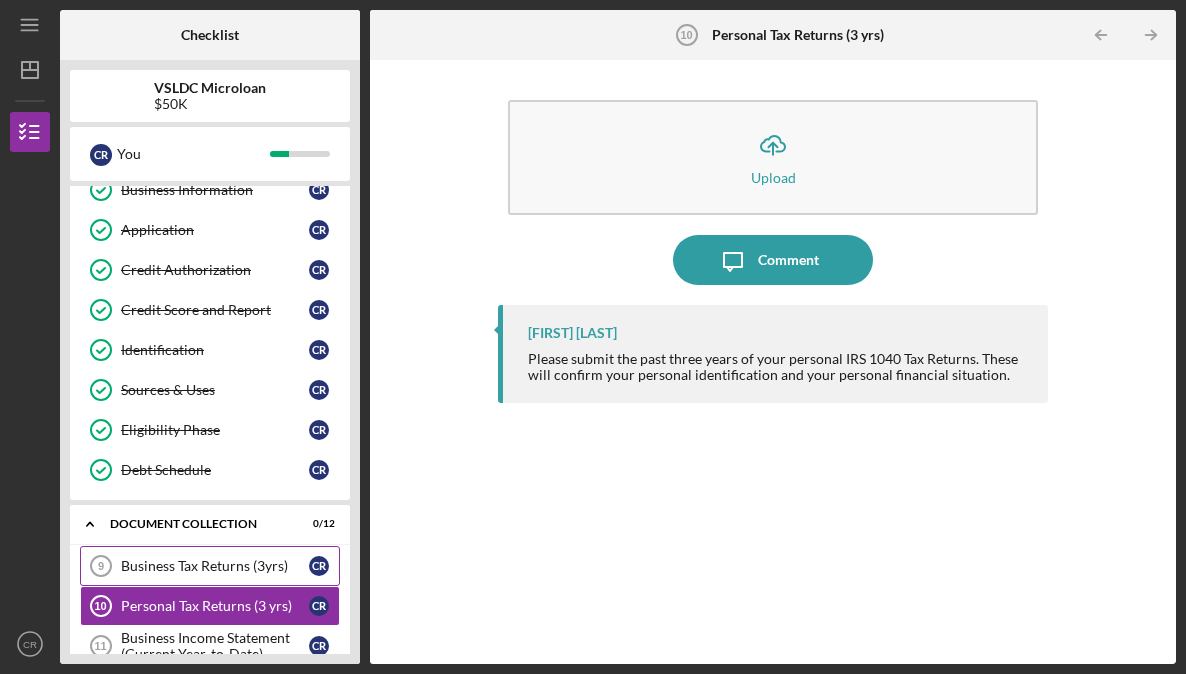 scroll, scrollTop: 0, scrollLeft: 0, axis: both 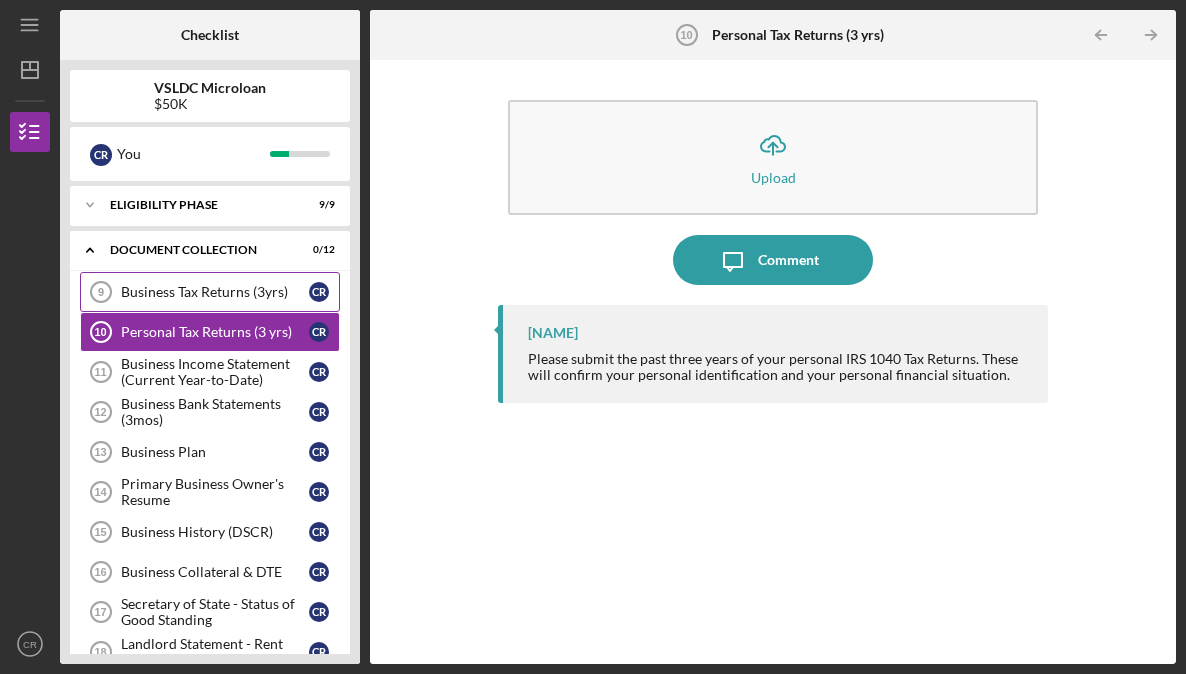 click on "Business Tax Returns (3yrs)" at bounding box center [215, 292] 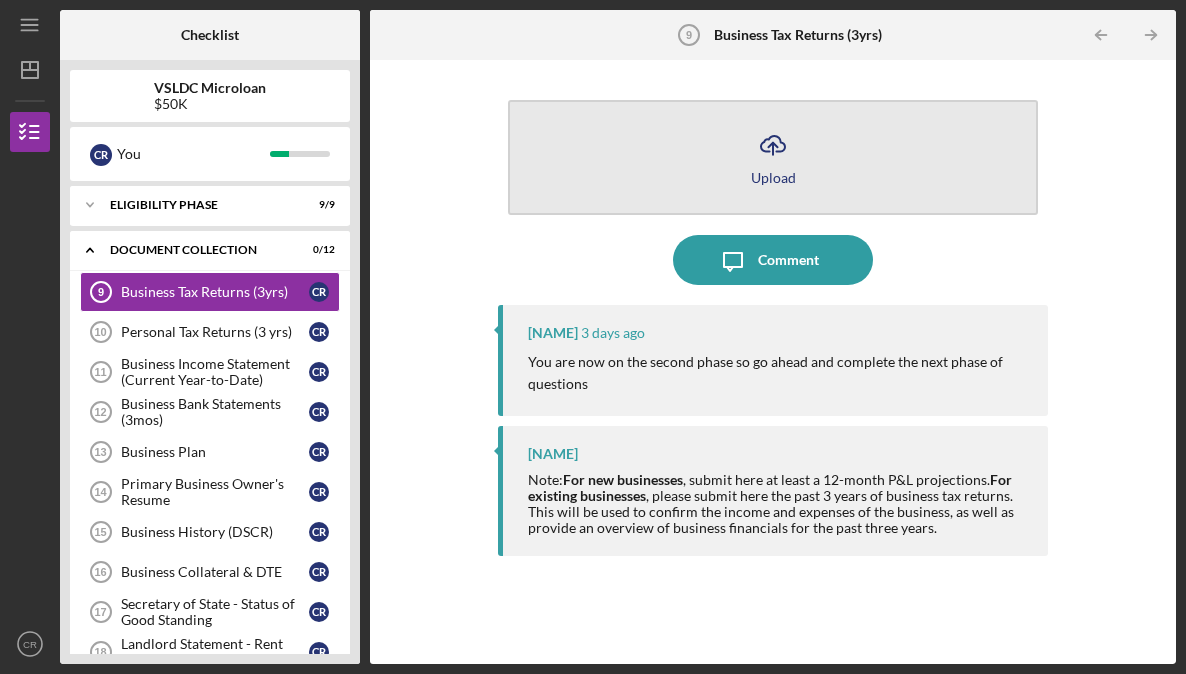 click on "Icon/Upload" 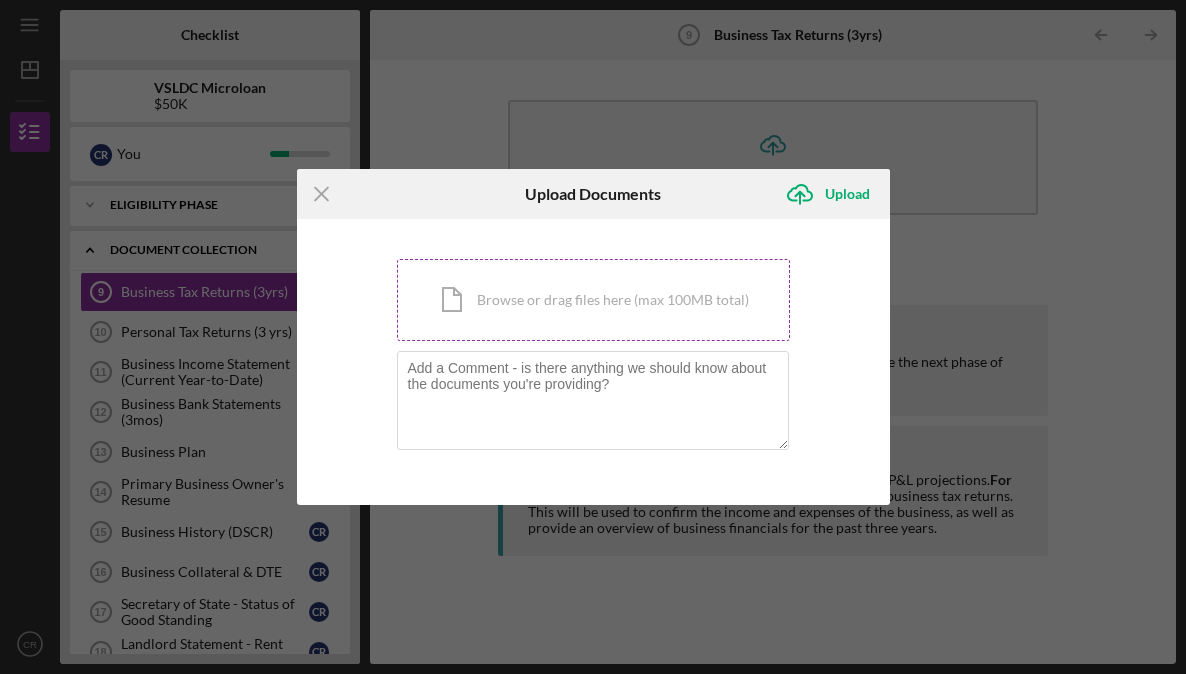 click on "Icon/Document Browse or drag files here (max 100MB total) Tap to choose files or take a photo" at bounding box center [593, 300] 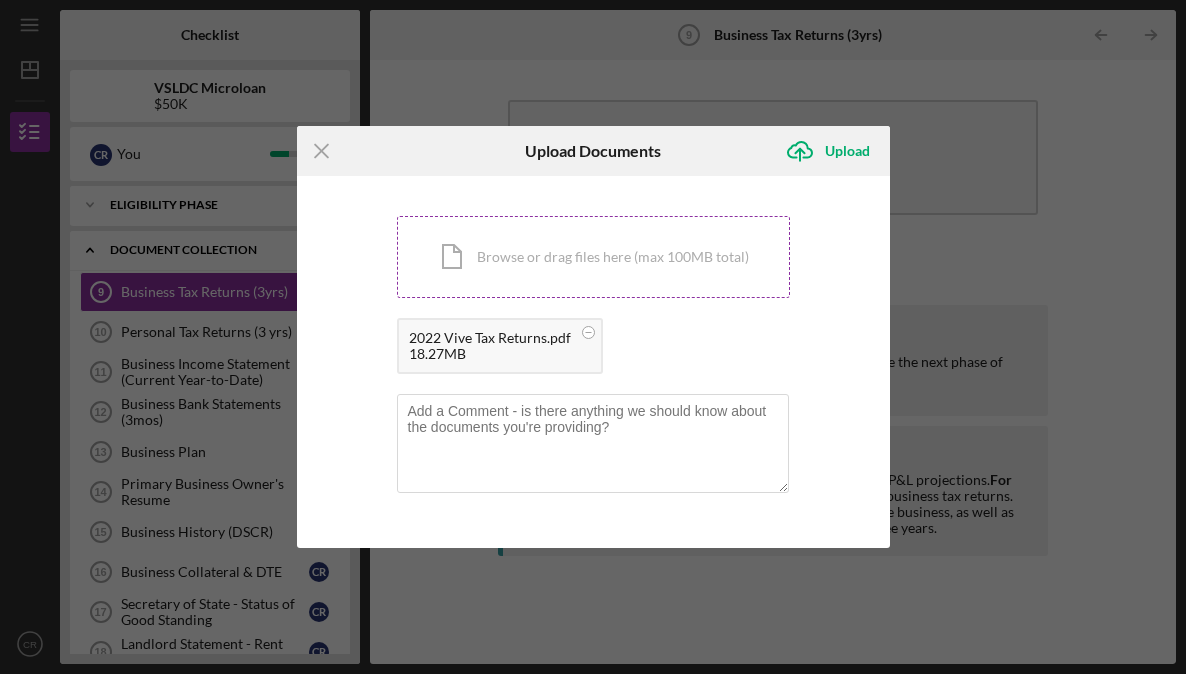 click on "Icon/Document Browse or drag files here (max 100MB total) Tap to choose files or take a photo" at bounding box center [593, 257] 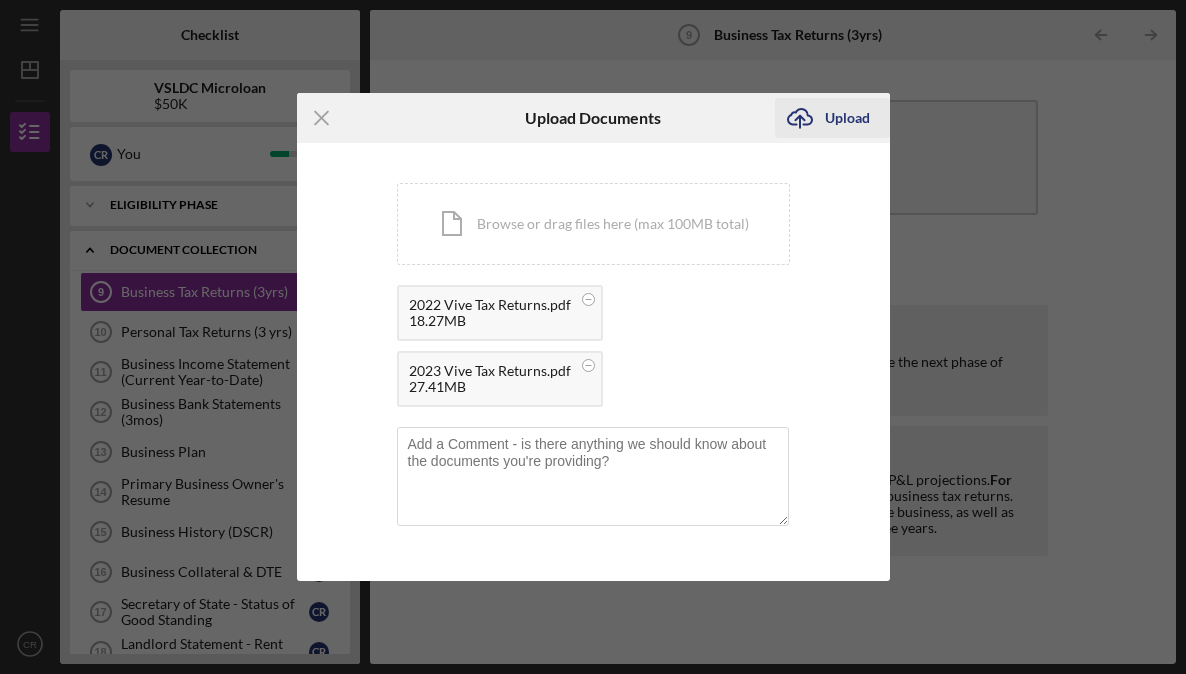 click on "Upload" at bounding box center (847, 118) 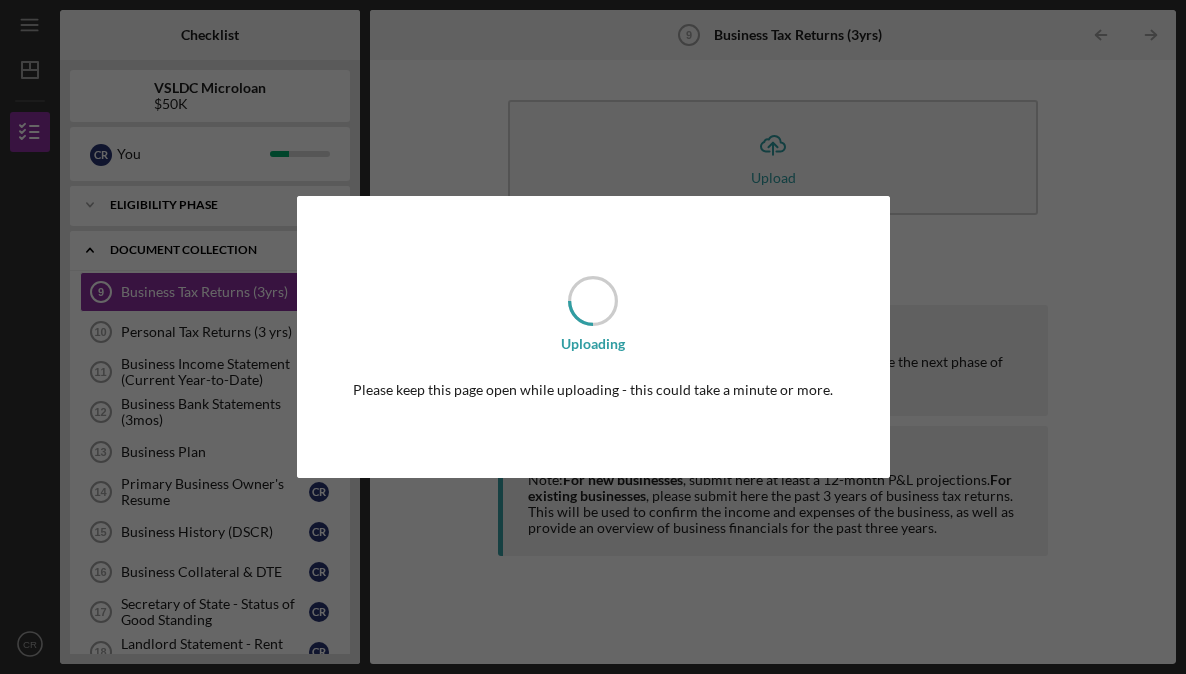 click on "Uploading Please keep this page open while uploading - this could take a minute or more." at bounding box center (593, 337) 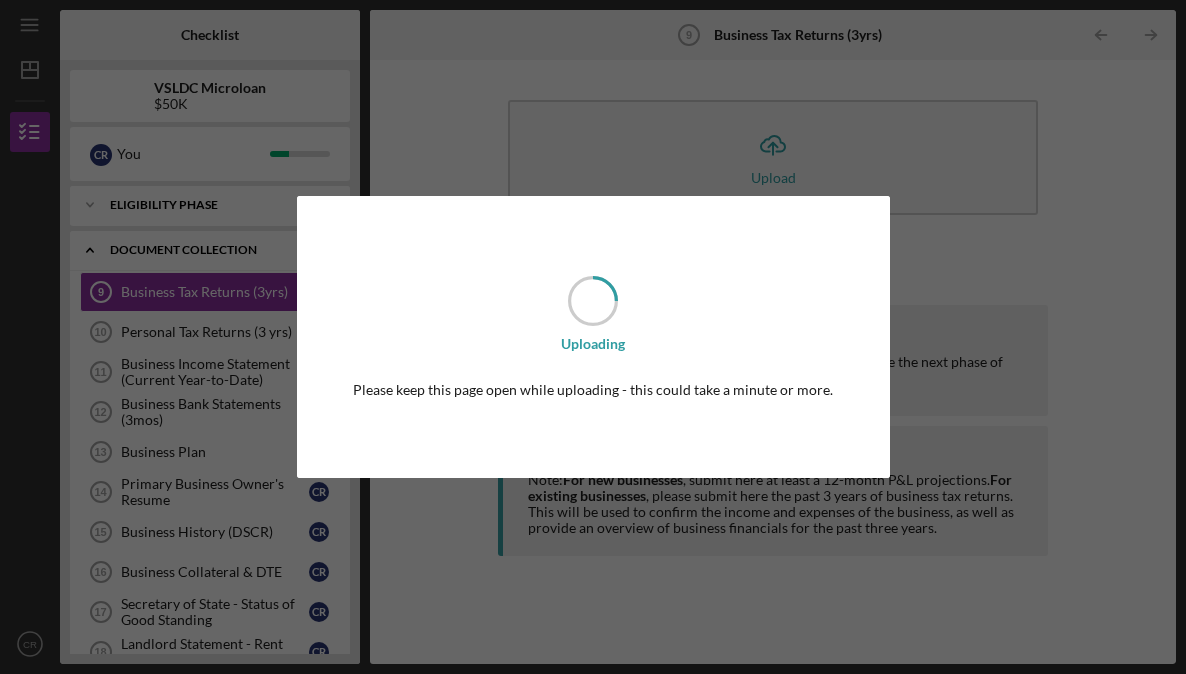 click on "Uploading Please keep this page open while uploading - this could take a minute or more." at bounding box center (593, 337) 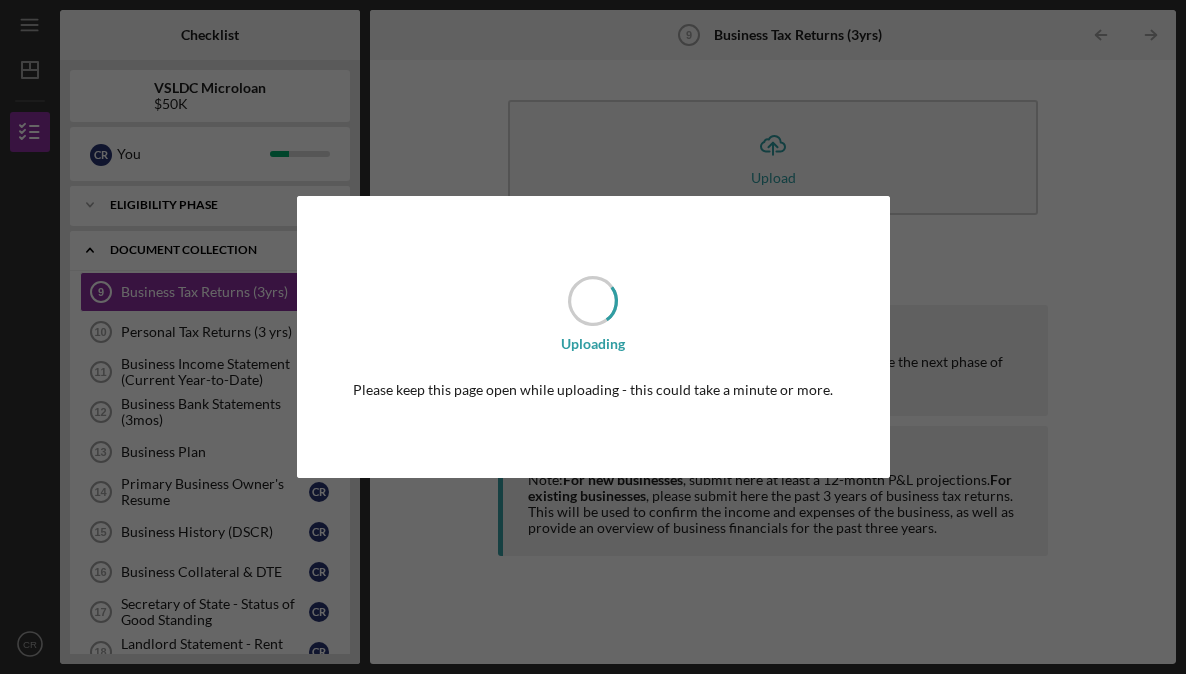 click on "Uploading Please keep this page open while uploading - this could take a minute or more." at bounding box center [593, 337] 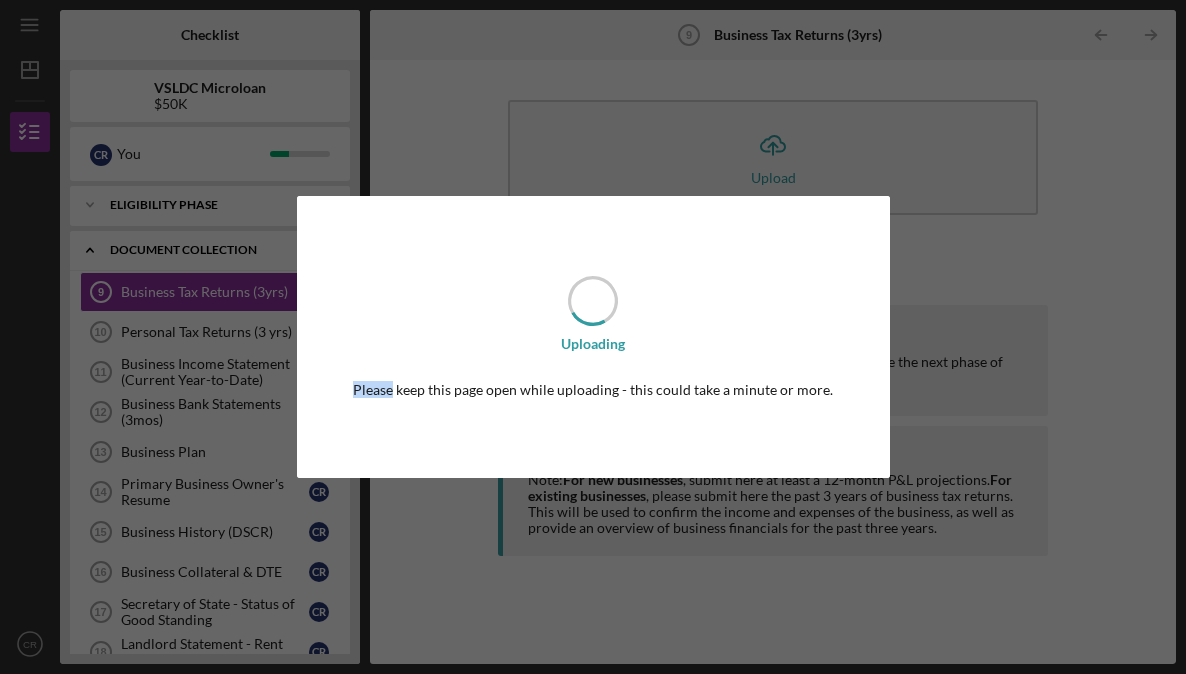 click on "Uploading Please keep this page open while uploading - this could take a minute or more." at bounding box center (593, 337) 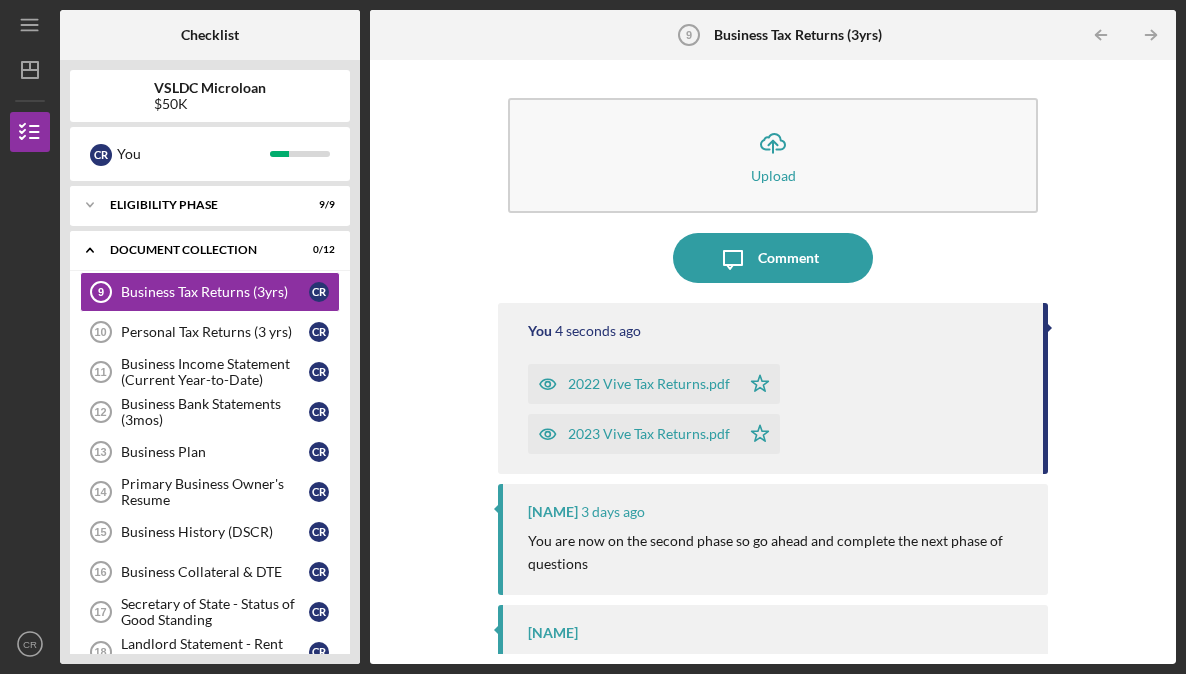 scroll, scrollTop: 0, scrollLeft: 0, axis: both 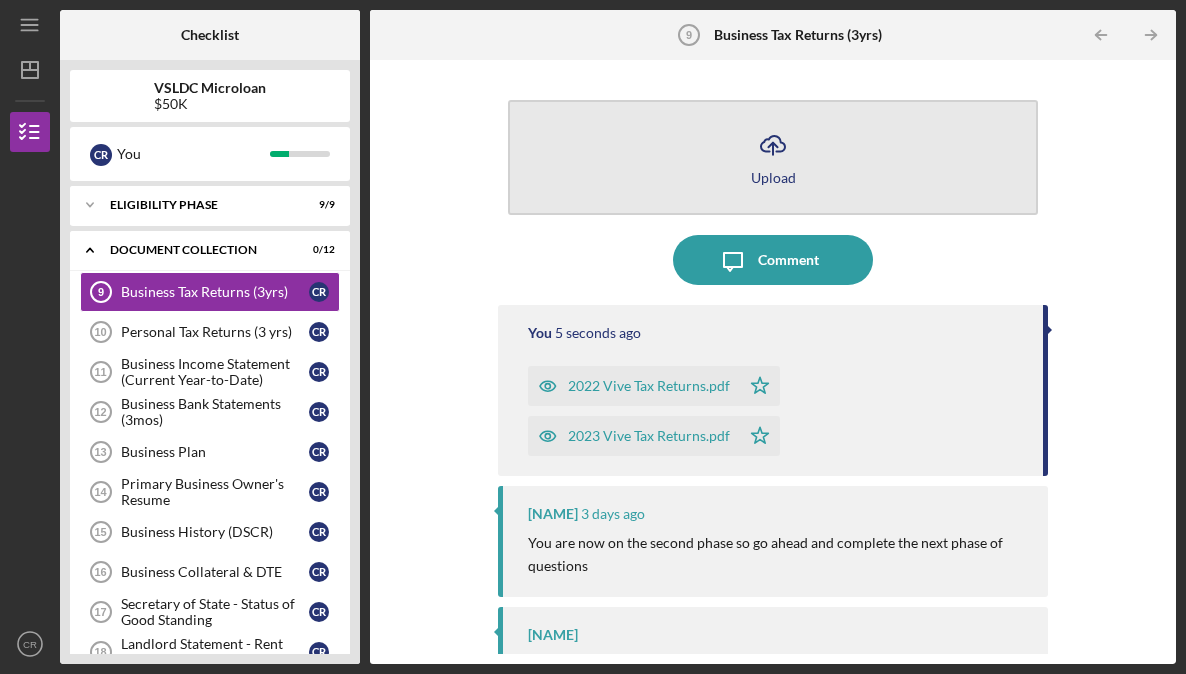 click on "Icon/Upload" 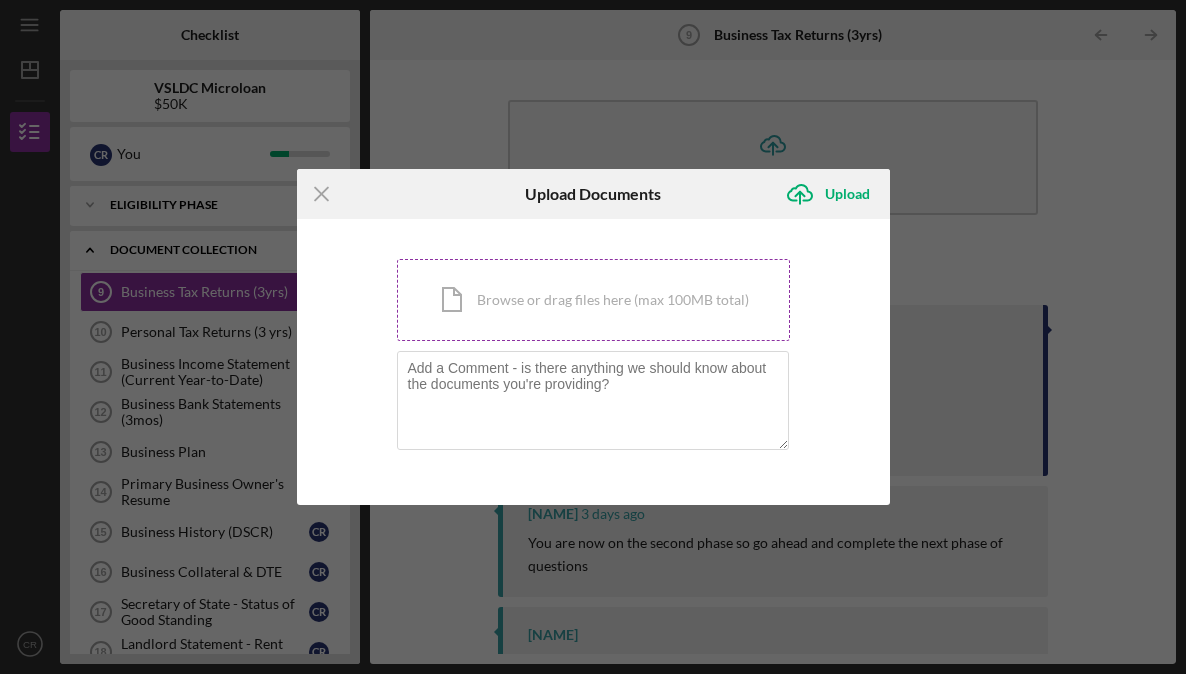 click on "Icon/Document Browse or drag files here (max 100MB total) Tap to choose files or take a photo" at bounding box center (593, 300) 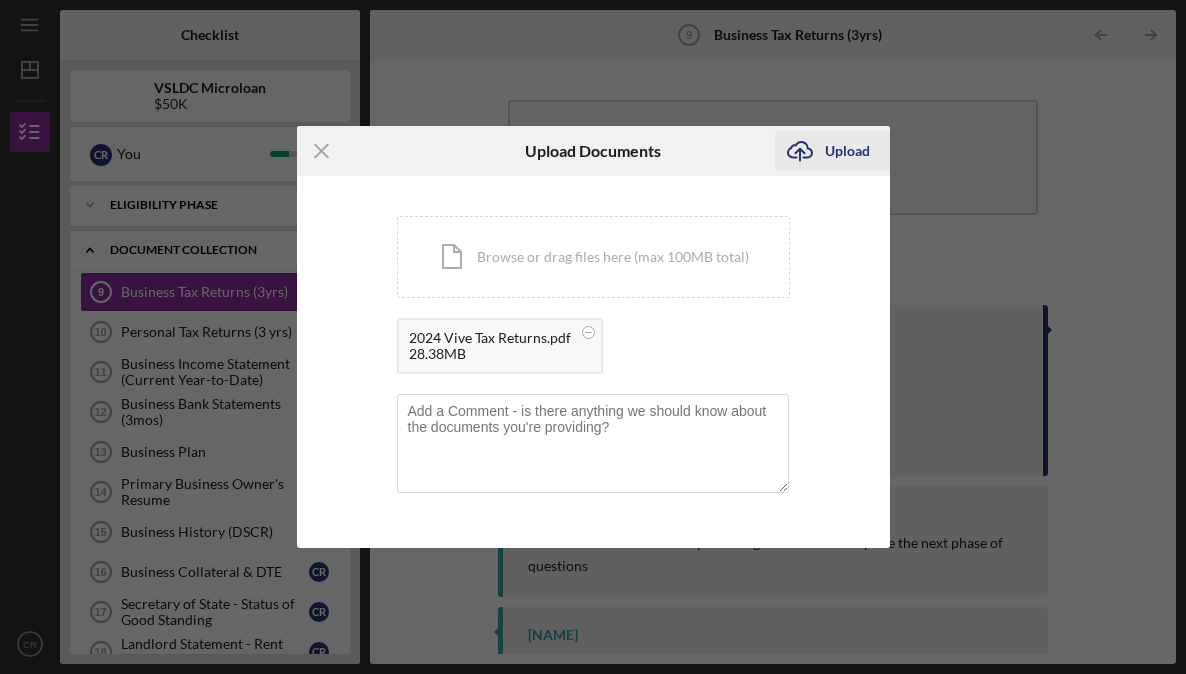 click on "Upload" at bounding box center (847, 151) 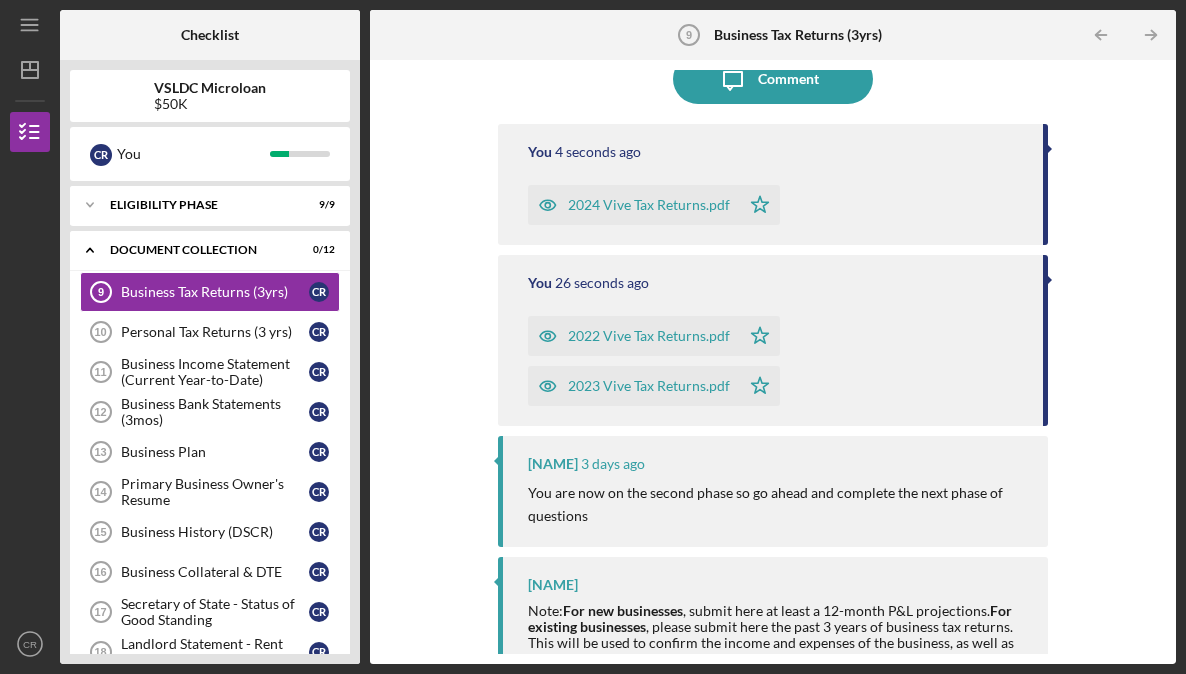 scroll, scrollTop: 214, scrollLeft: 0, axis: vertical 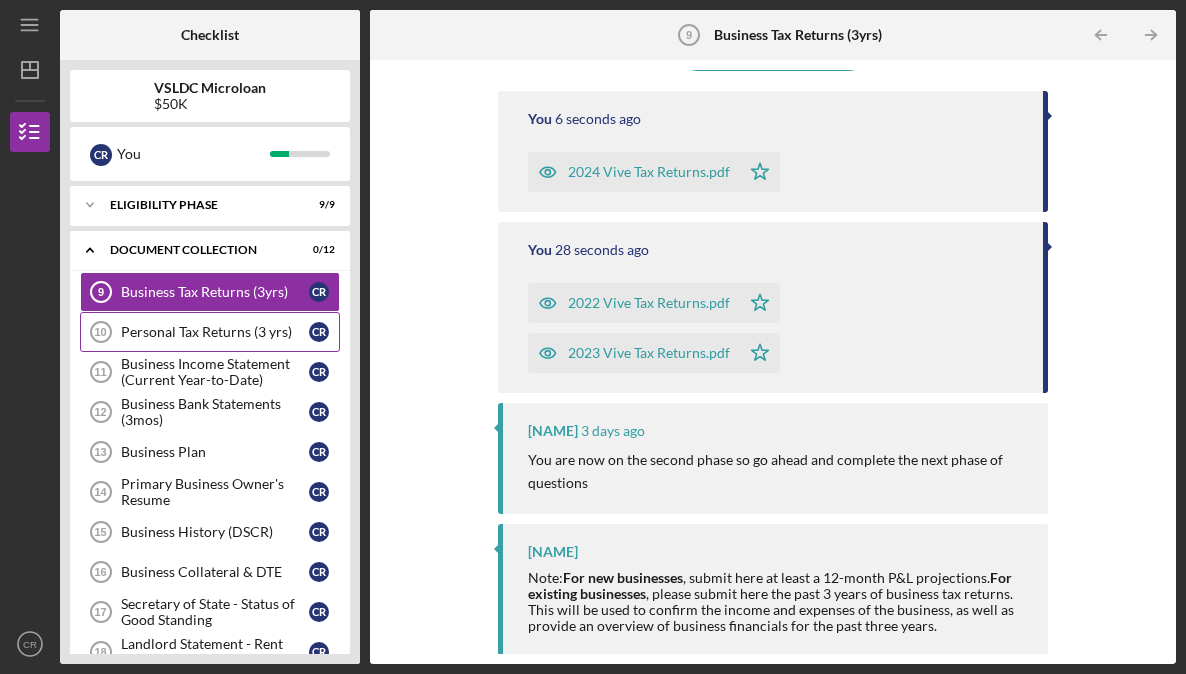 click on "[NAME] Tax Returns (3 yrs) 10 [NAME] Tax Returns (3 yrs) C R" at bounding box center (210, 332) 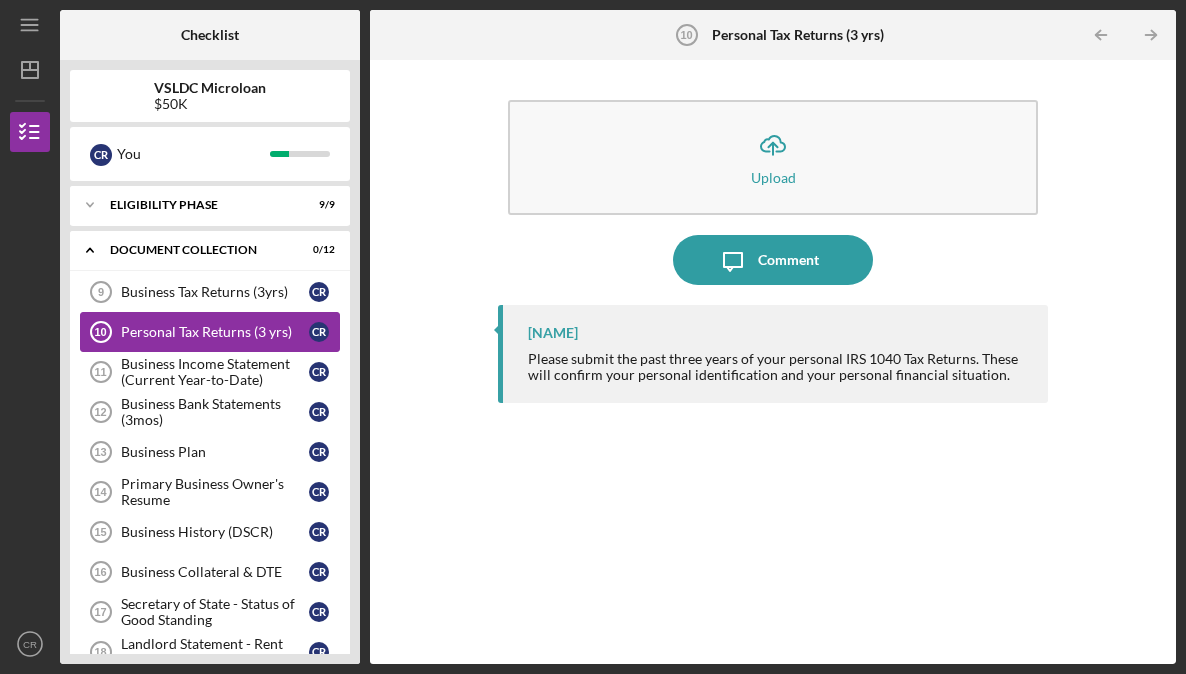 scroll, scrollTop: 0, scrollLeft: 0, axis: both 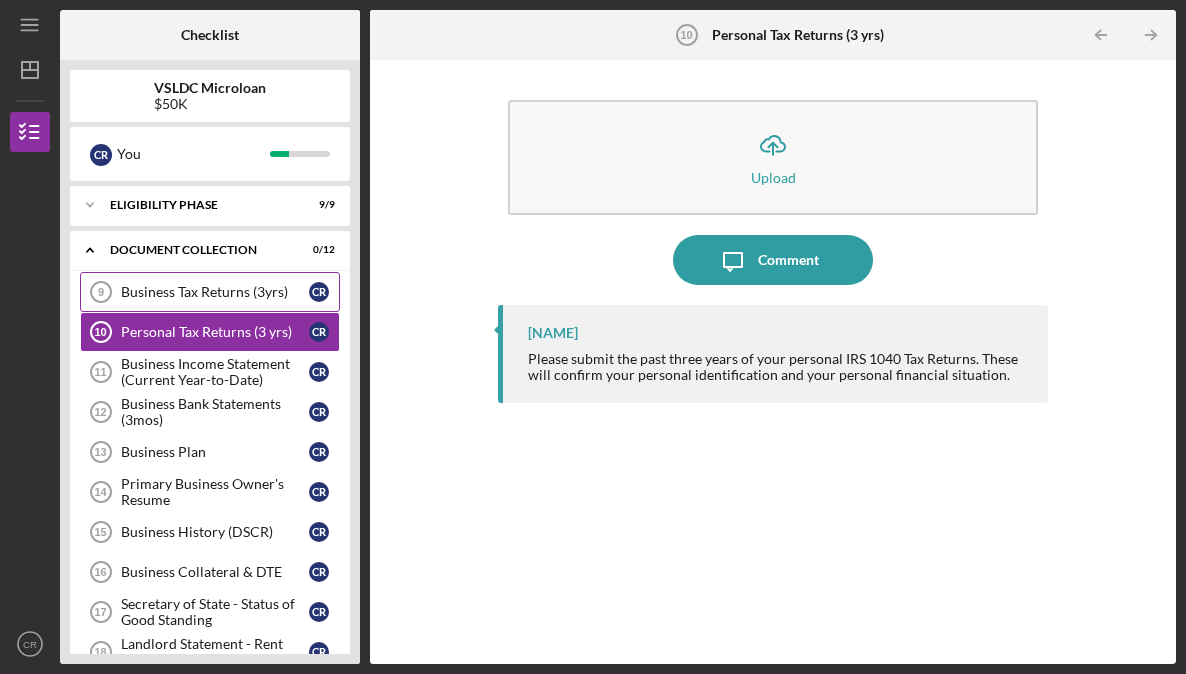 click on "Business Tax Returns (3yrs) 9 Business Tax Returns (3yrs) C R" at bounding box center (210, 292) 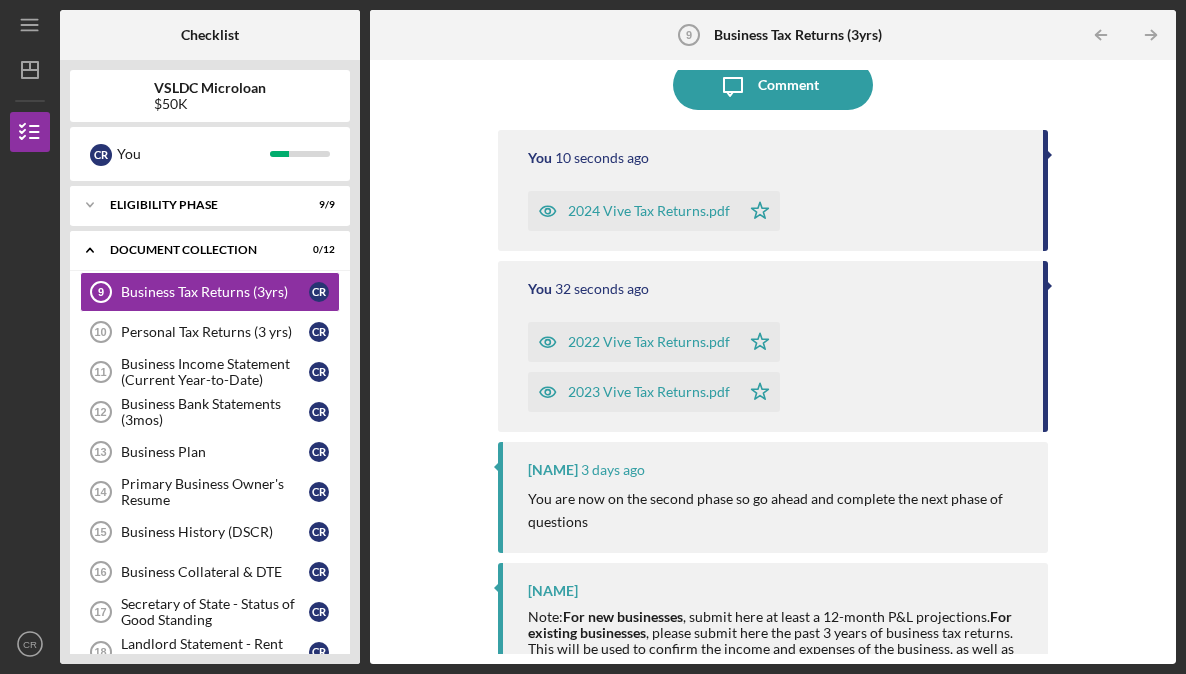 scroll, scrollTop: 214, scrollLeft: 0, axis: vertical 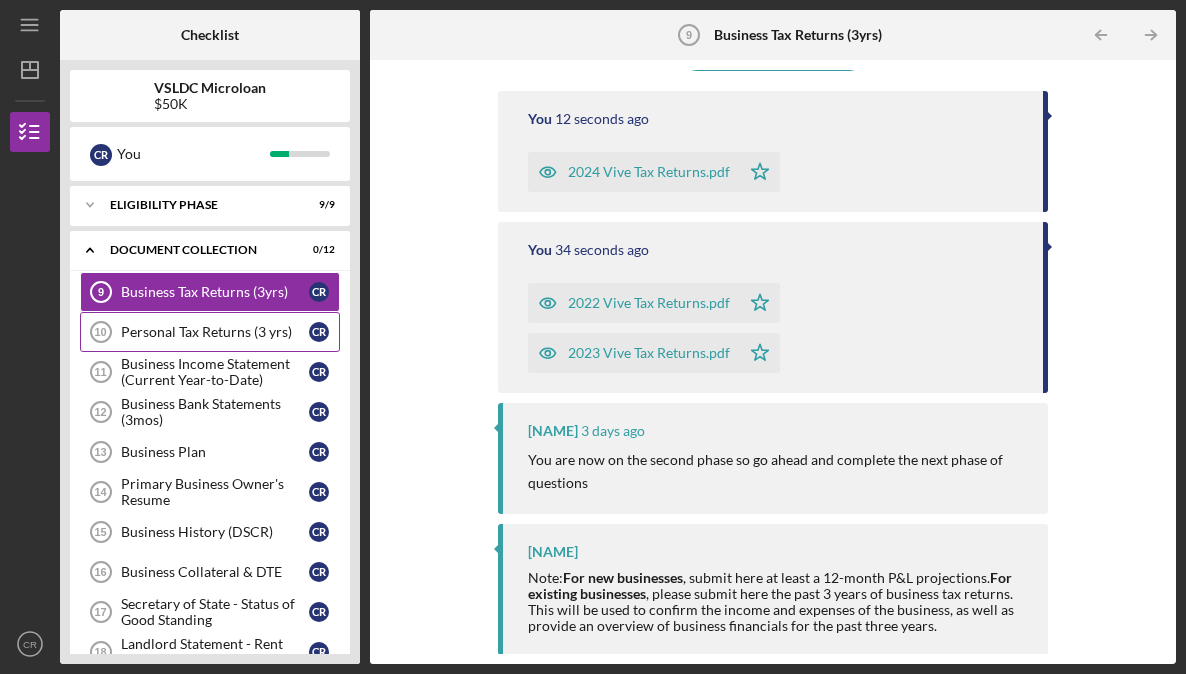 click on "Personal Tax Returns (3 yrs)" at bounding box center [215, 332] 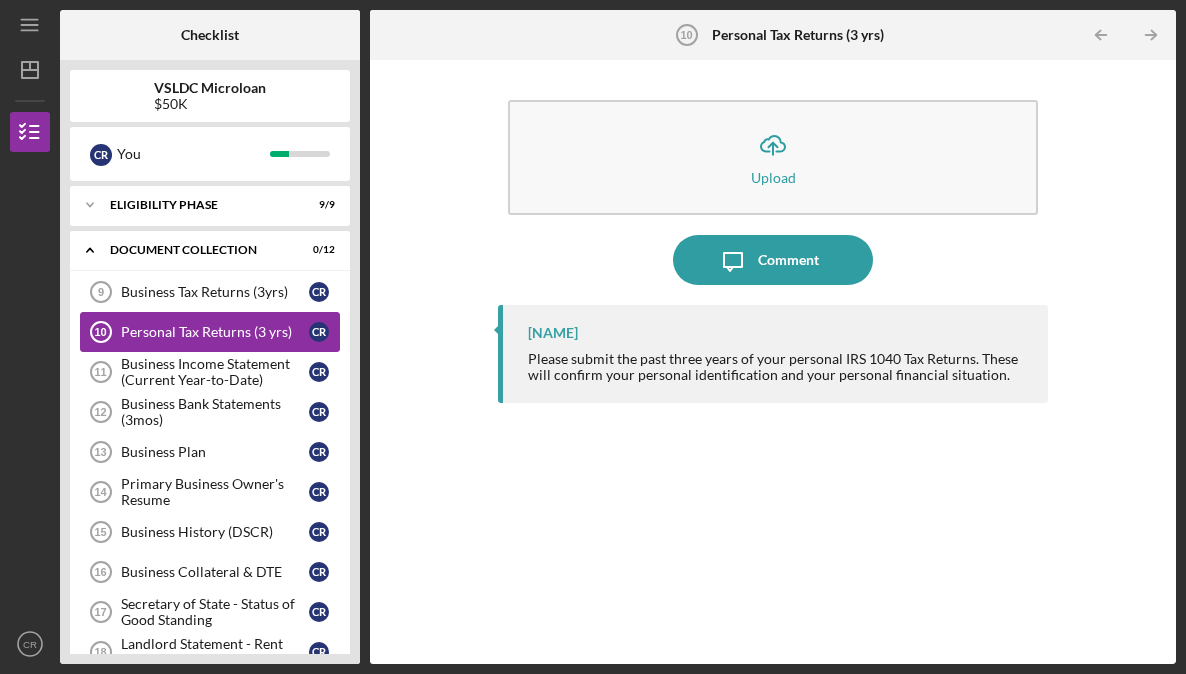 scroll, scrollTop: 0, scrollLeft: 0, axis: both 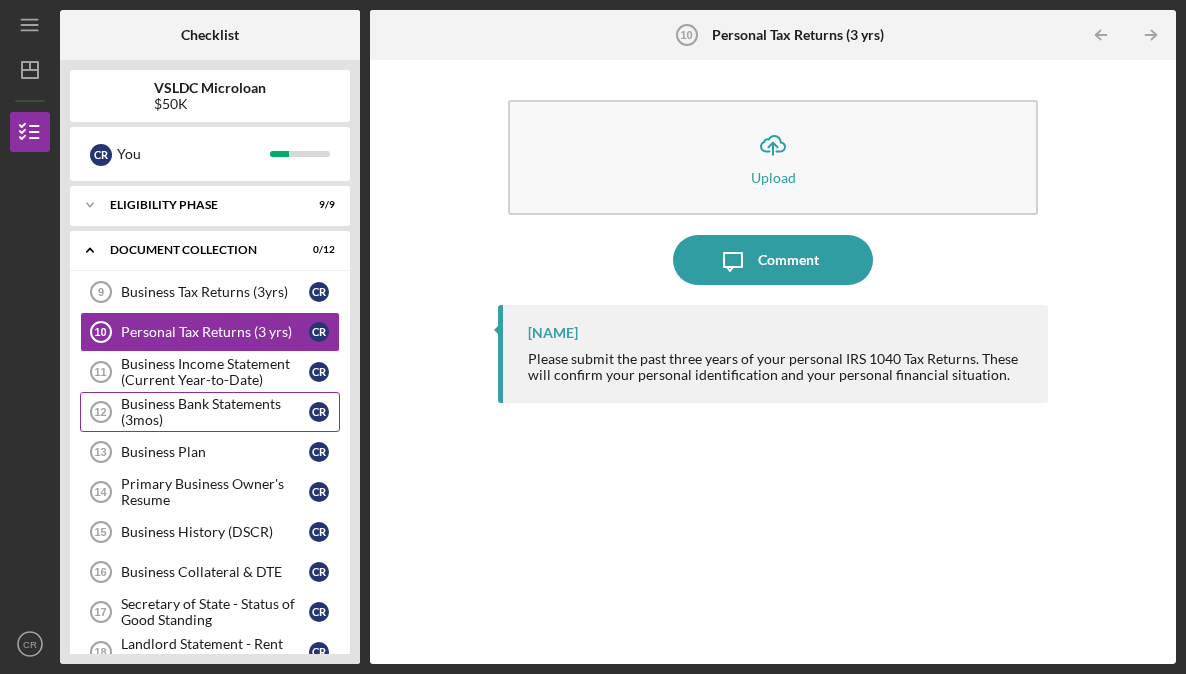click on "Business Bank Statements (3mos)" at bounding box center [215, 412] 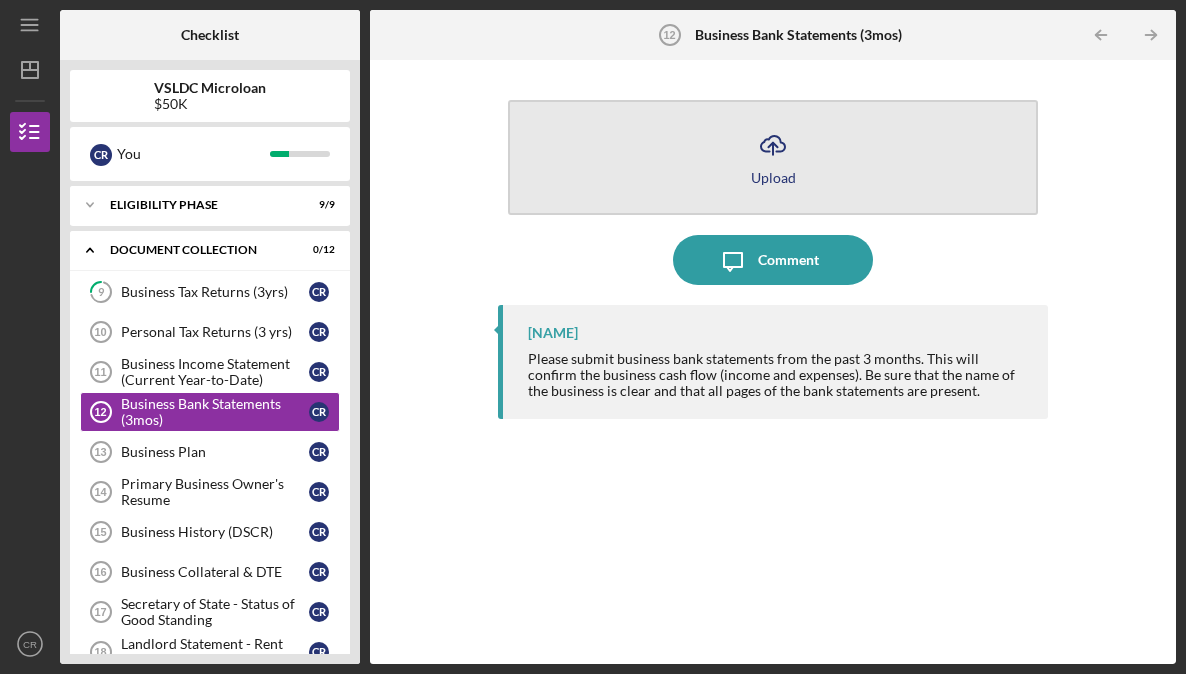 click 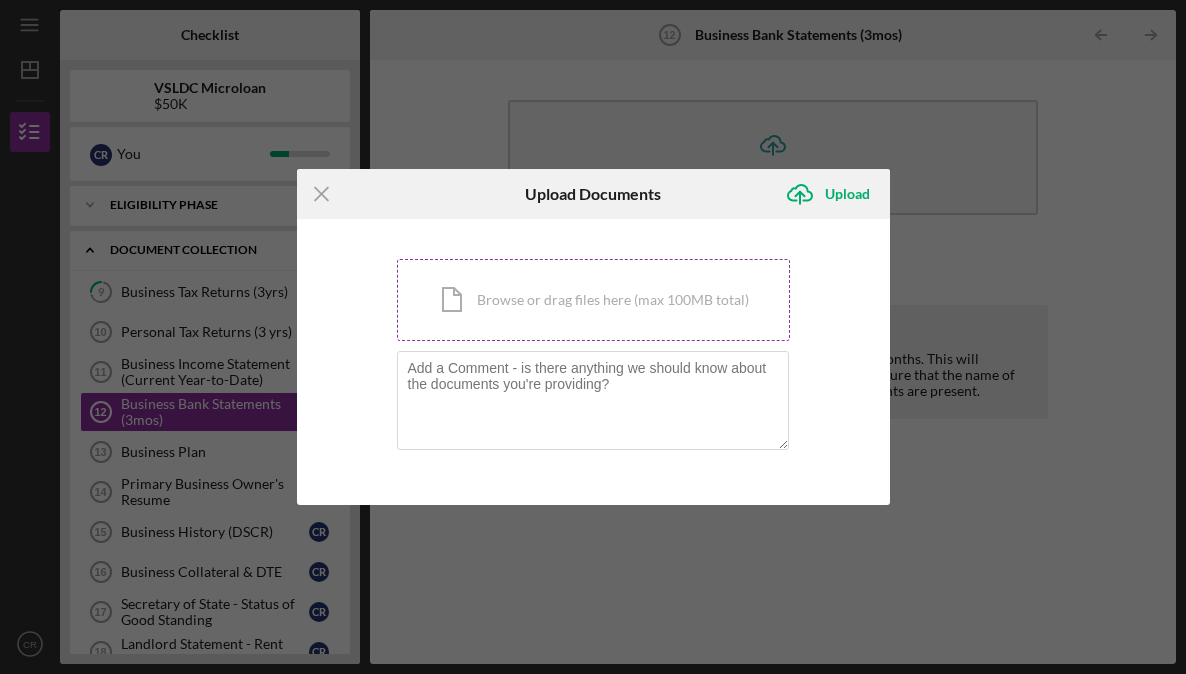 click on "Icon/Document Browse or drag files here (max 100MB total) Tap to choose files or take a photo" at bounding box center [593, 300] 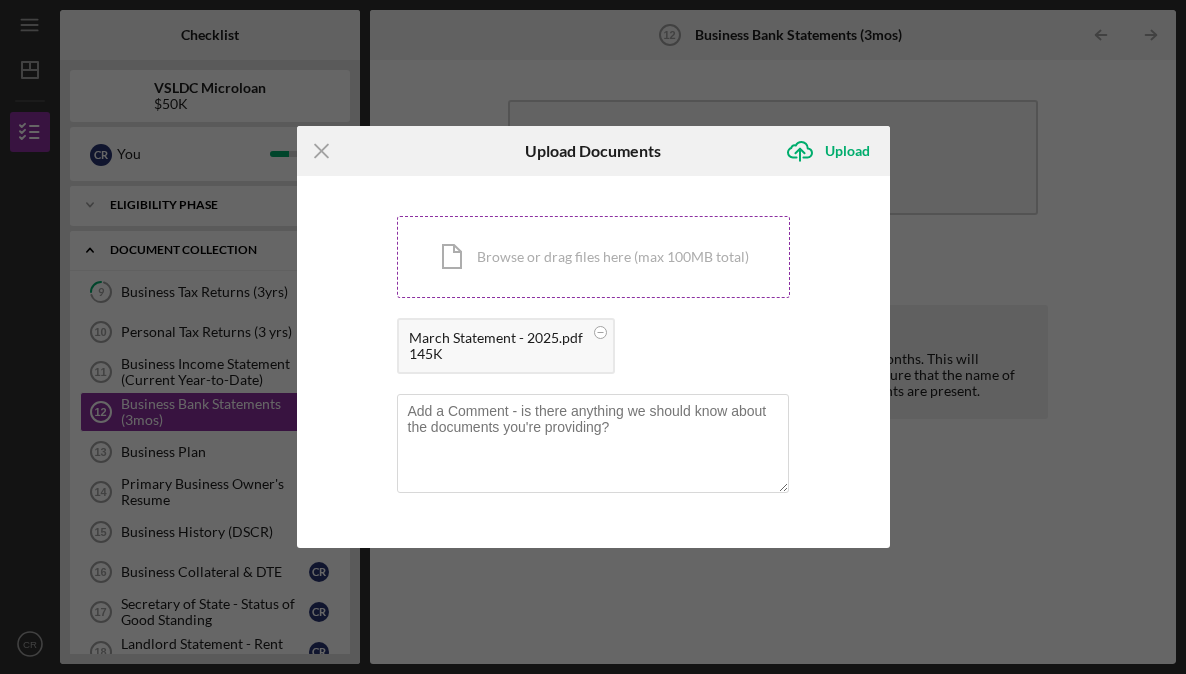 click on "Icon/Document Browse or drag files here (max 100MB total) Tap to choose files or take a photo" at bounding box center (593, 257) 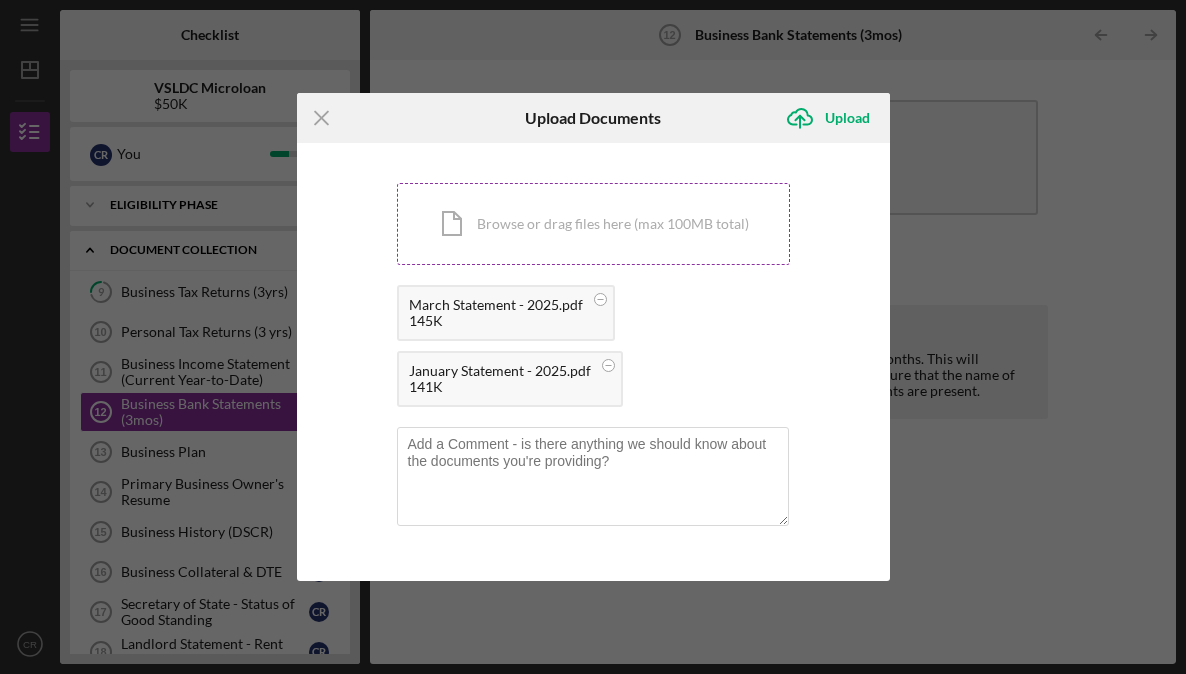 click on "Icon/Document Browse or drag files here (max 100MB total) Tap to choose files or take a photo" at bounding box center [593, 224] 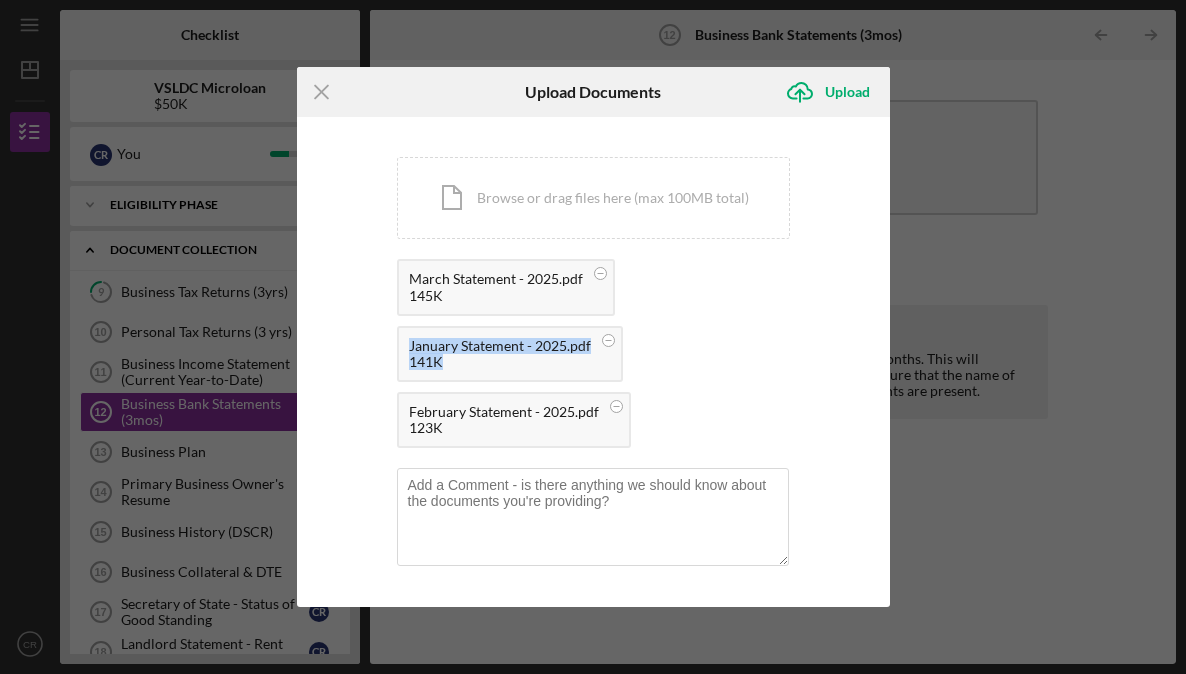 drag, startPoint x: 506, startPoint y: 359, endPoint x: 506, endPoint y: 290, distance: 69 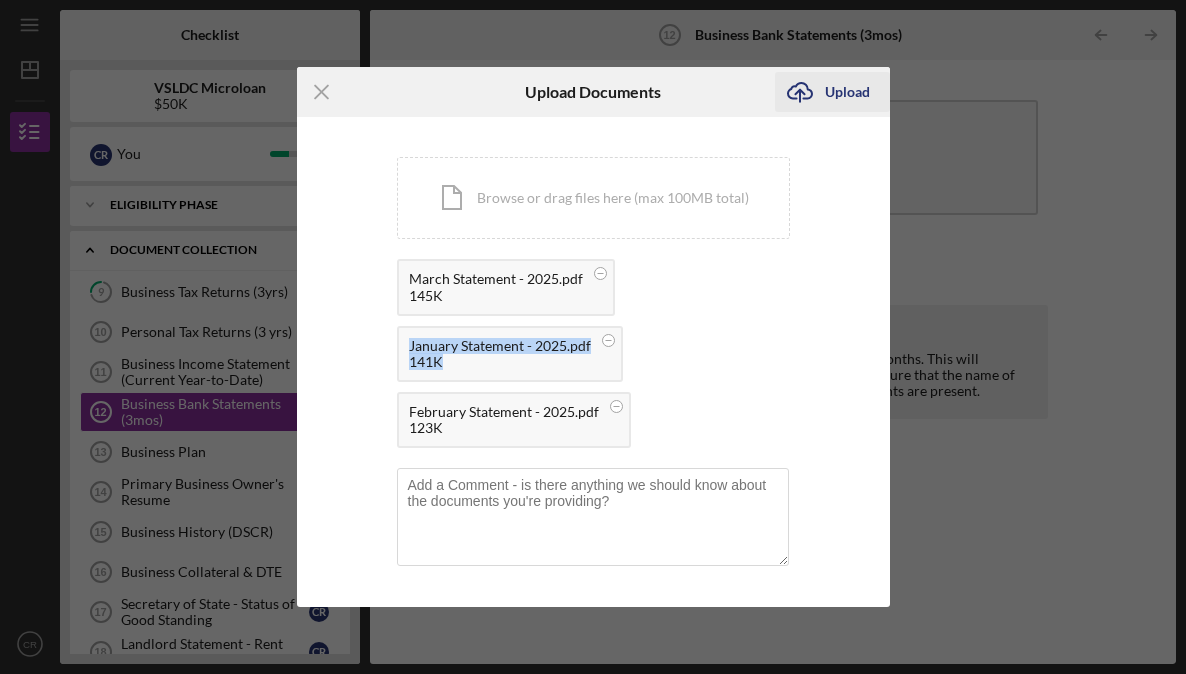 click on "Upload" at bounding box center [847, 92] 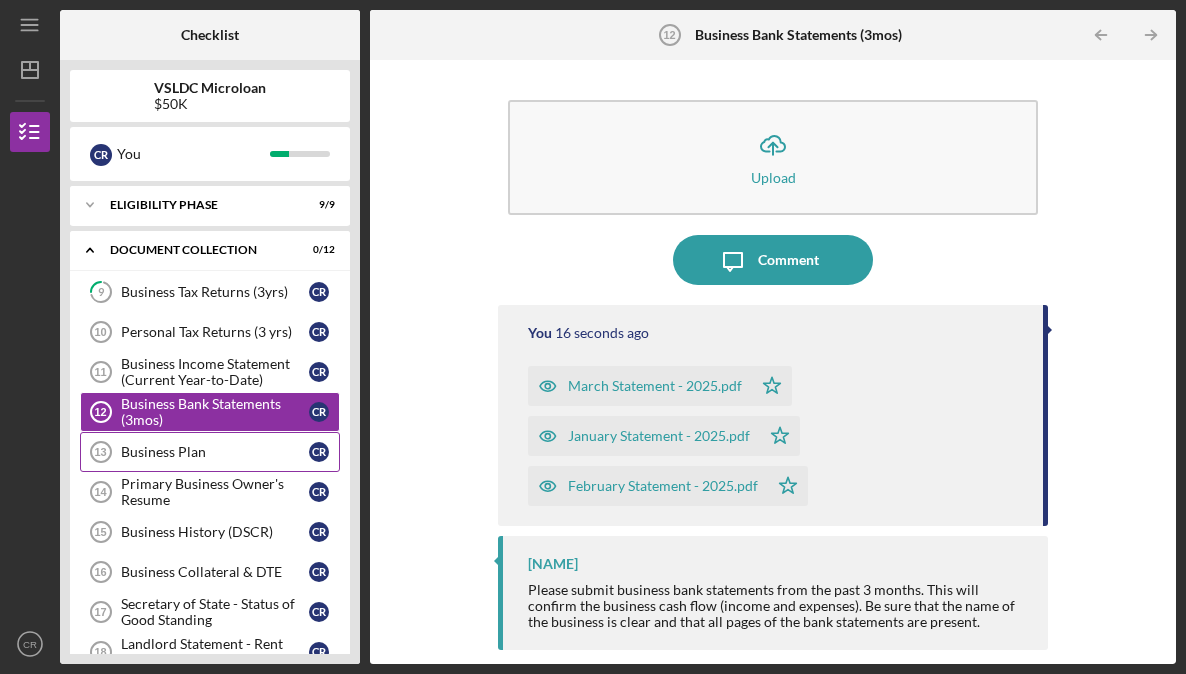 click on "Business Plan 13 Business Plan C R" at bounding box center (210, 452) 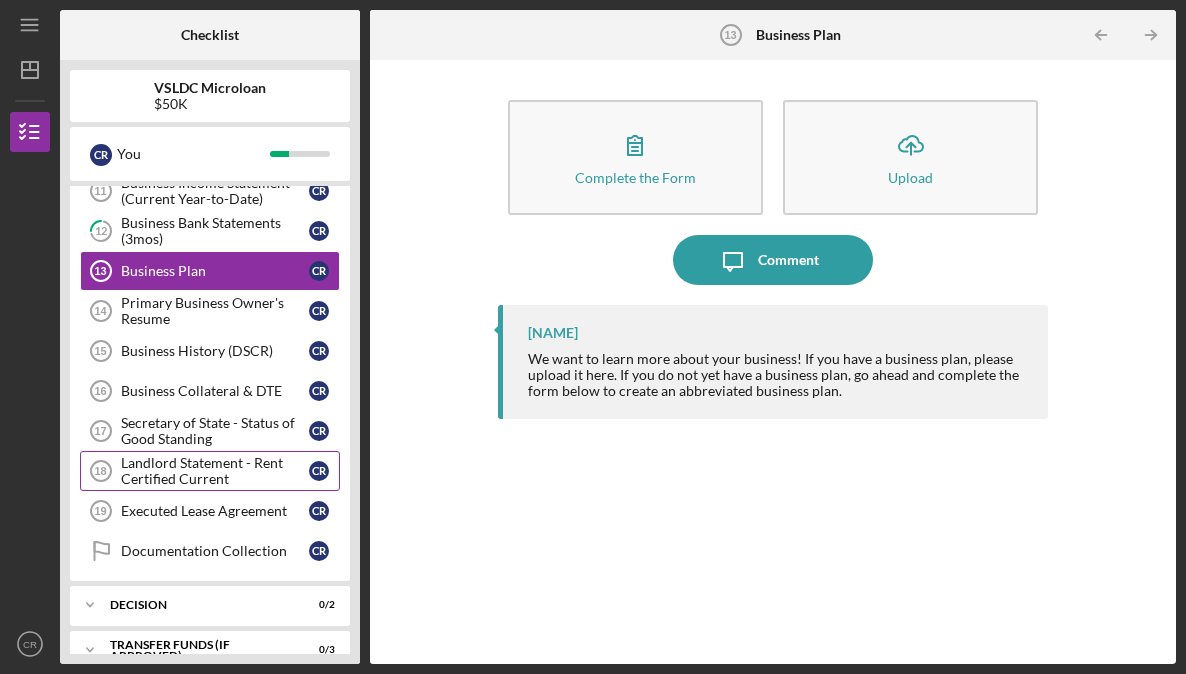 scroll, scrollTop: 182, scrollLeft: 0, axis: vertical 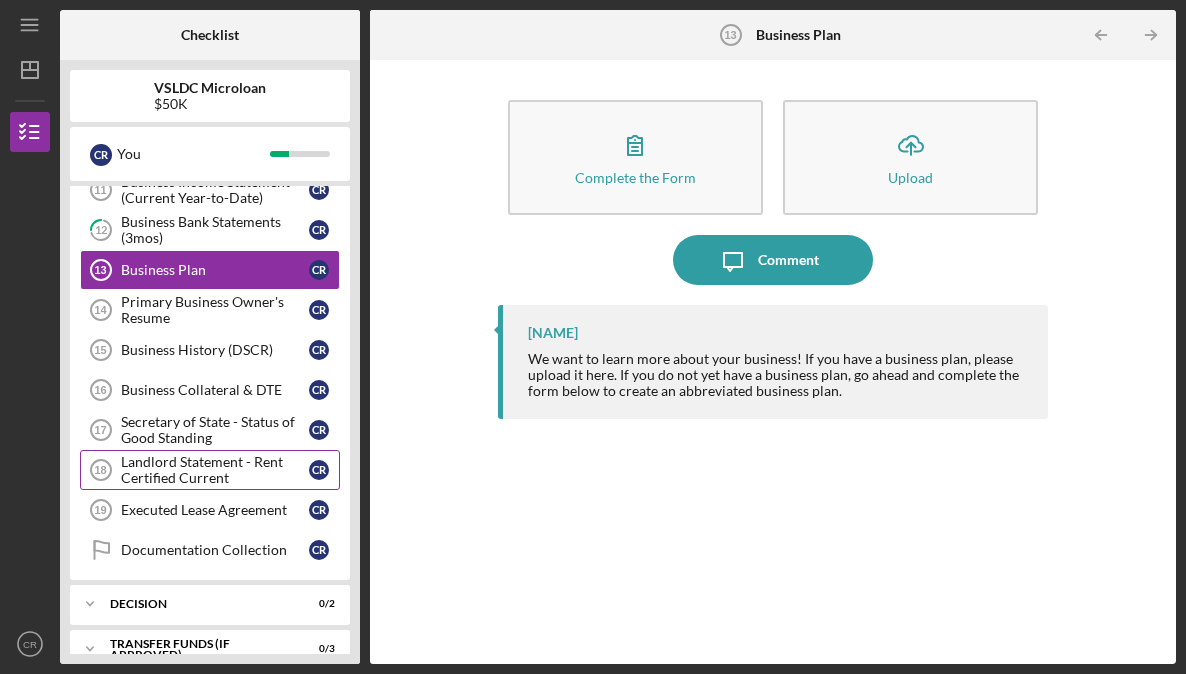 click on "Landlord Statement - Rent Certified Current" at bounding box center [215, 470] 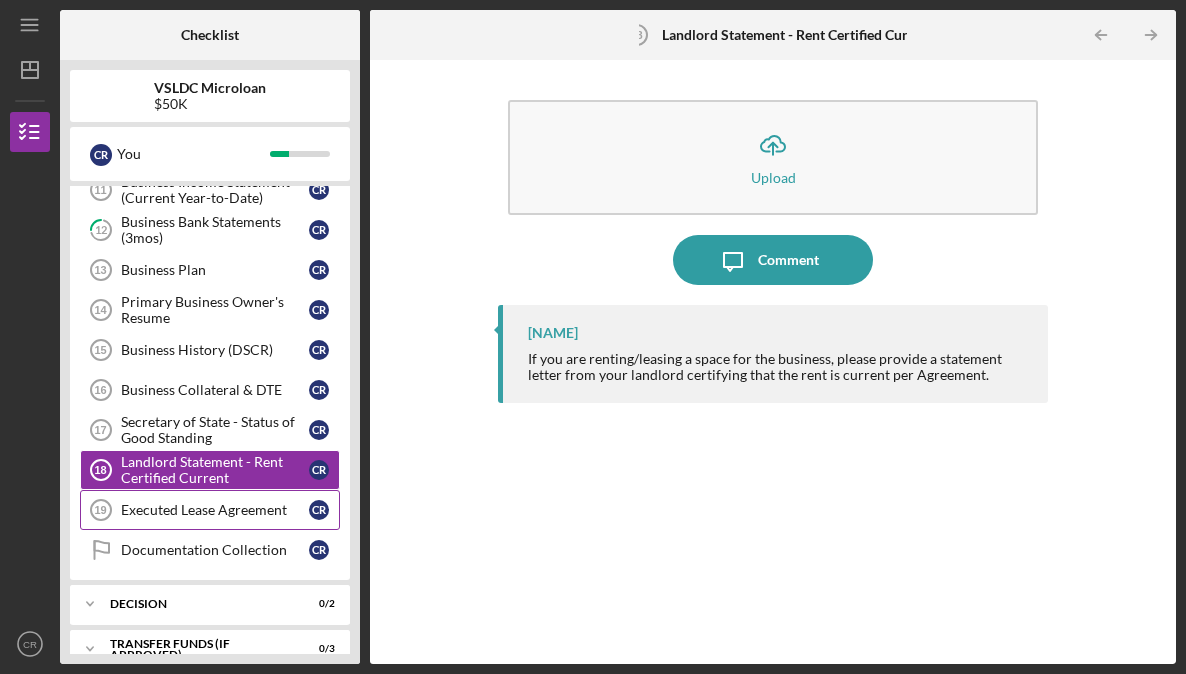 click on "Executed Lease Agreement" at bounding box center [215, 510] 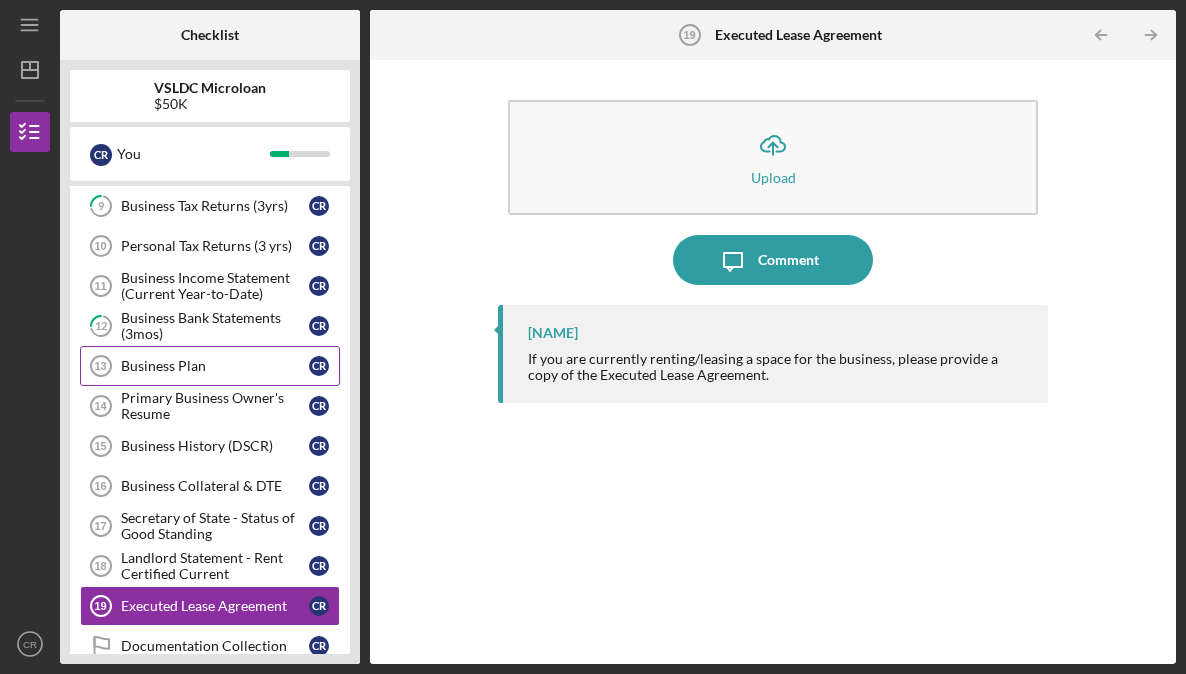 scroll, scrollTop: 83, scrollLeft: 0, axis: vertical 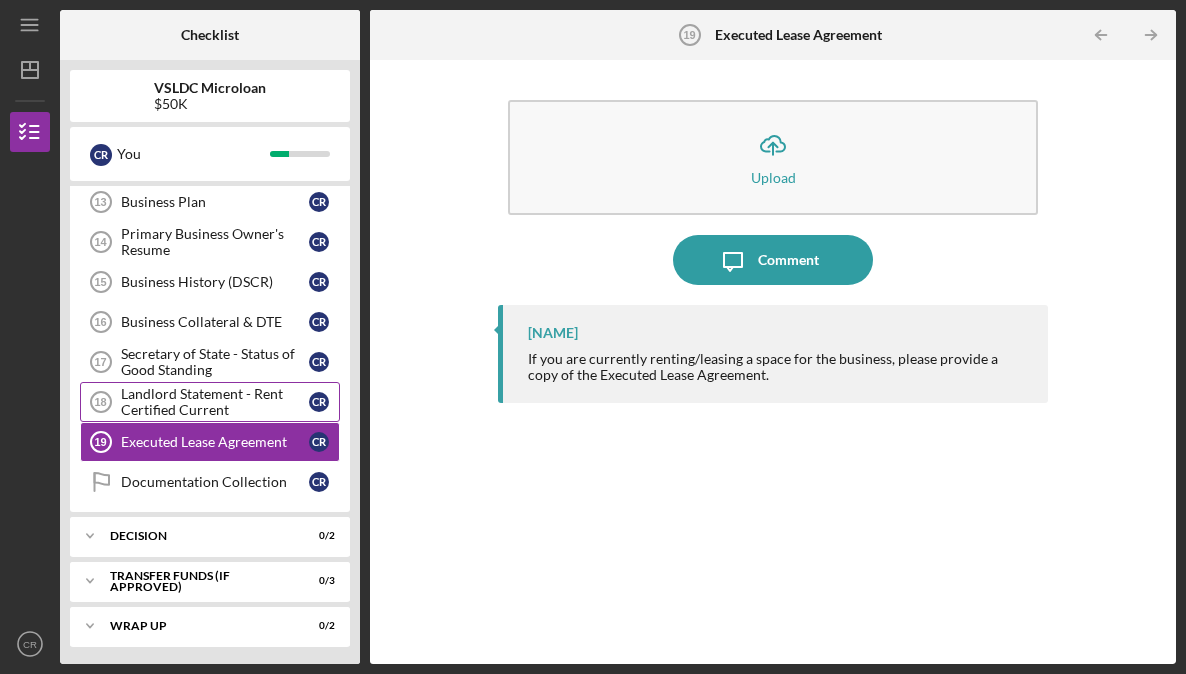 click on "Landlord Statement - Rent Certified Current" at bounding box center (215, 402) 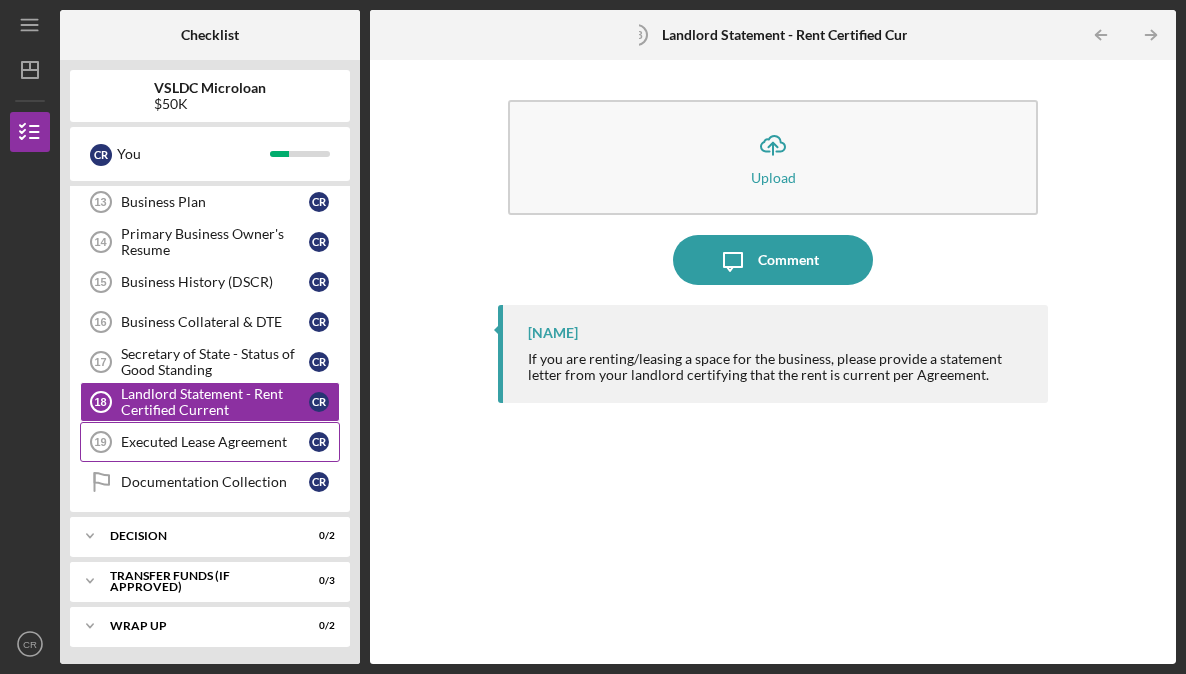 click on "Executed Lease Agreement" at bounding box center (215, 442) 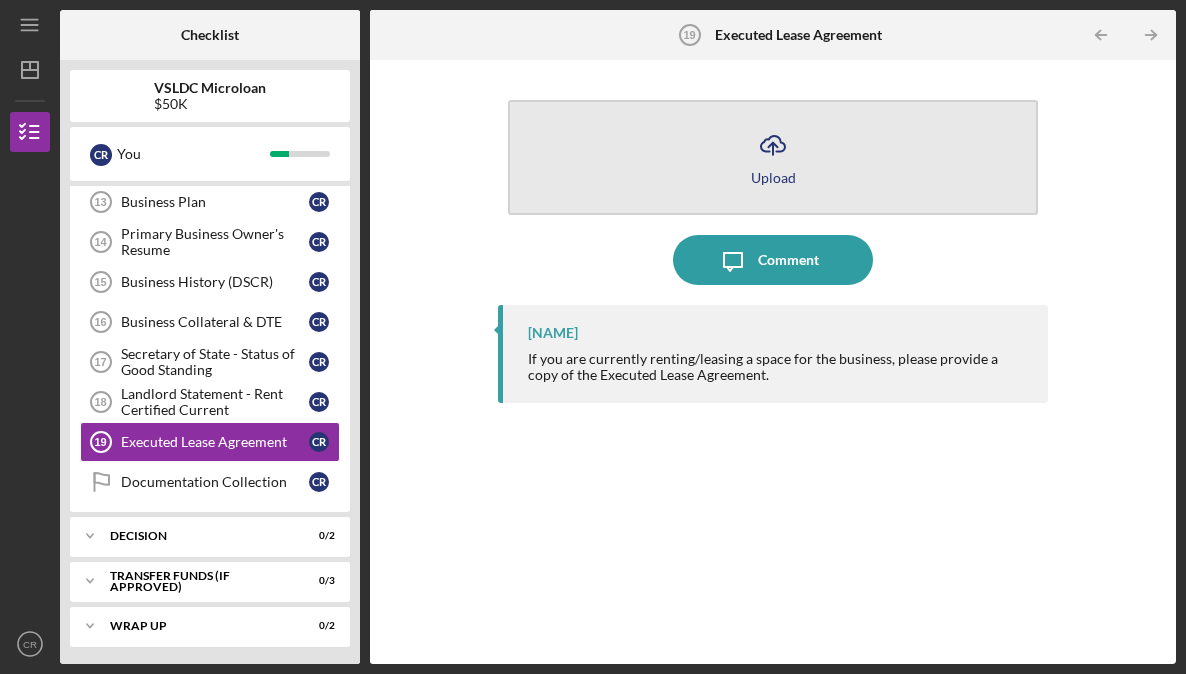 click on "Icon/Upload" 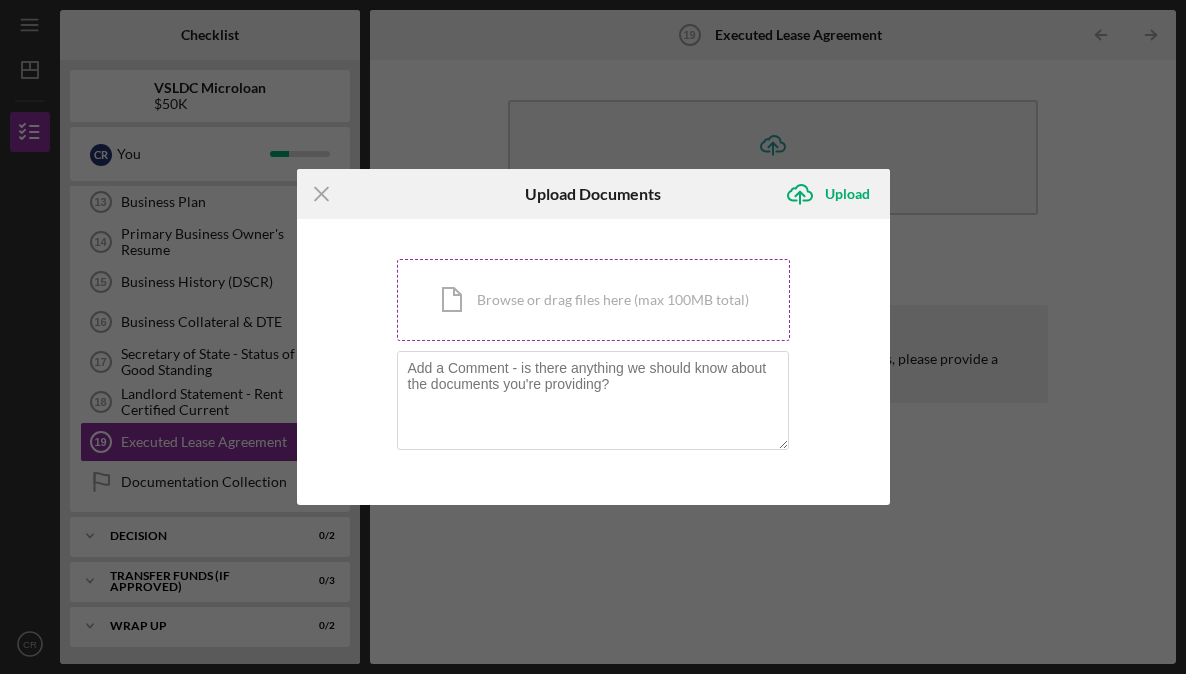 click on "Icon/Document Browse or drag files here (max 100MB total) Tap to choose files or take a photo" at bounding box center [593, 300] 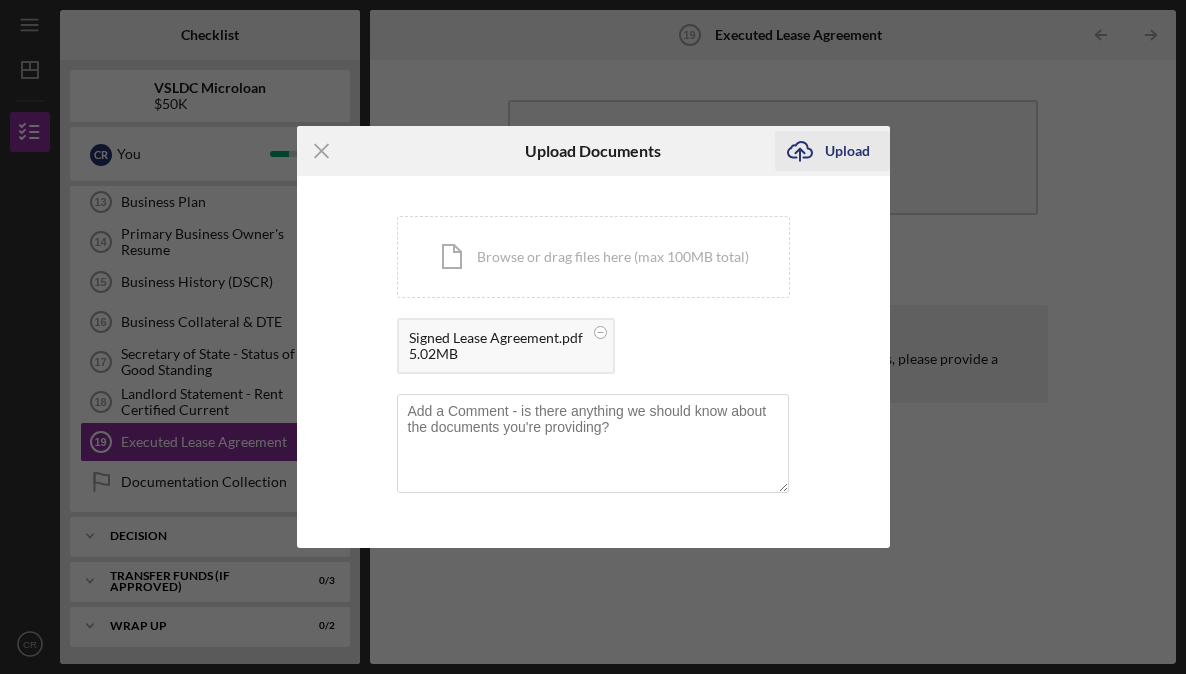 click on "Upload" at bounding box center [847, 151] 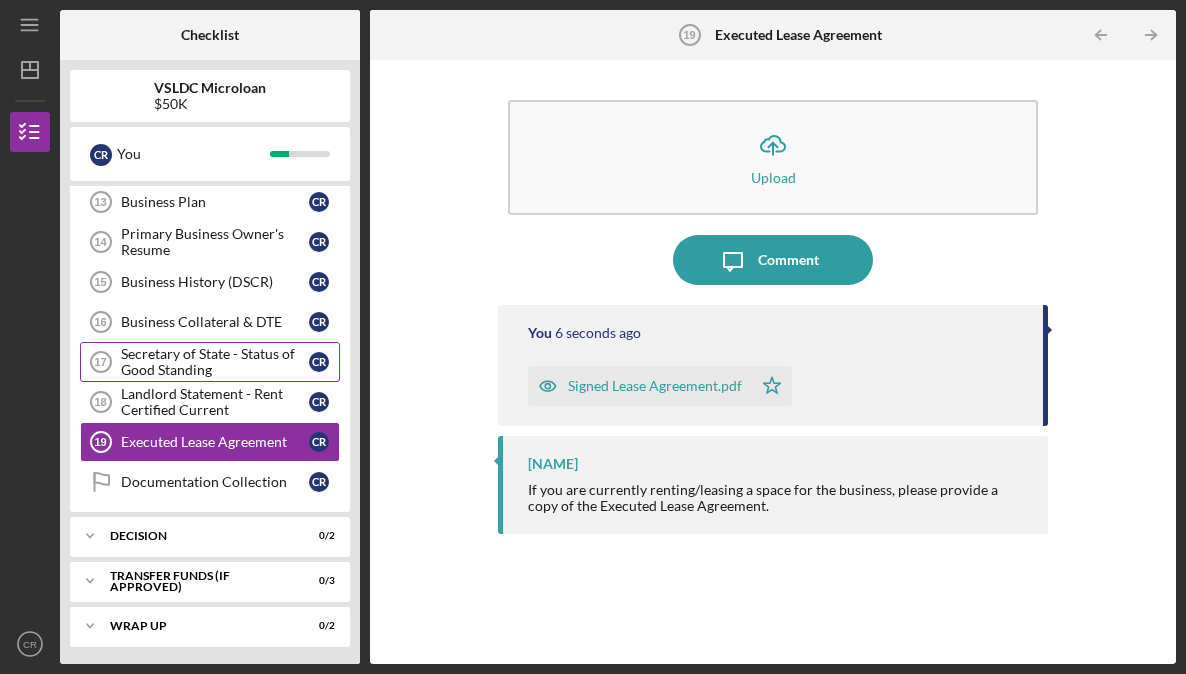 click on "Secretary of State - Status of Good Standing" at bounding box center [215, 362] 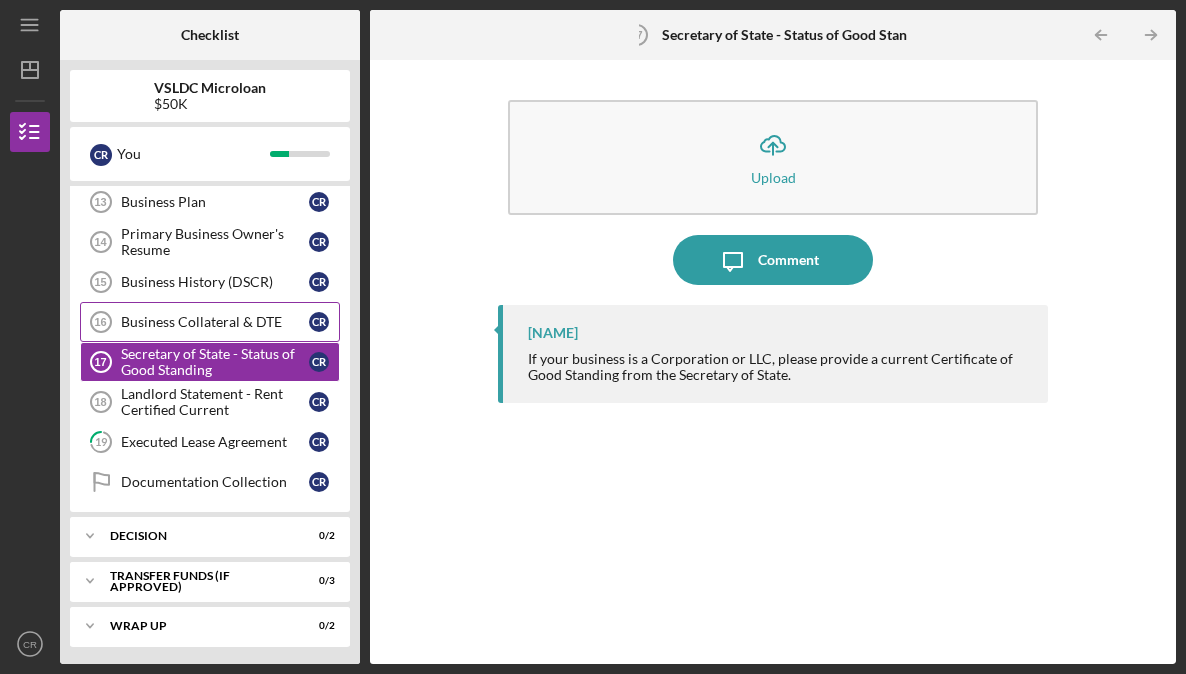 click on "Business Collateral & DTE" at bounding box center (215, 322) 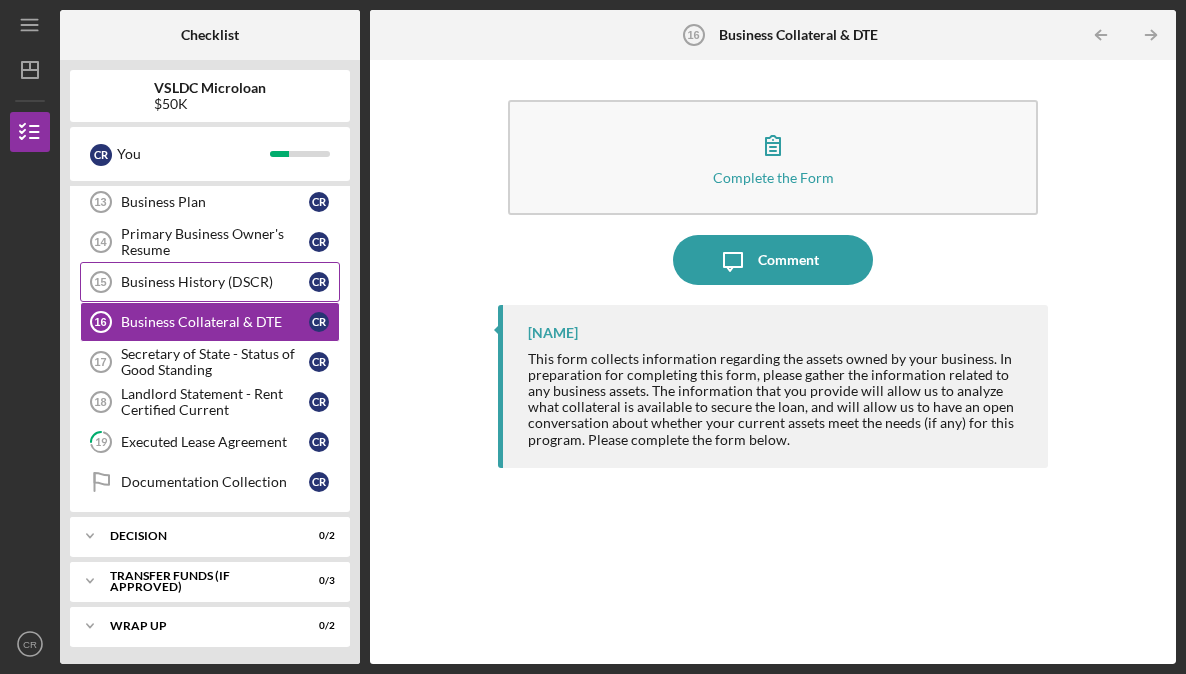 click on "Business History (DSCR)" at bounding box center [215, 282] 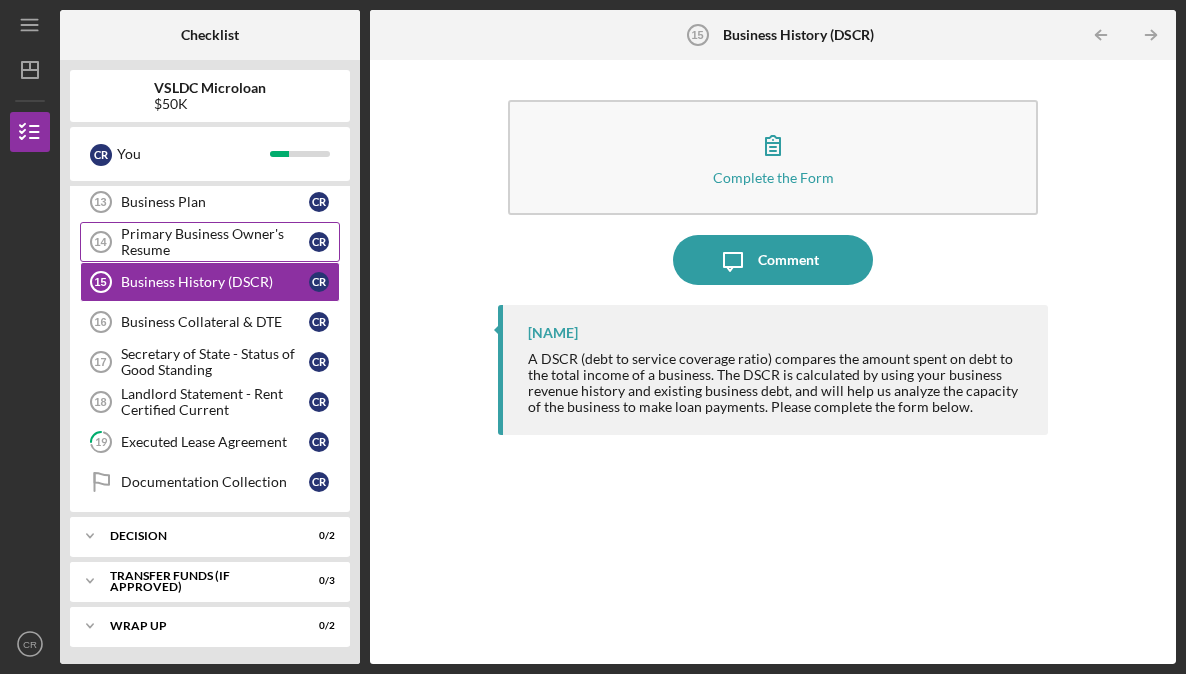 click on "Primary Business Owner's Resume" at bounding box center [215, 242] 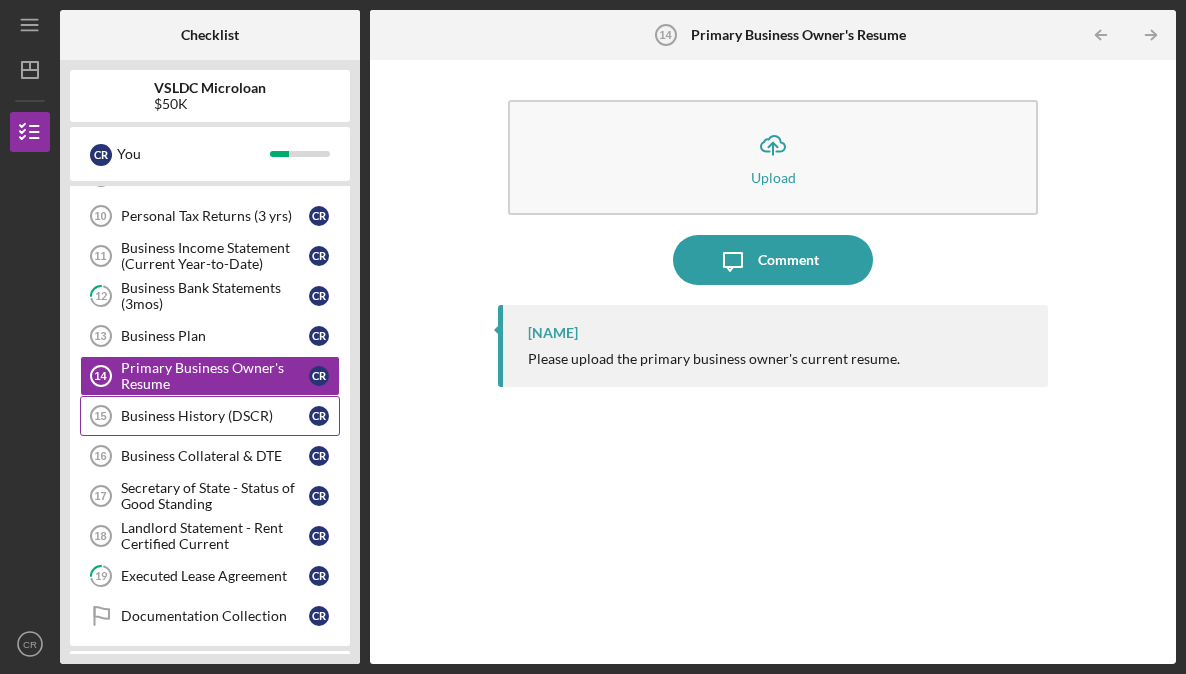 scroll, scrollTop: 115, scrollLeft: 0, axis: vertical 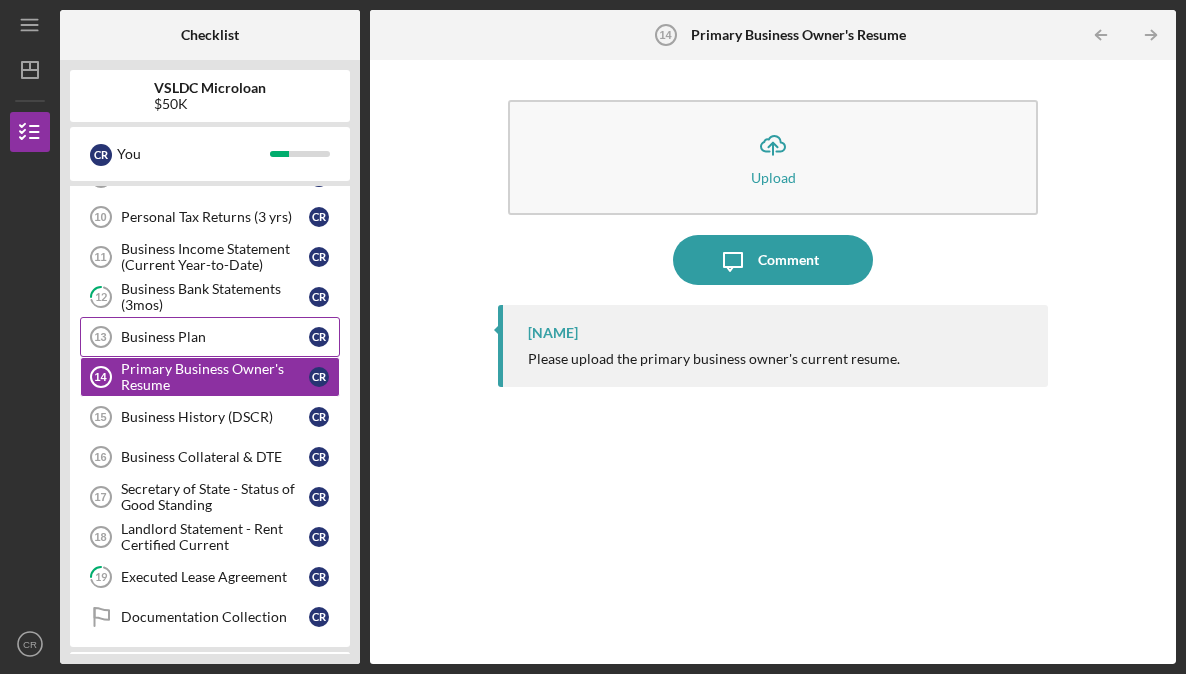 click on "Business Plan" at bounding box center [215, 337] 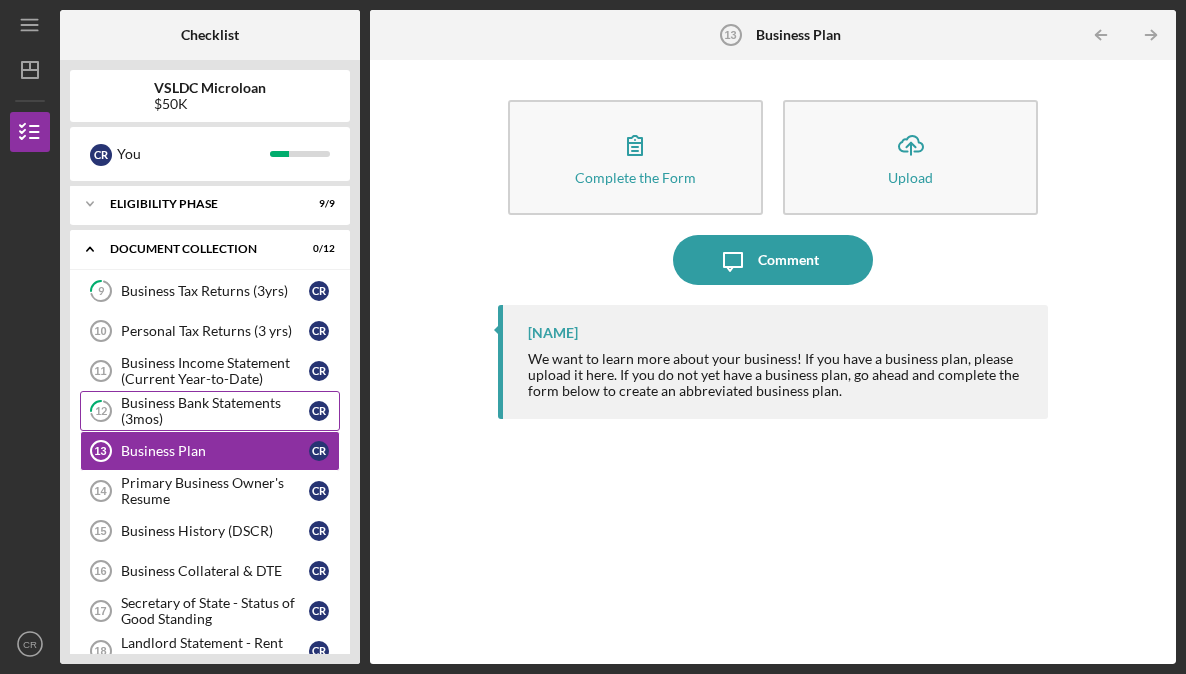 scroll, scrollTop: 0, scrollLeft: 0, axis: both 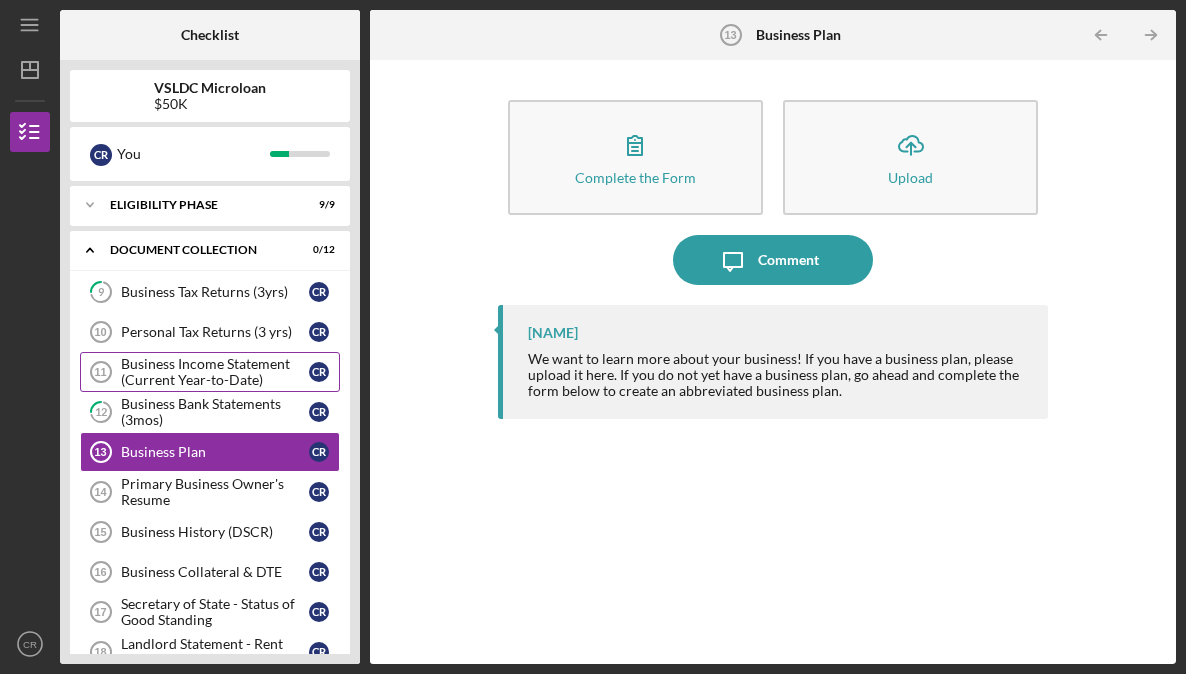click on "Business Income Statement (Current Year-to-Date)" at bounding box center [215, 372] 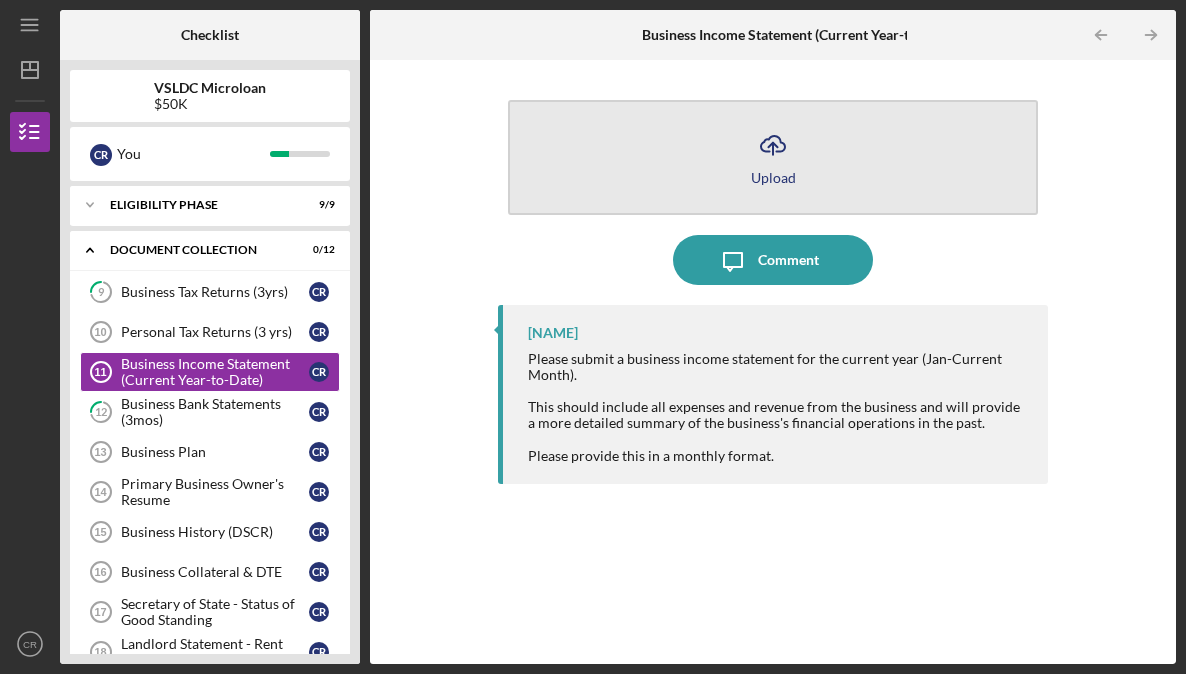 click on "Icon/Upload Upload" at bounding box center [773, 157] 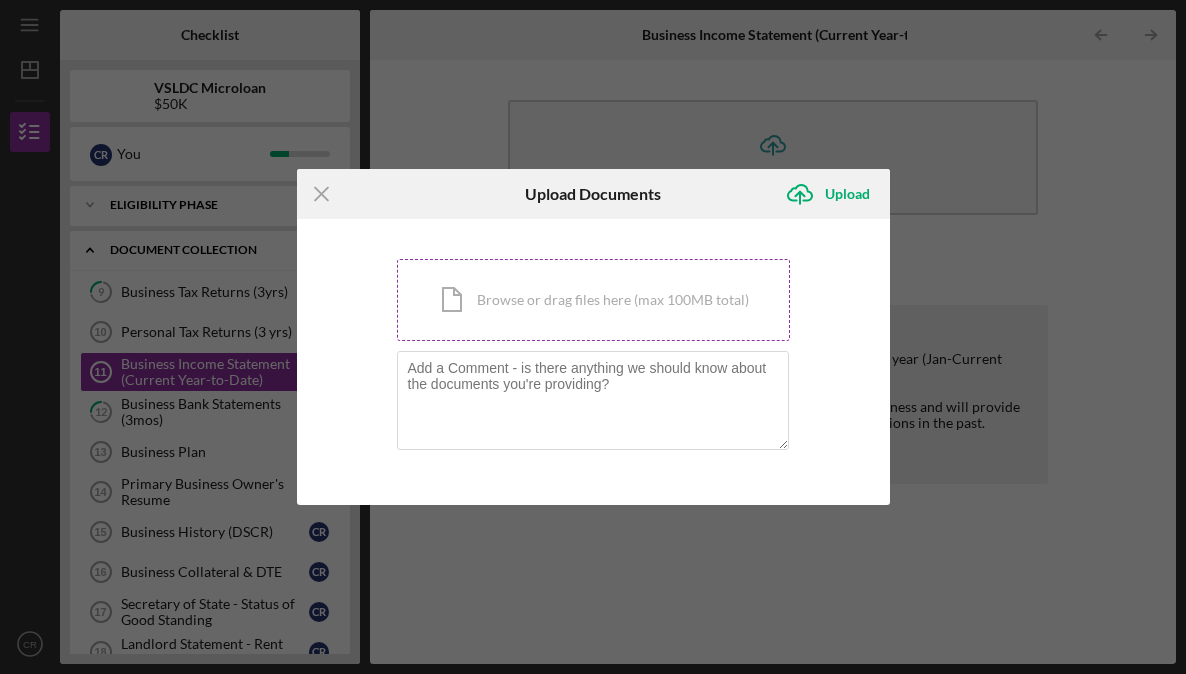 click on "Icon/Document Browse or drag files here (max 100MB total) Tap to choose files or take a photo" at bounding box center (593, 300) 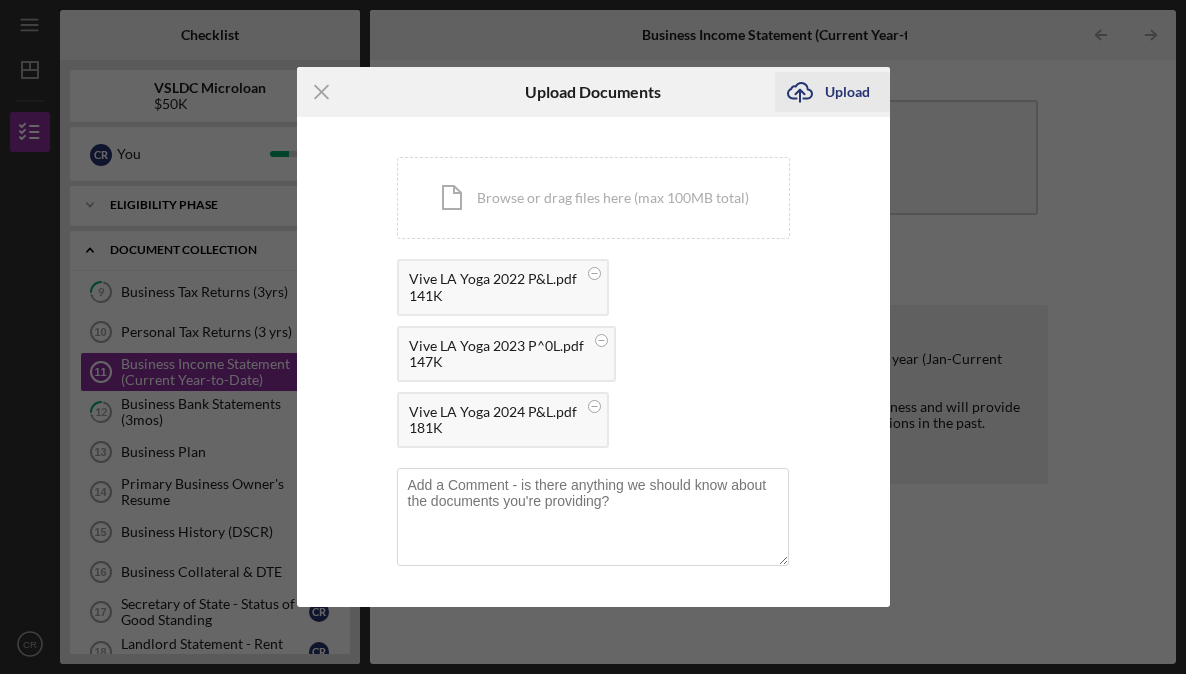 click on "Upload" at bounding box center (847, 92) 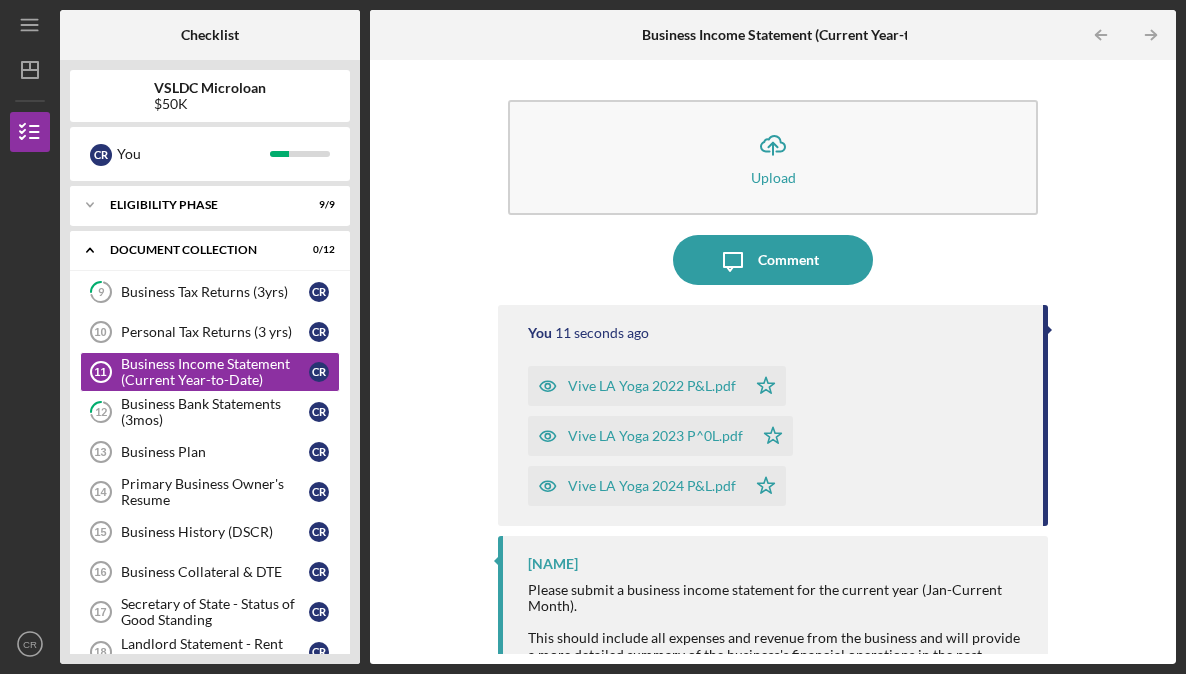 scroll, scrollTop: 61, scrollLeft: 0, axis: vertical 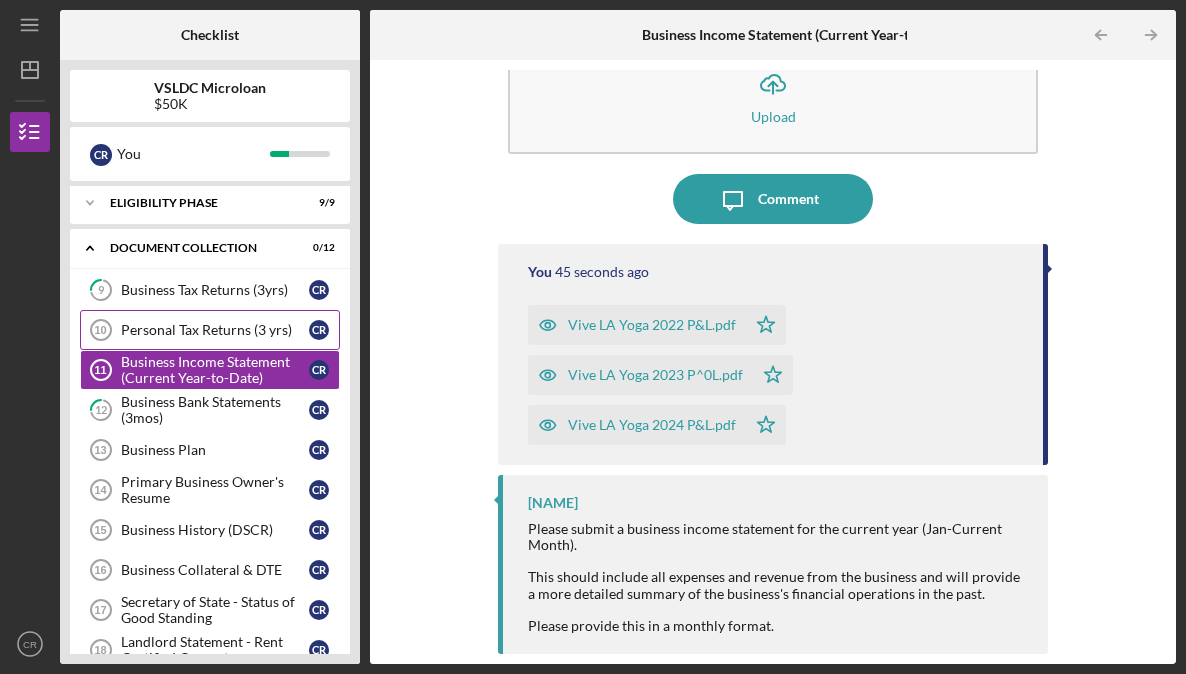 click on "[NAME] Tax Returns (3 yrs) 10 [NAME] Tax Returns (3 yrs) C R" at bounding box center (210, 330) 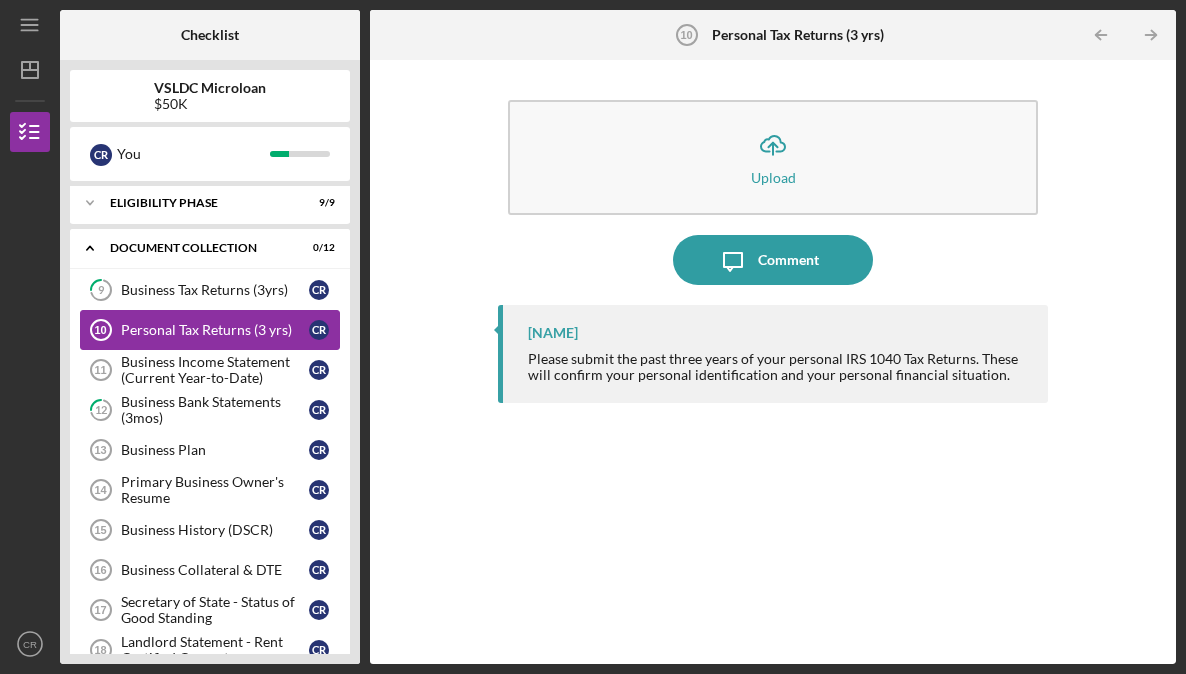 scroll, scrollTop: 42, scrollLeft: 0, axis: vertical 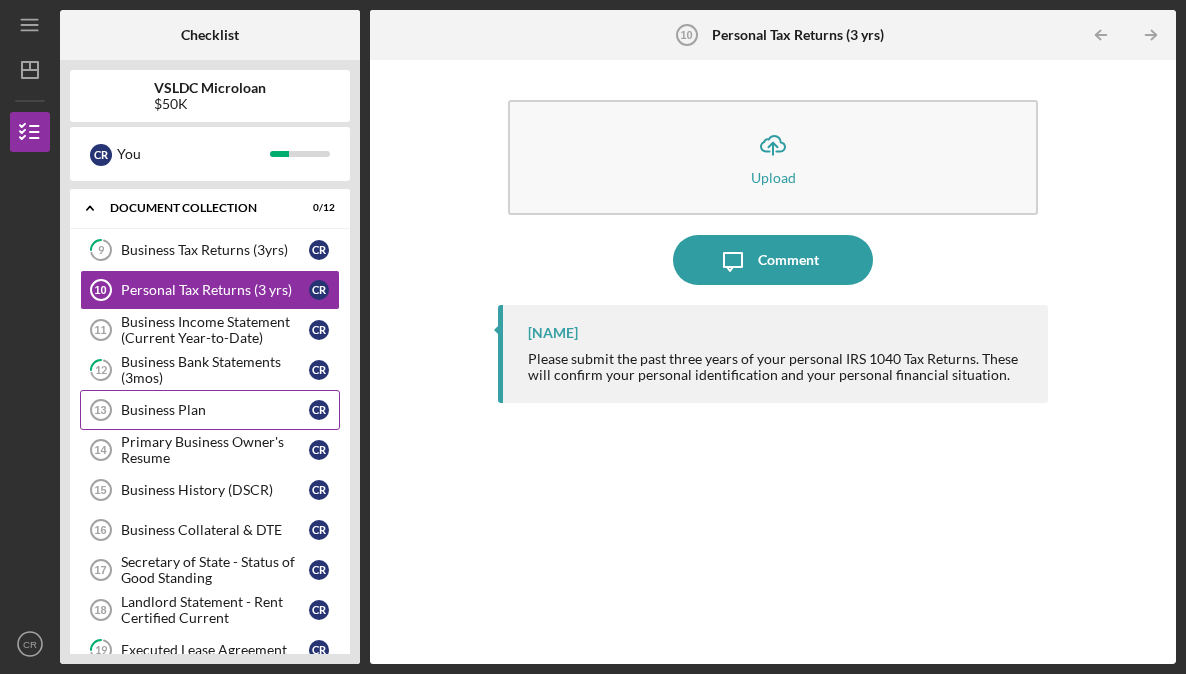 click on "Business Plan" at bounding box center [215, 410] 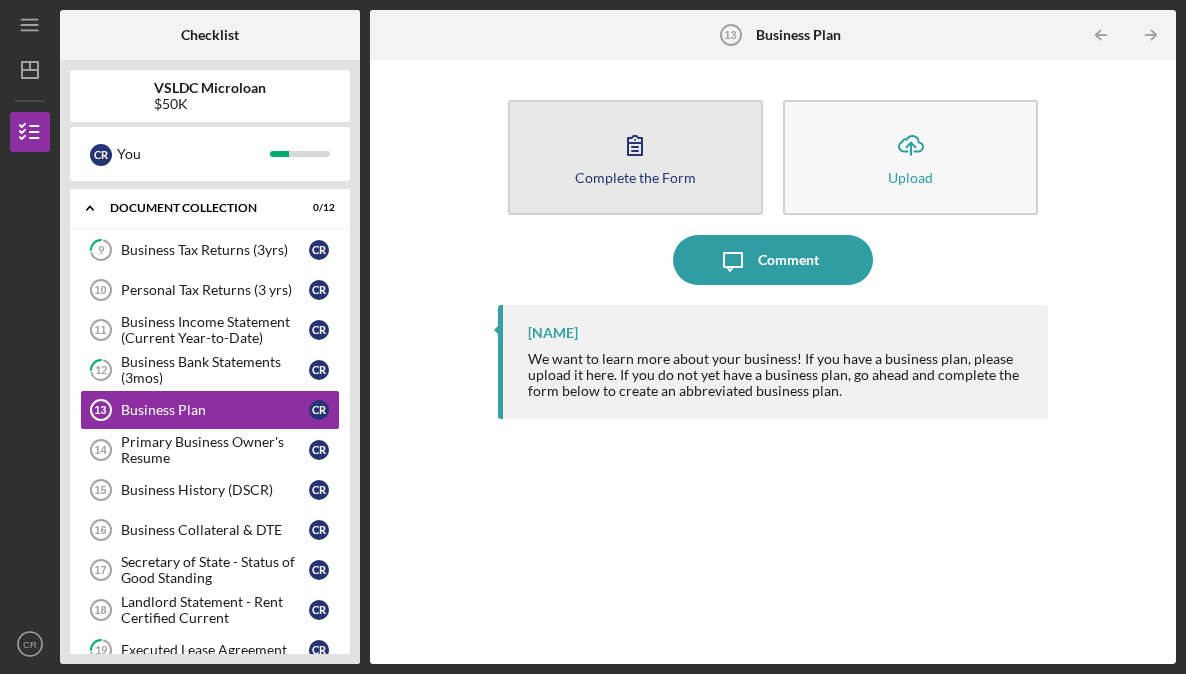 click 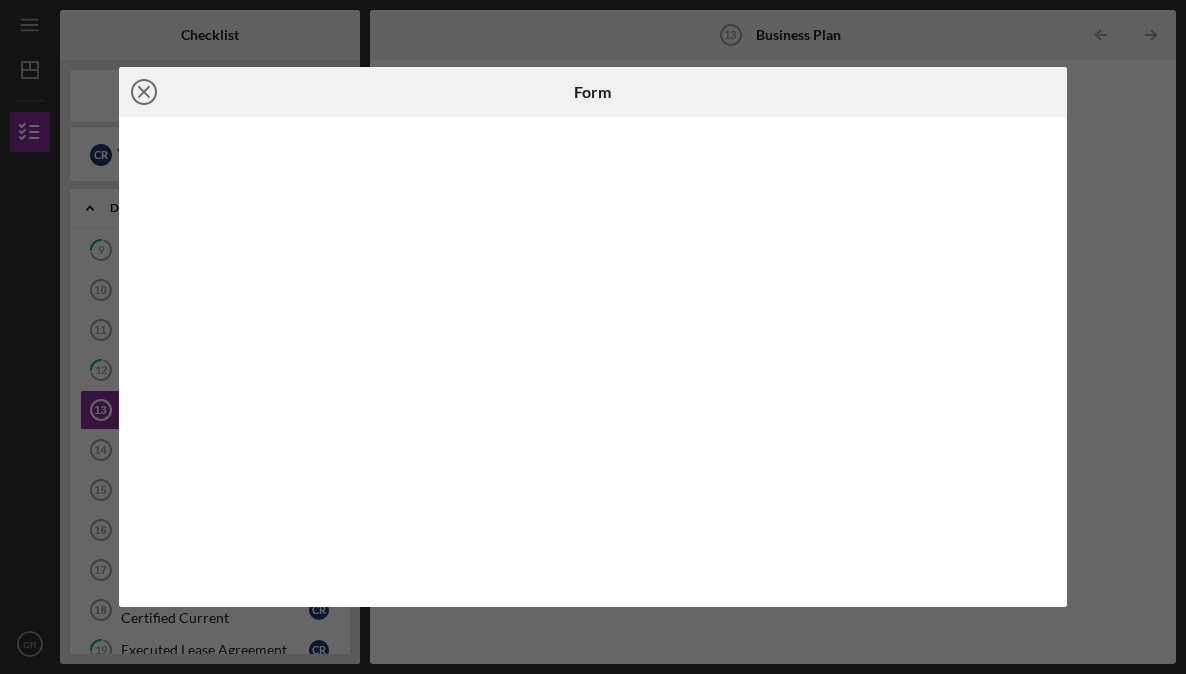 click 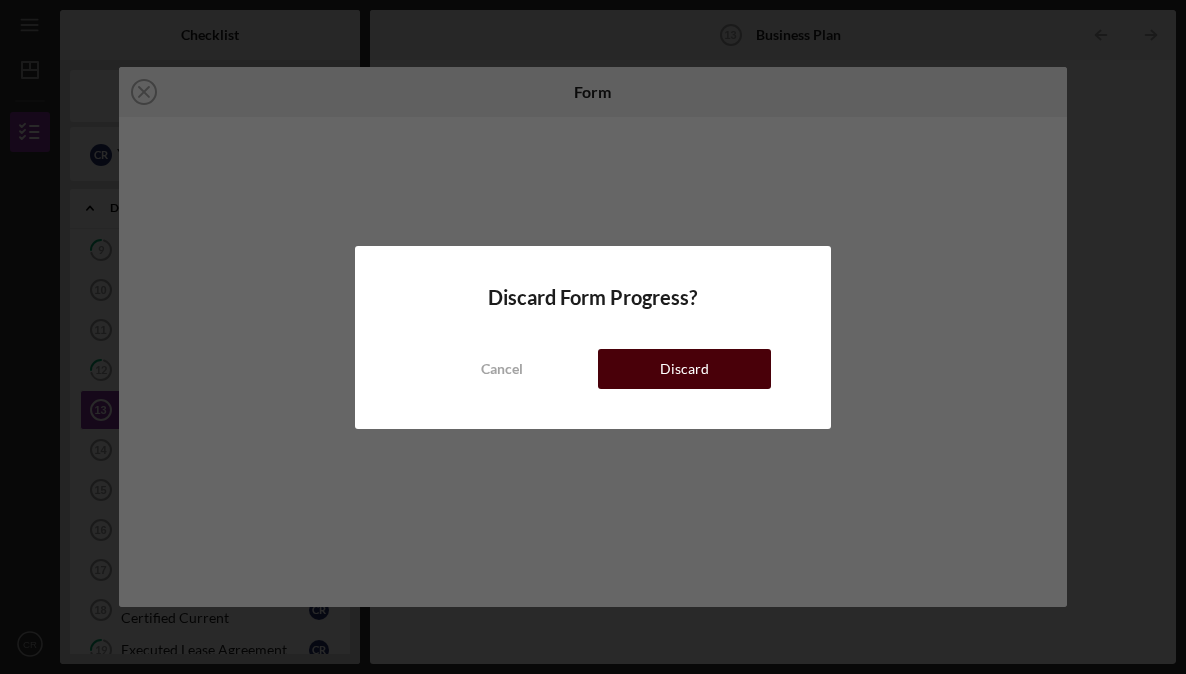 click on "Discard" at bounding box center (684, 369) 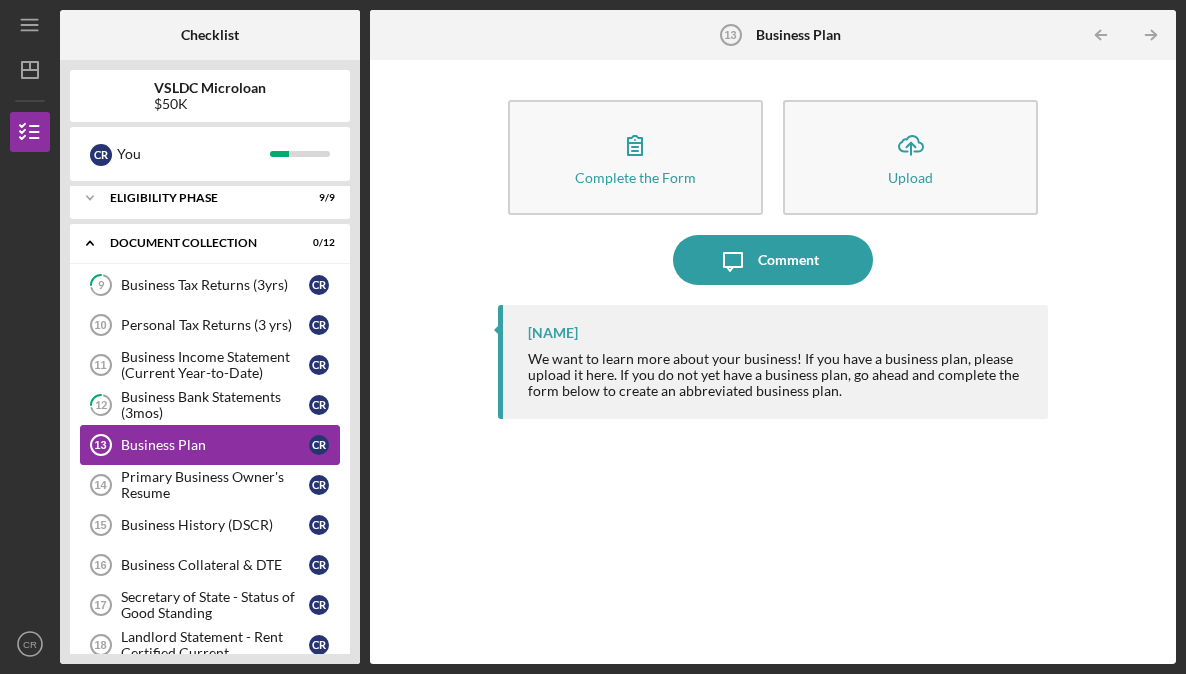 scroll, scrollTop: 0, scrollLeft: 0, axis: both 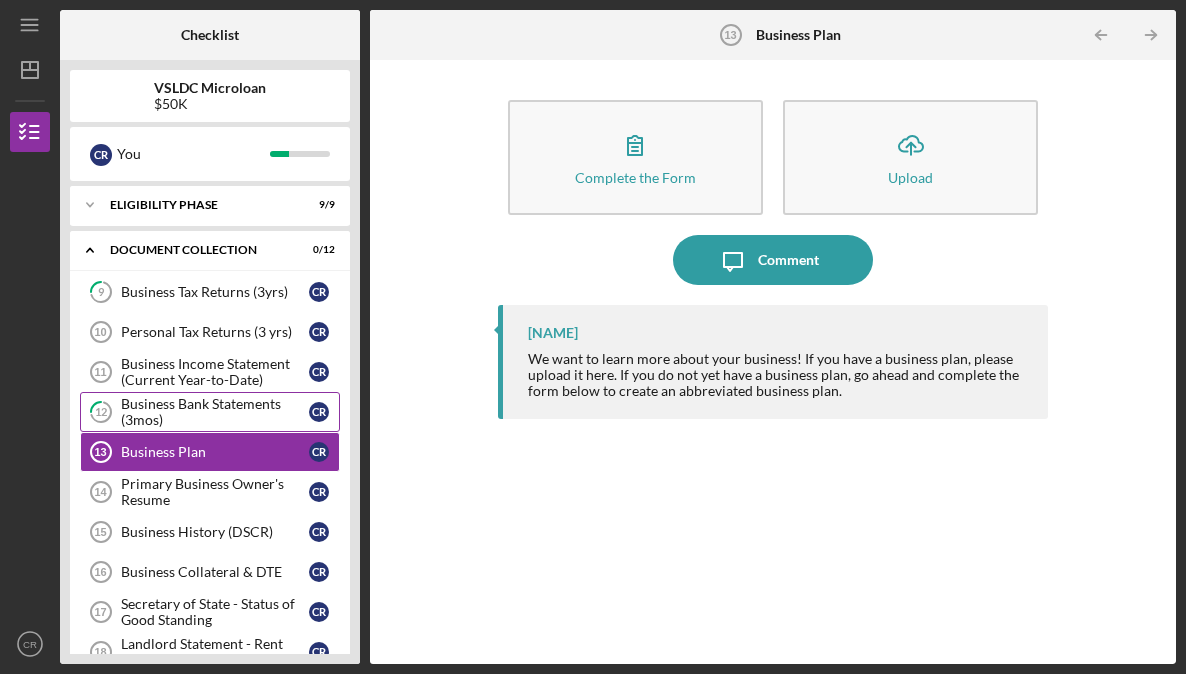 type 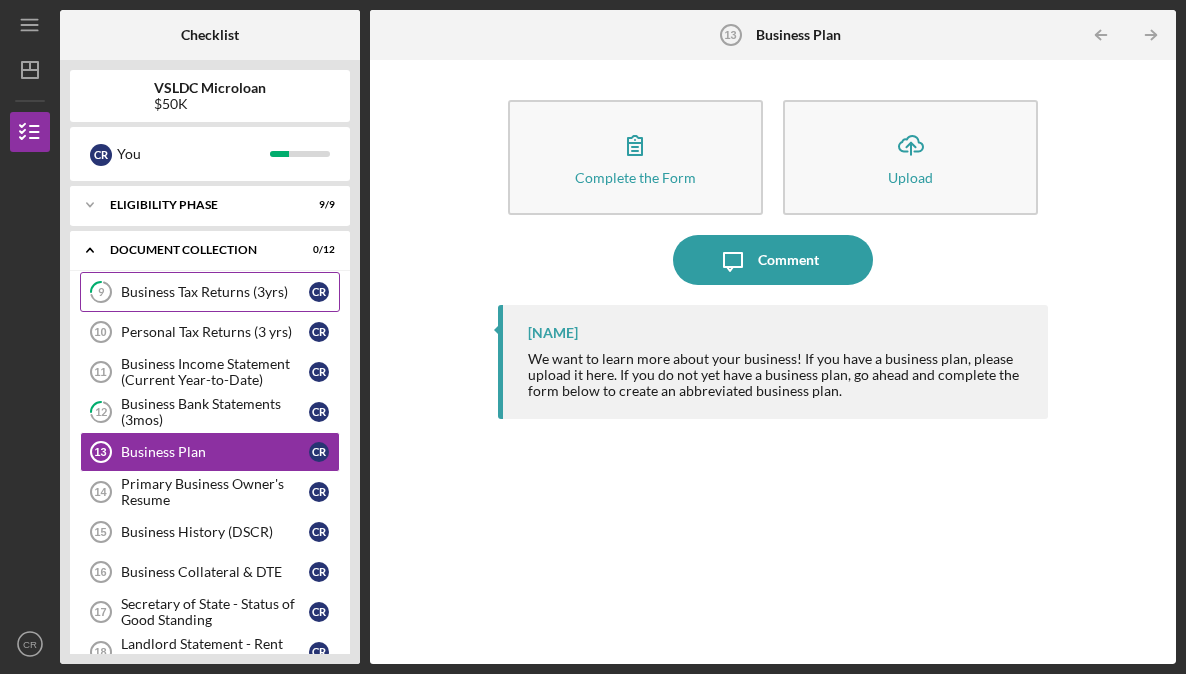 click on "9 Business Tax Returns (3yrs) C R" at bounding box center [210, 292] 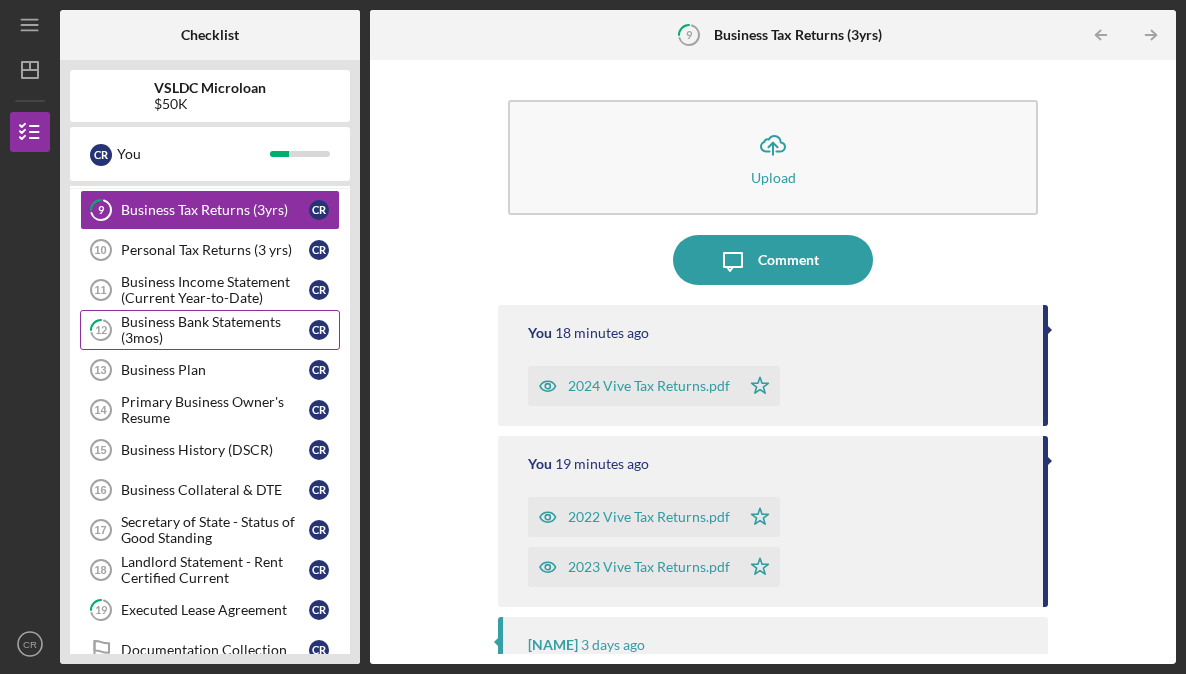 scroll, scrollTop: 86, scrollLeft: 0, axis: vertical 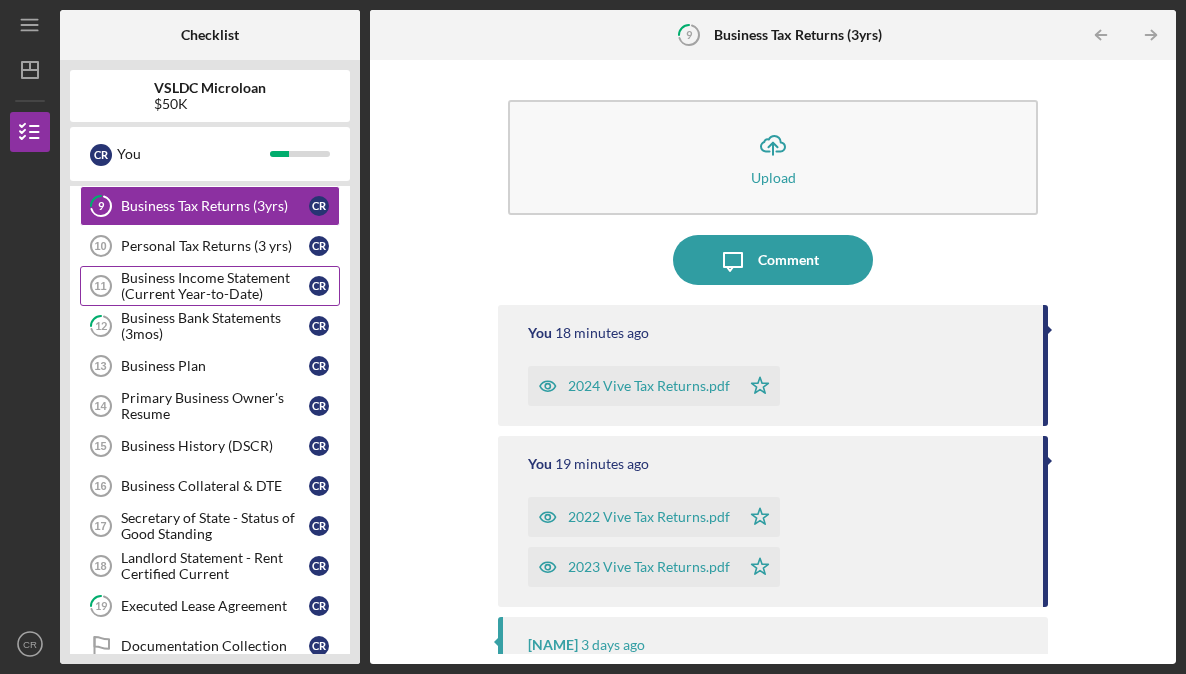 click on "Business Income Statement (Current Year-to-Date)" at bounding box center [215, 286] 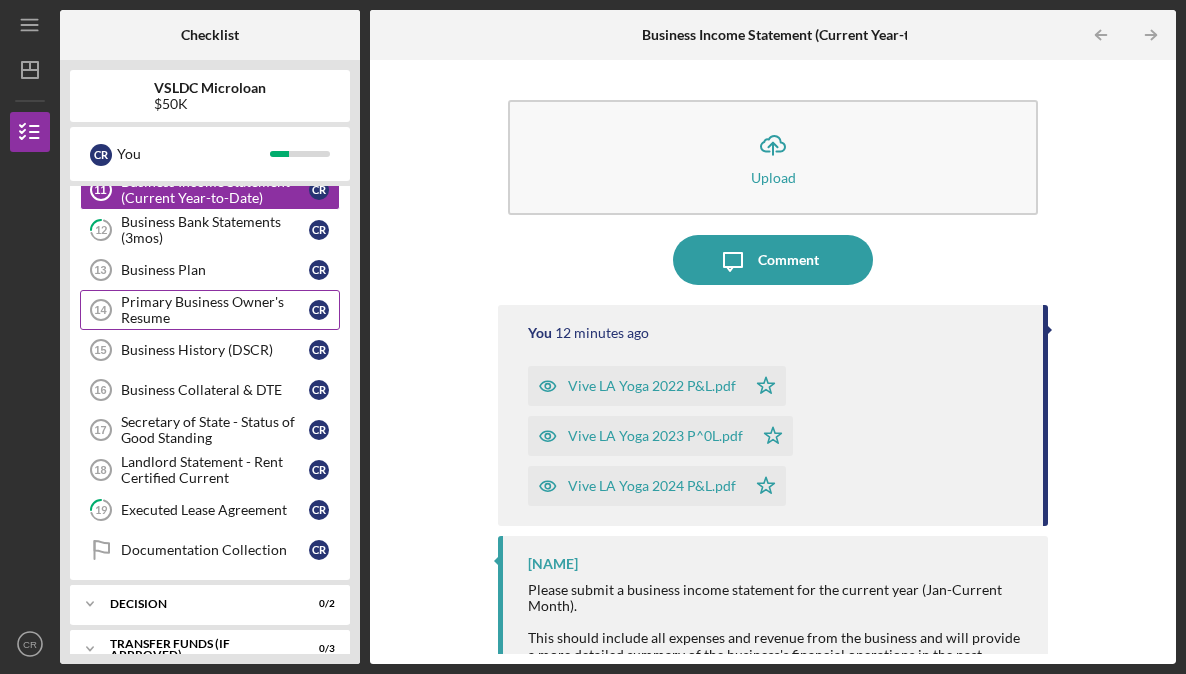 scroll, scrollTop: 183, scrollLeft: 0, axis: vertical 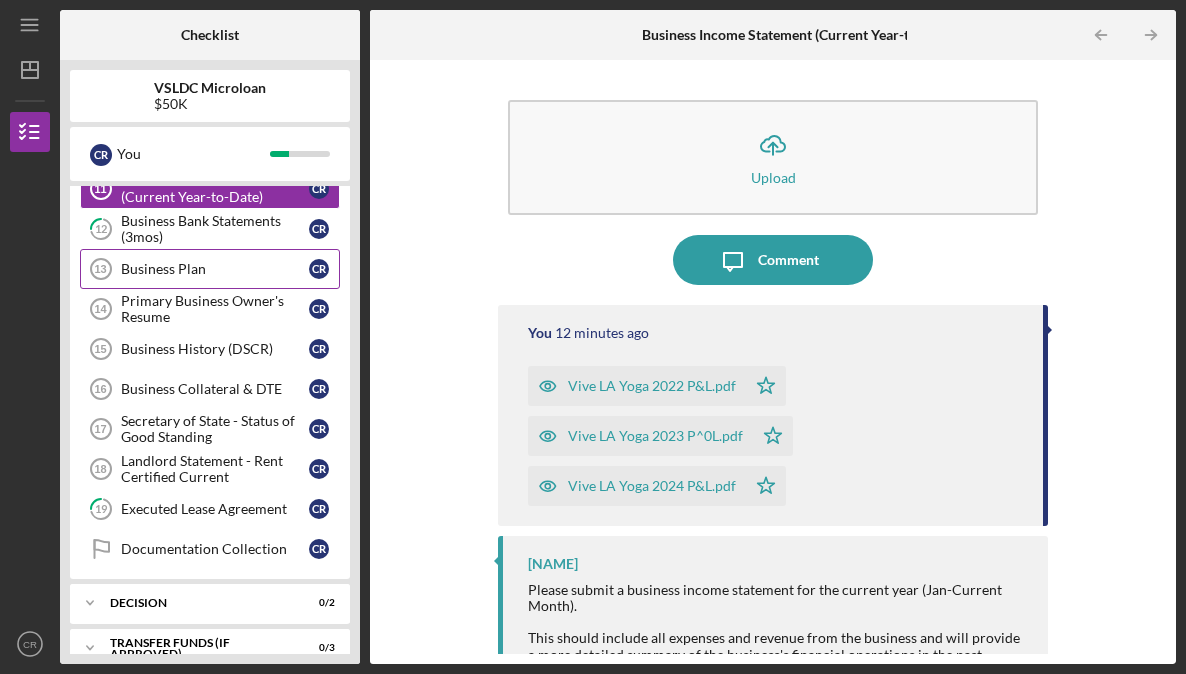 click on "Business Plan 13 Business Plan C R" at bounding box center (210, 269) 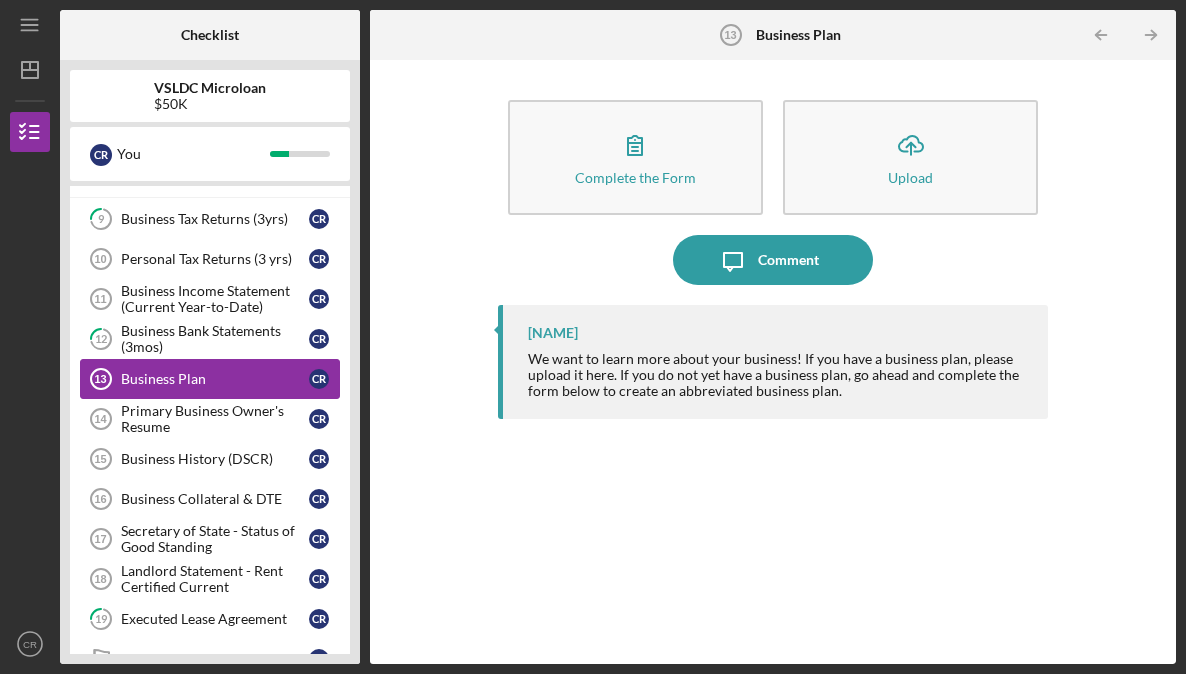 scroll, scrollTop: 70, scrollLeft: 0, axis: vertical 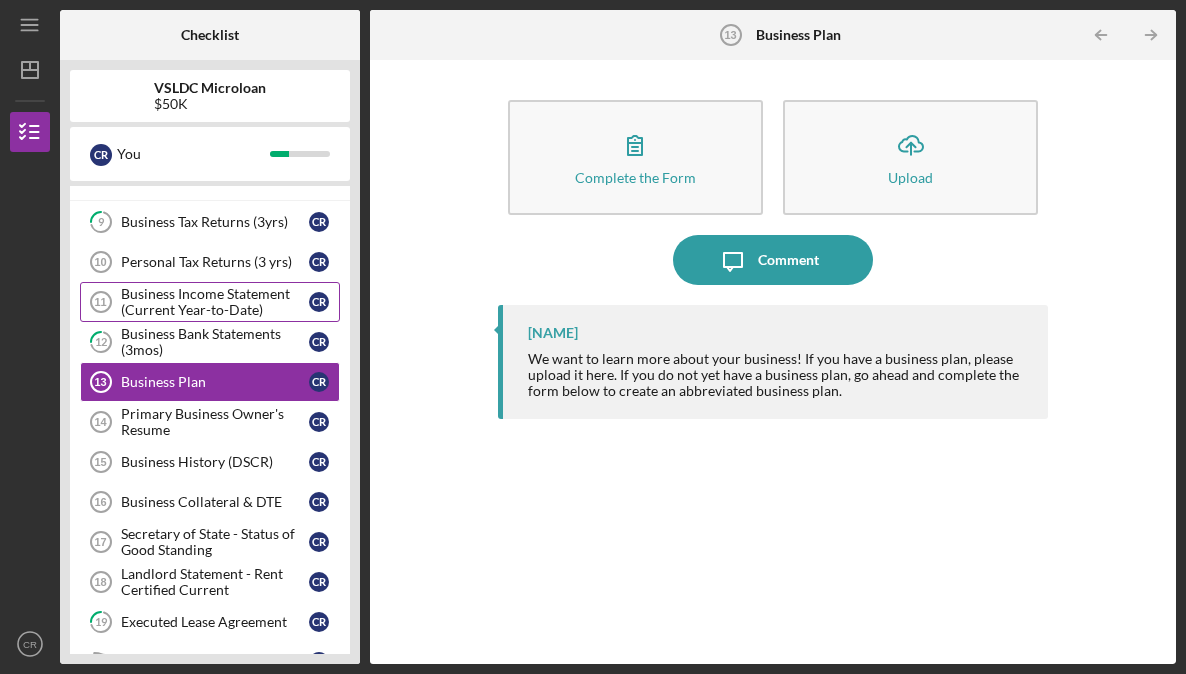 click on "Business Income Statement (Current Year-to-Date)" at bounding box center (215, 302) 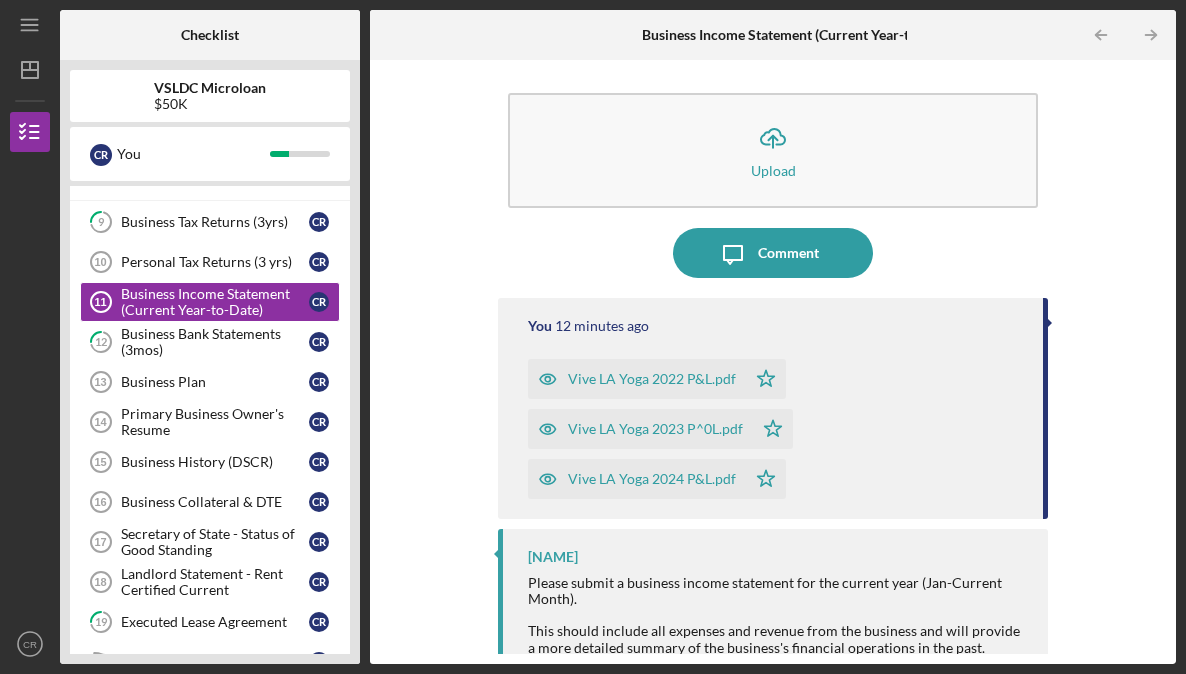 scroll, scrollTop: 0, scrollLeft: 0, axis: both 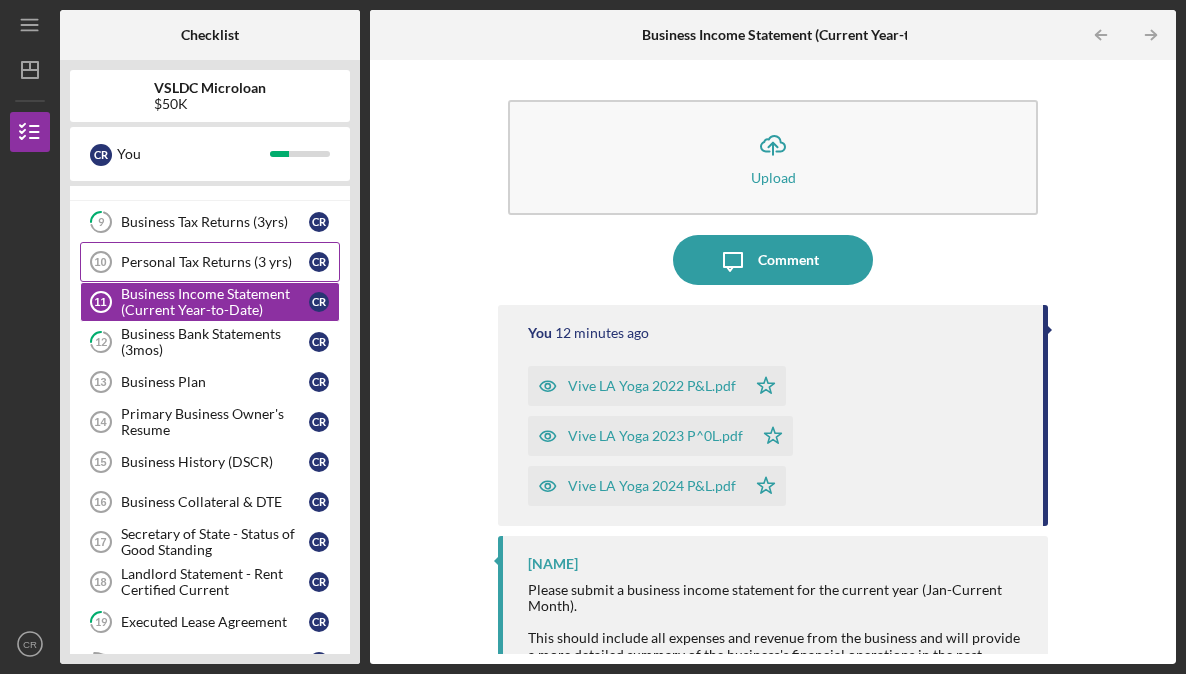 click on "Personal Tax Returns (3 yrs)" at bounding box center [215, 262] 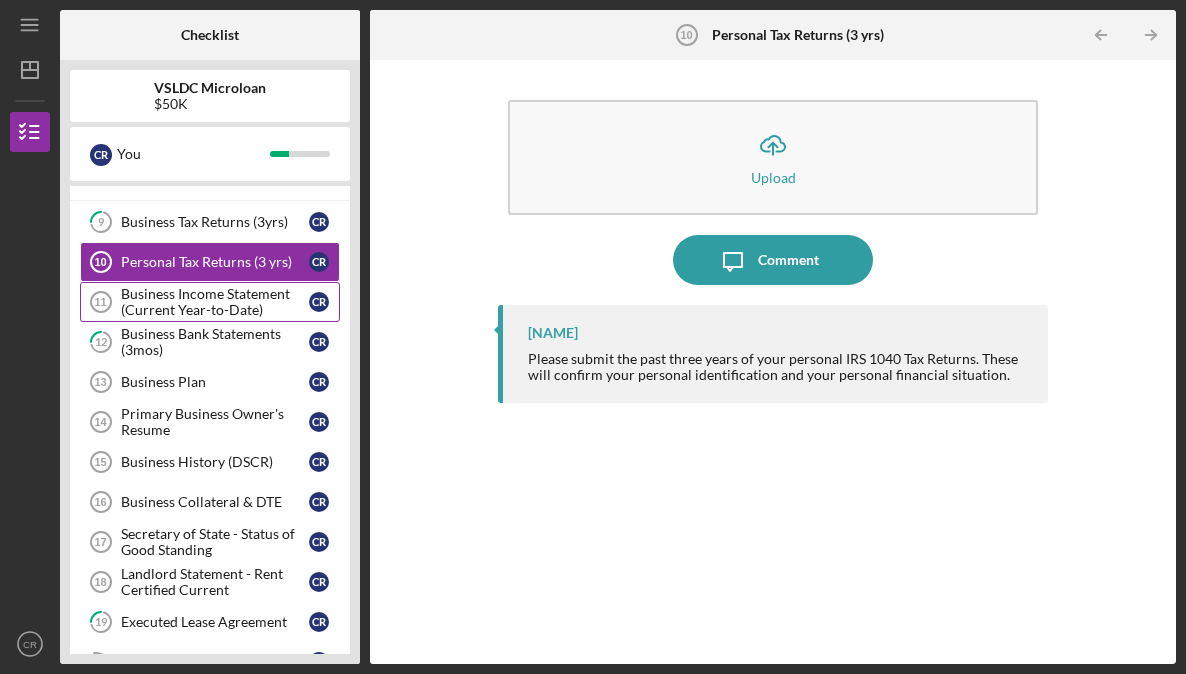 click on "Business Income Statement (Current Year-to-Date)" at bounding box center [215, 302] 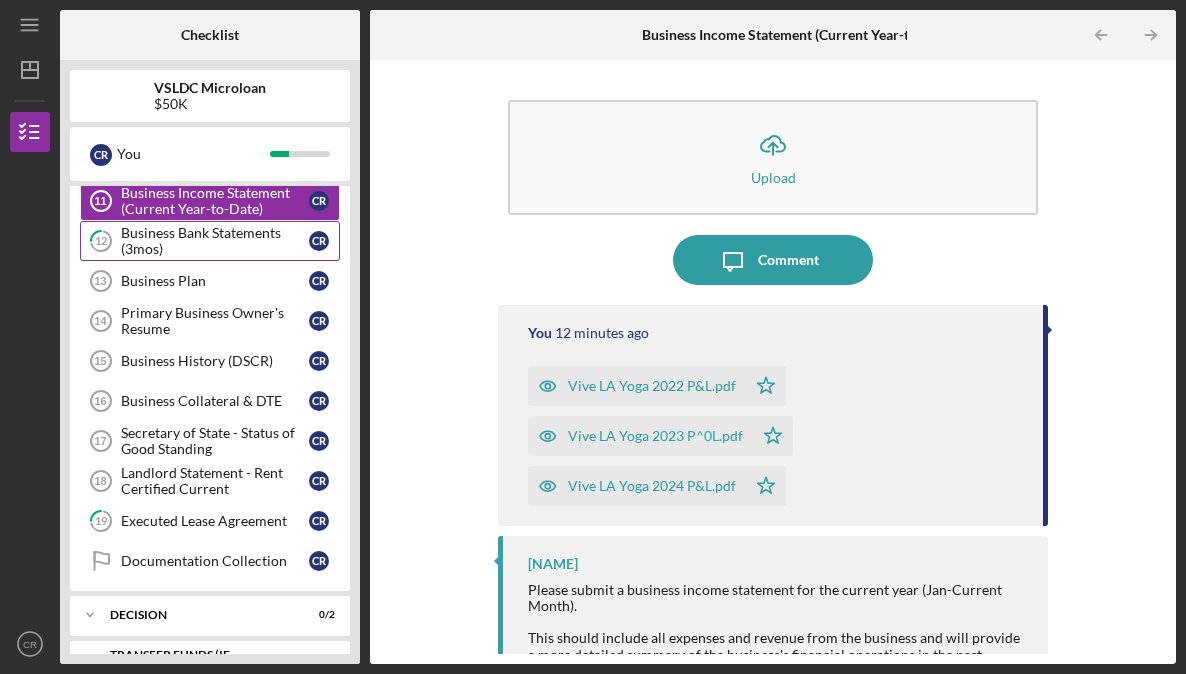 scroll, scrollTop: 139, scrollLeft: 0, axis: vertical 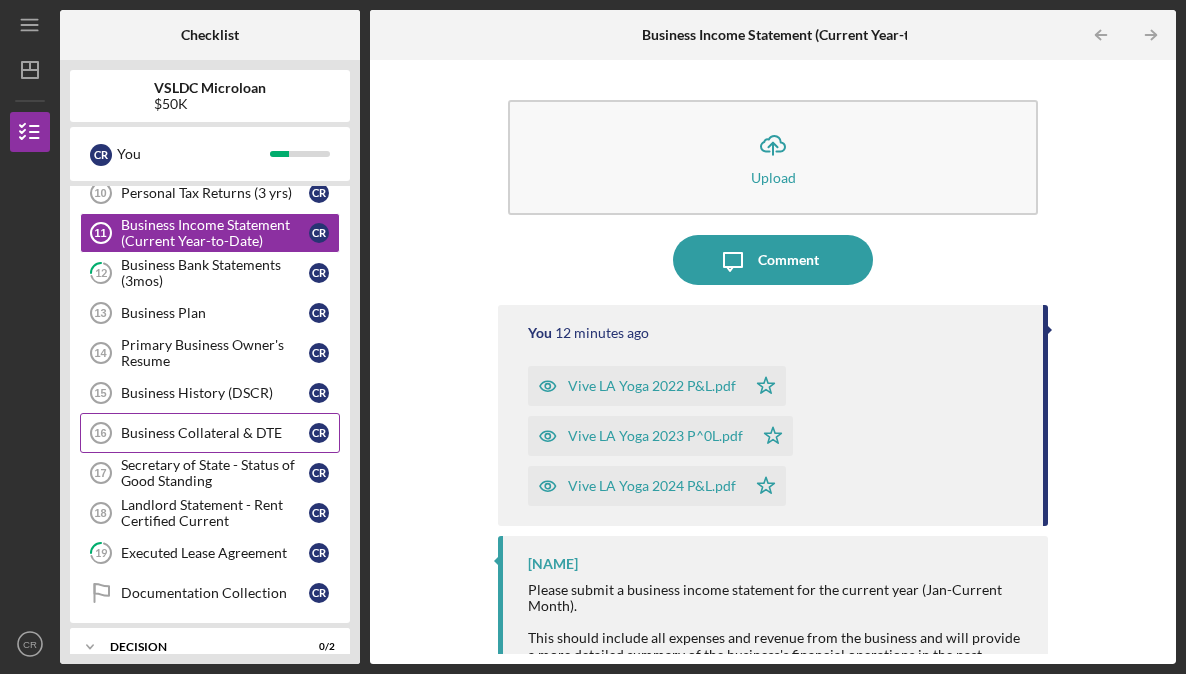 click on "Business Collateral & DTE" at bounding box center (215, 433) 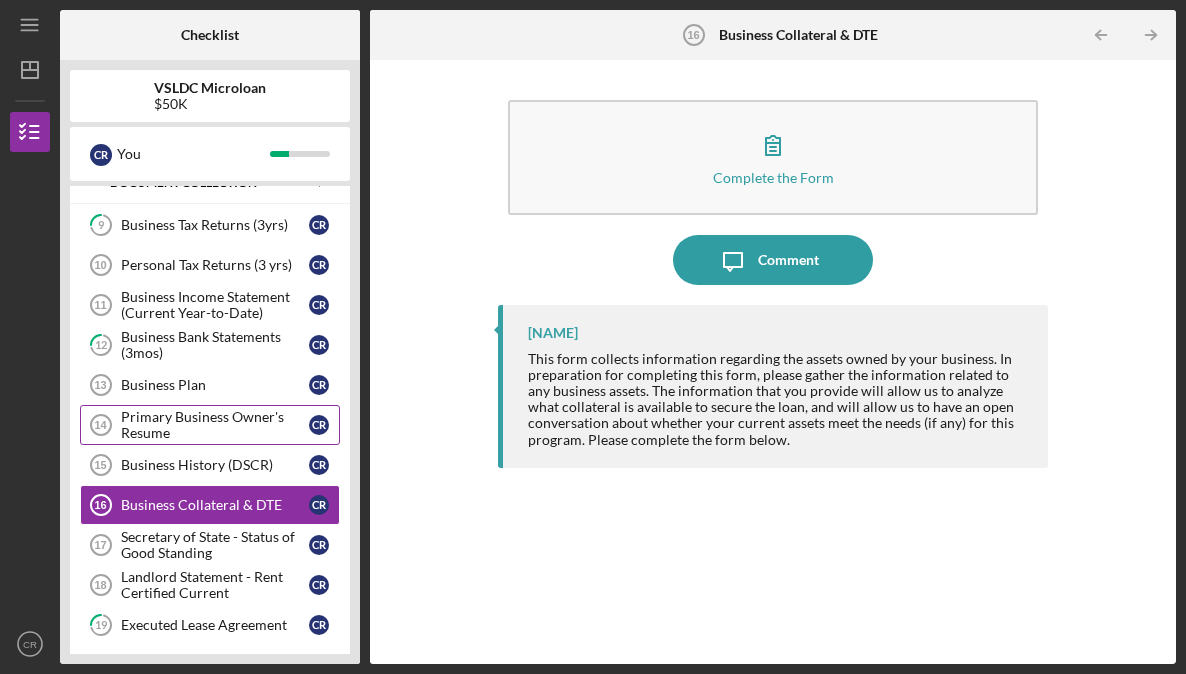 scroll, scrollTop: 64, scrollLeft: 0, axis: vertical 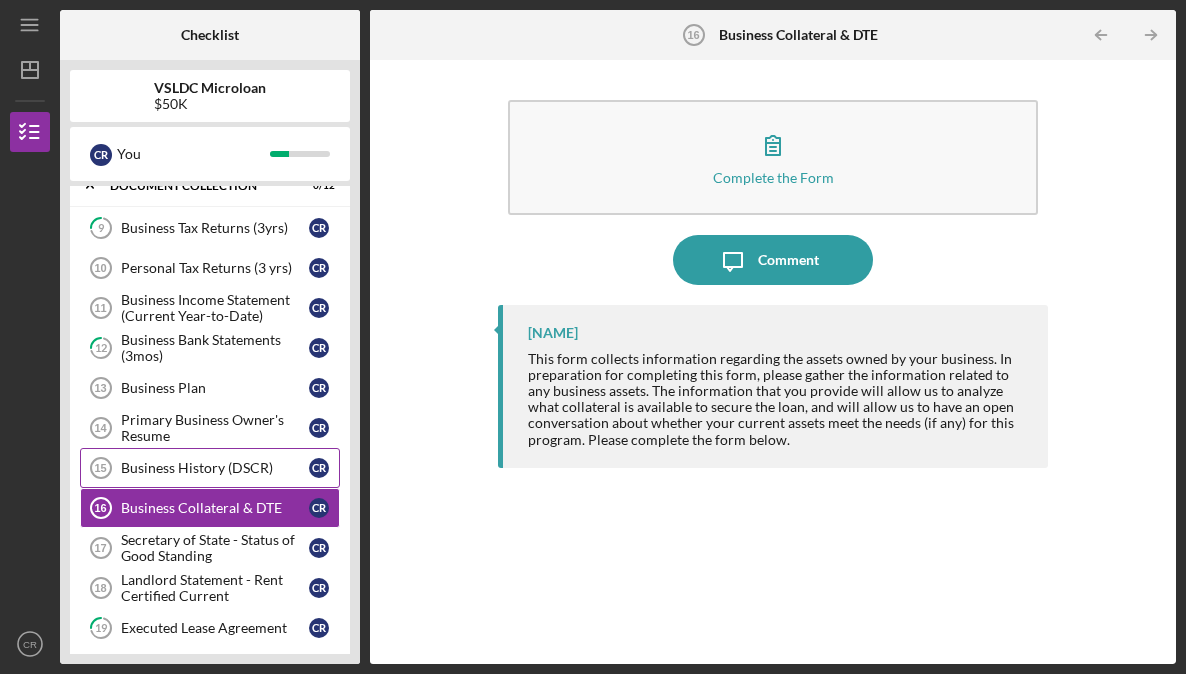 click on "Business History (DSCR)" at bounding box center (215, 468) 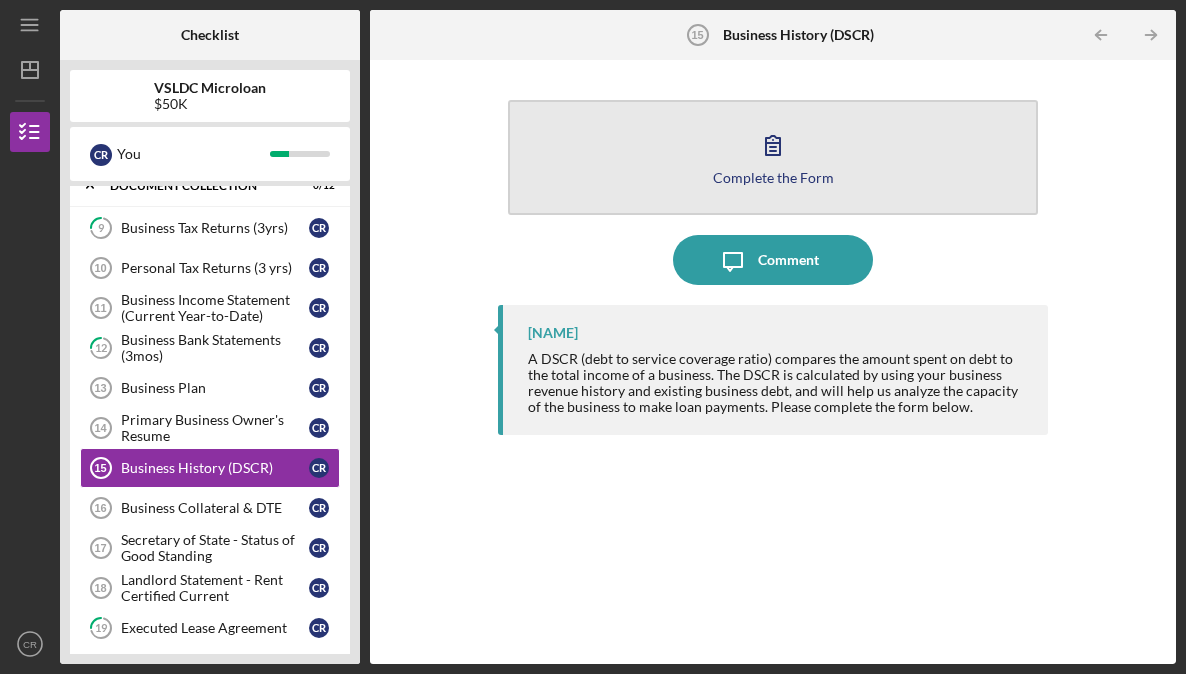 click on "Complete the Form" at bounding box center [773, 177] 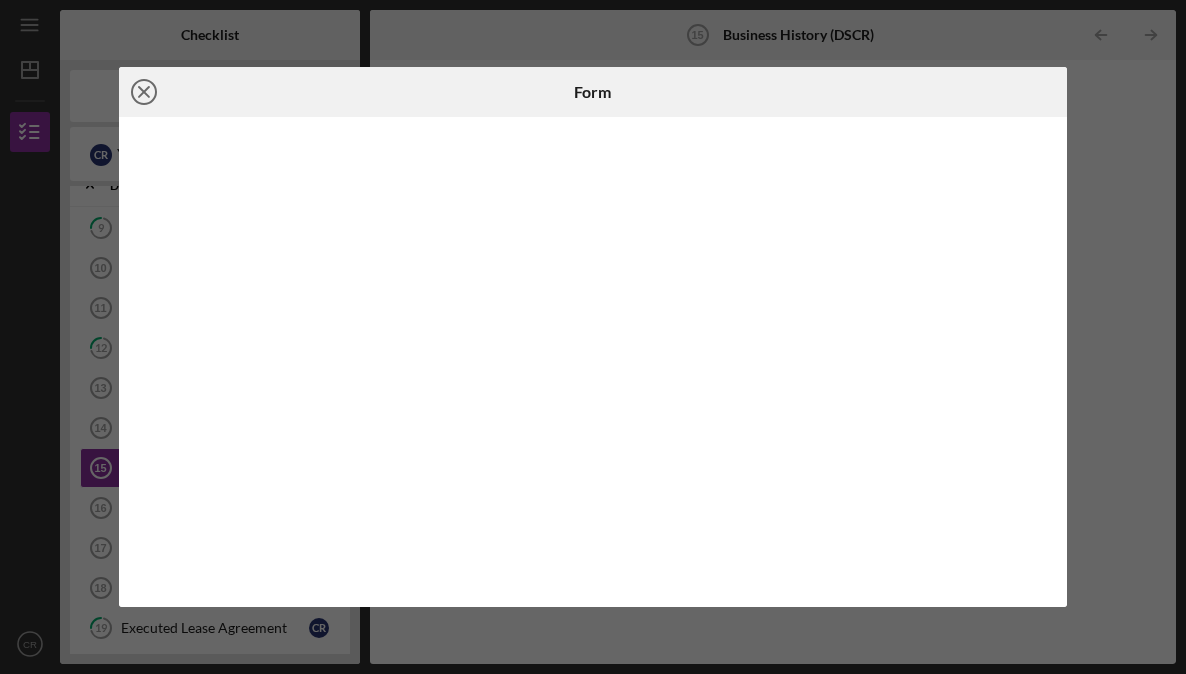 click on "Icon/Close" 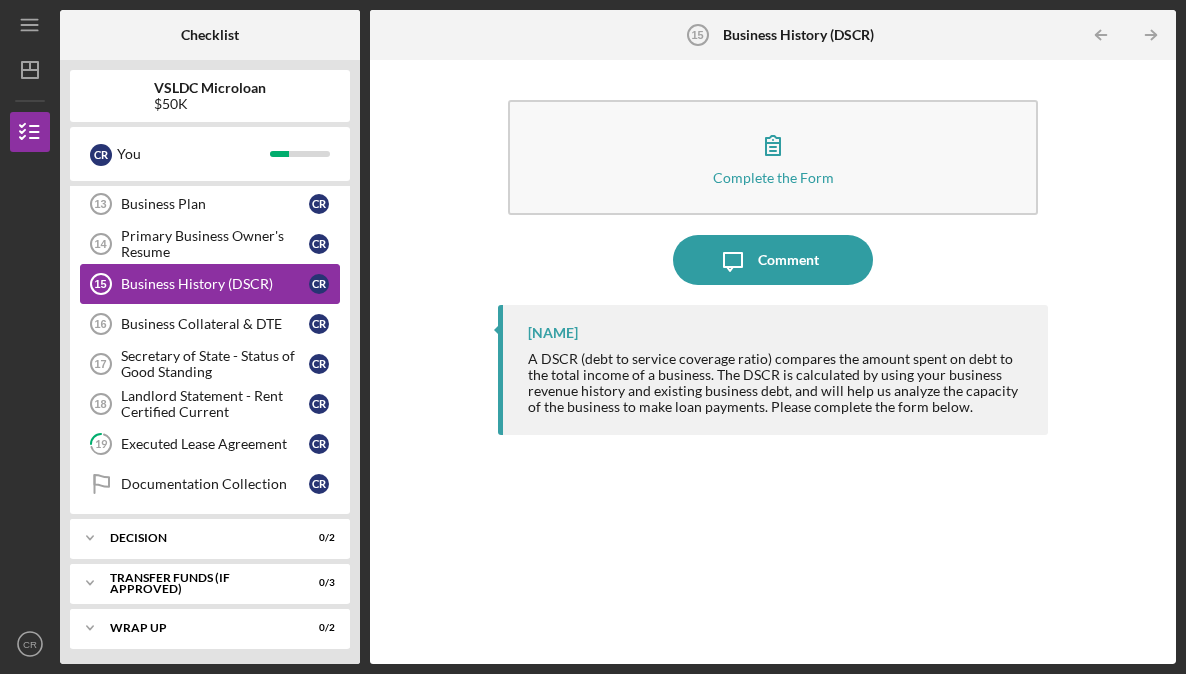 scroll, scrollTop: 251, scrollLeft: 0, axis: vertical 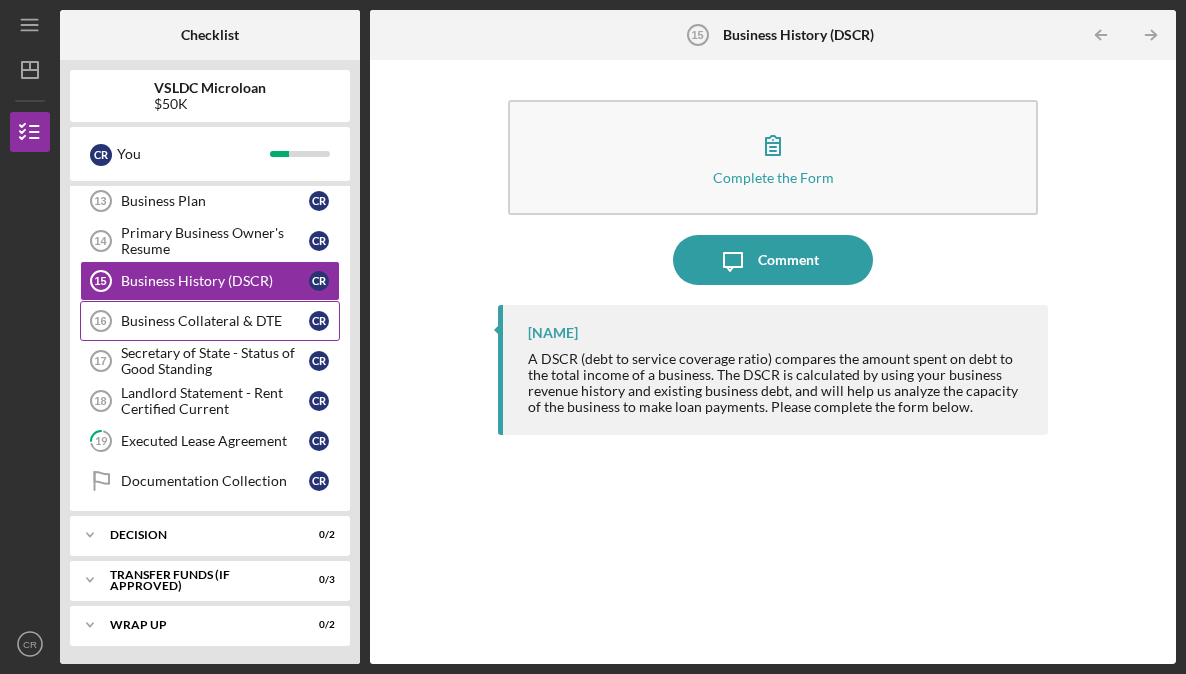 click on "Business Collateral & DTE" at bounding box center [215, 321] 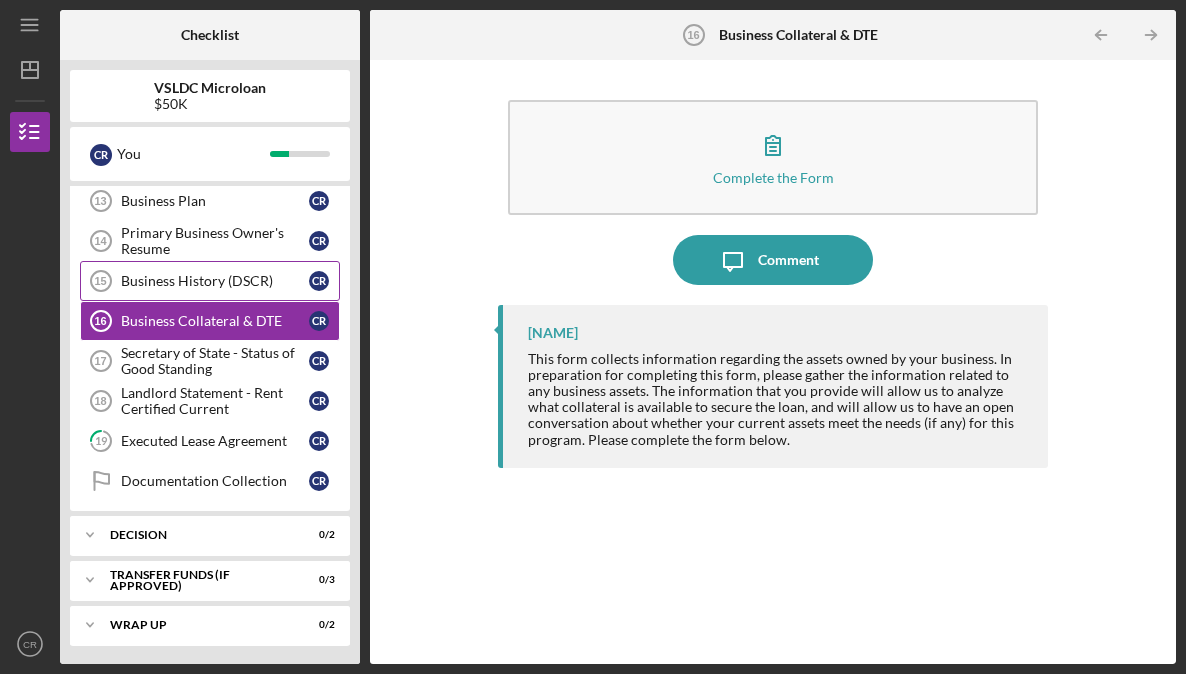click on "Business History (DSCR) 15 Business History (DSCR) C R" at bounding box center (210, 281) 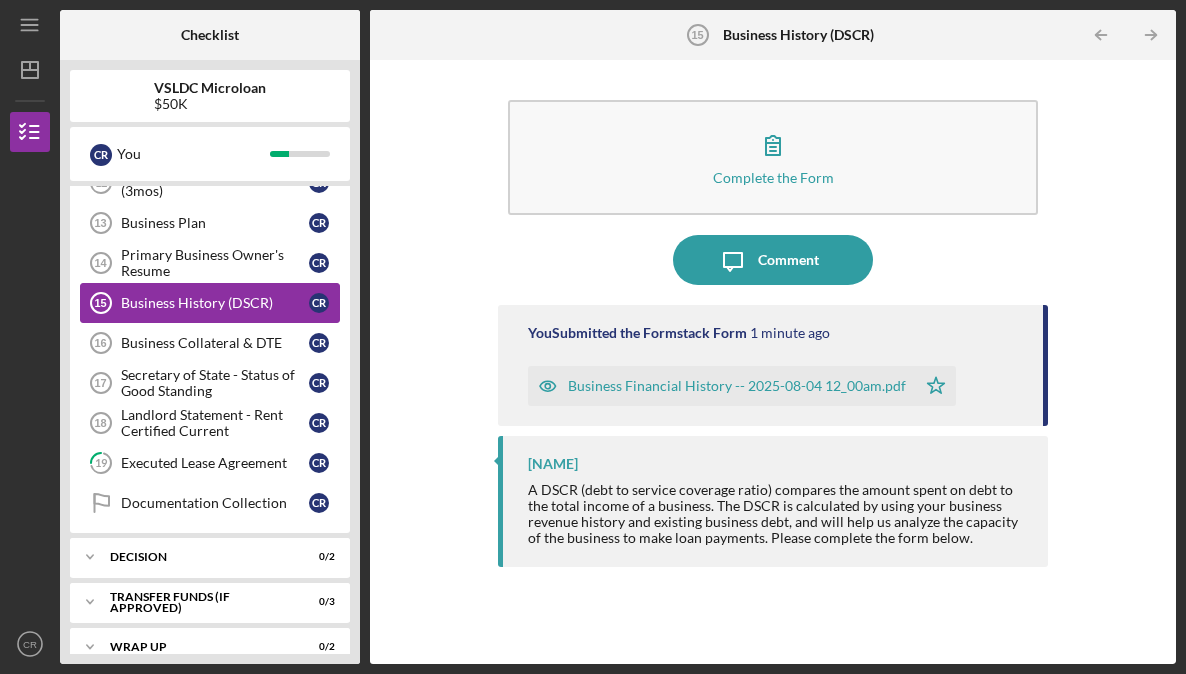 scroll, scrollTop: 223, scrollLeft: 0, axis: vertical 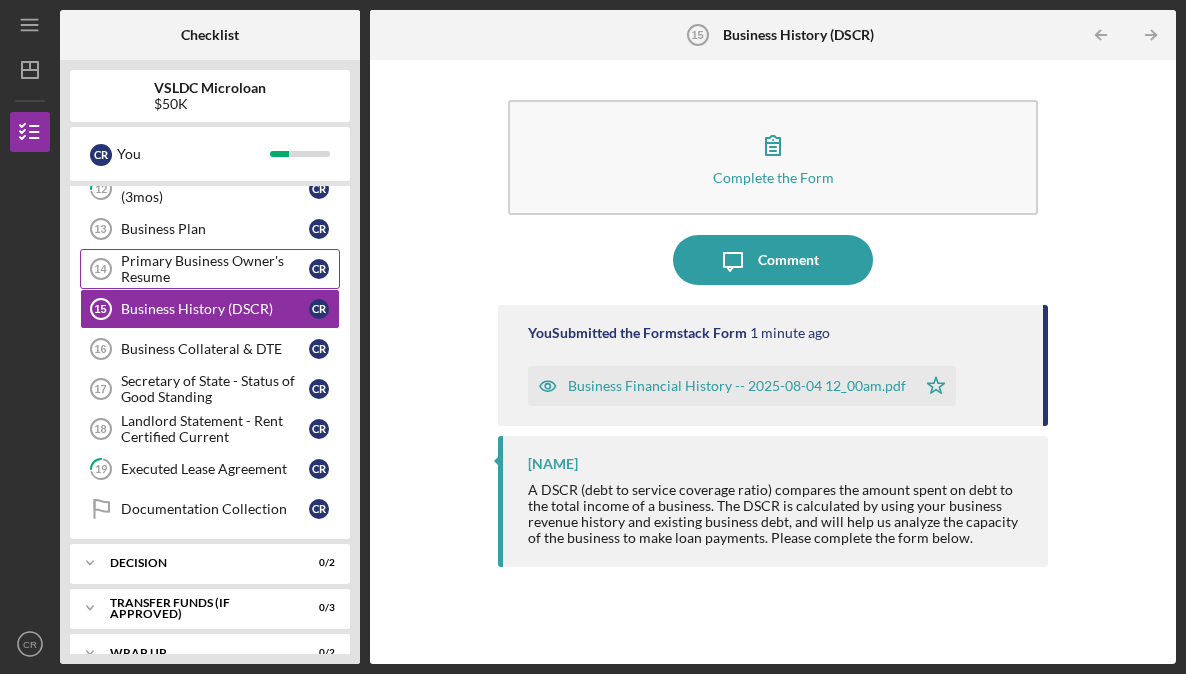 click on "Primary Business Owner's Resume" at bounding box center (215, 269) 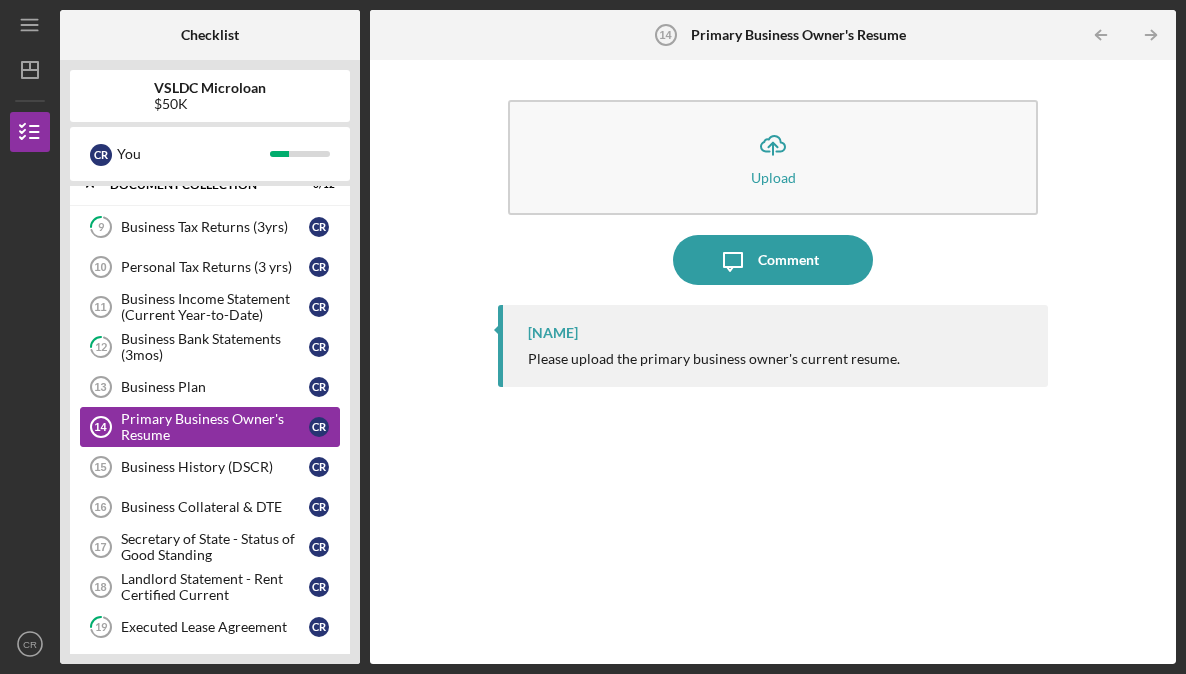 scroll, scrollTop: 52, scrollLeft: 0, axis: vertical 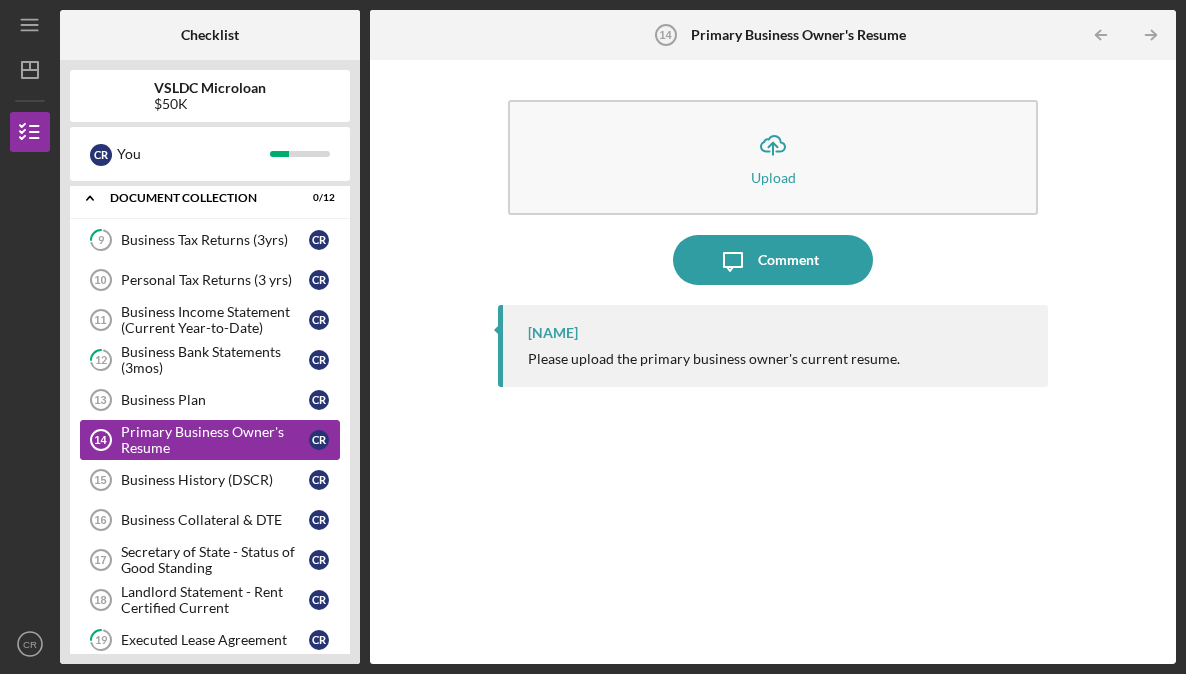 click on "Personal Tax Returns (3 yrs)" at bounding box center (215, 280) 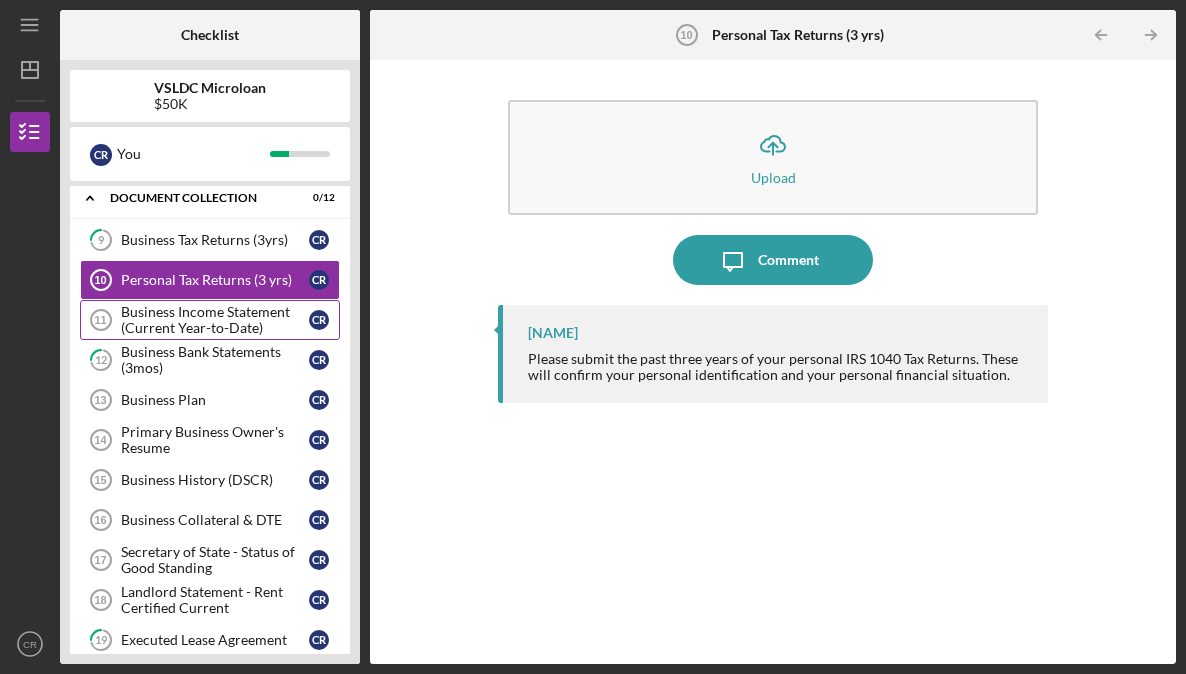 click on "Business Income Statement (Current Year-to-Date)" at bounding box center (215, 320) 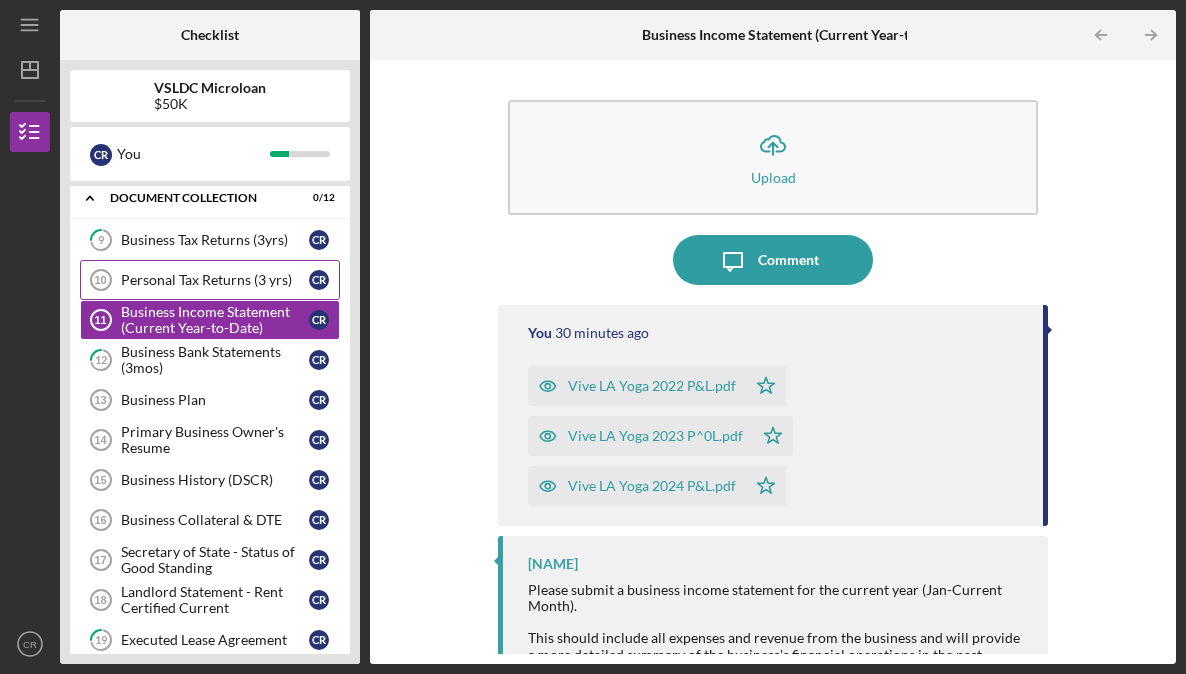 click on "Personal Tax Returns (3 yrs)" at bounding box center [215, 280] 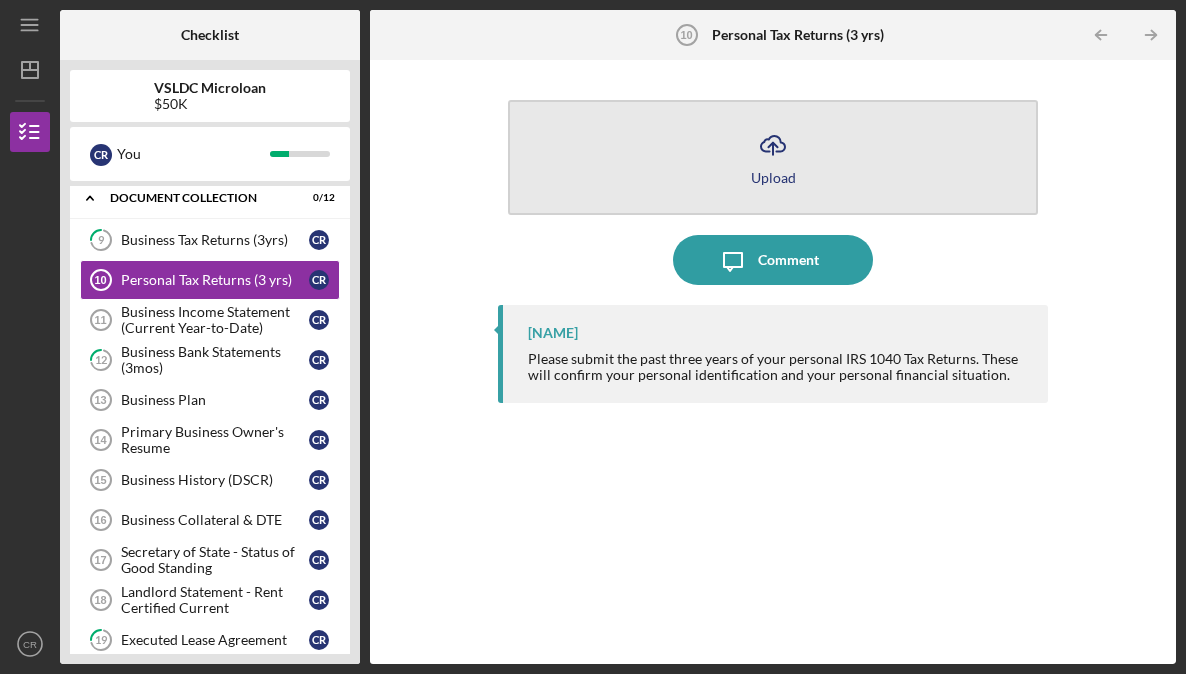click on "Upload" at bounding box center [773, 177] 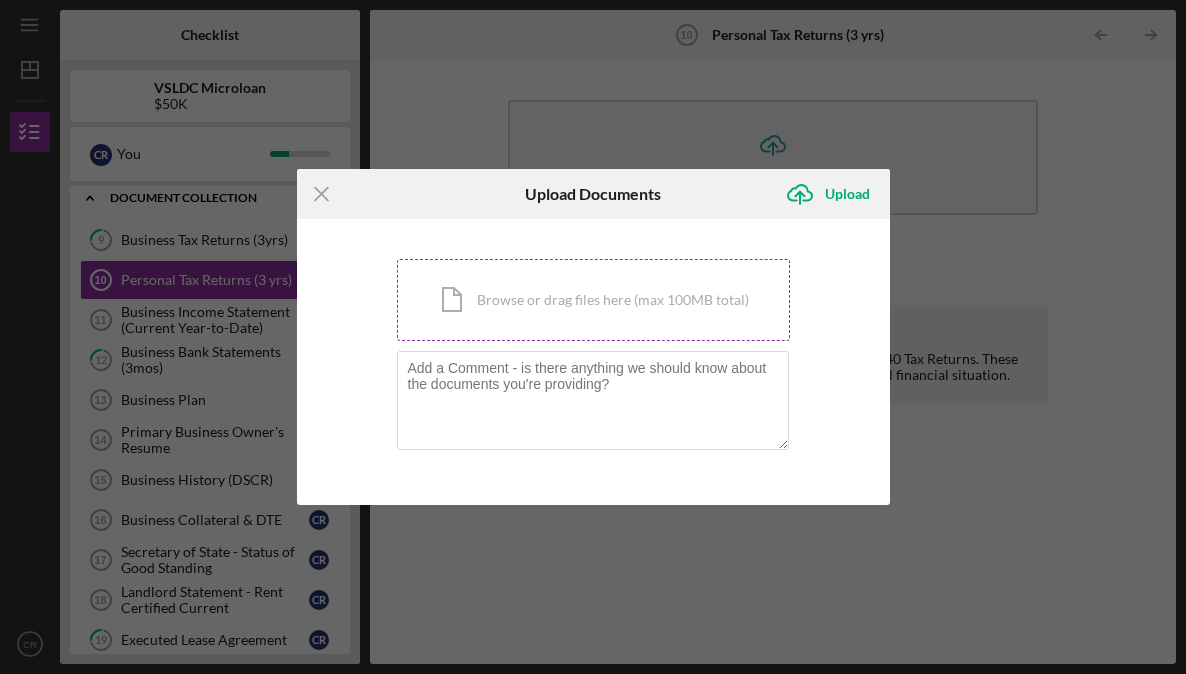 click on "Icon/Document Browse or drag files here (max 100MB total) Tap to choose files or take a photo" at bounding box center [593, 300] 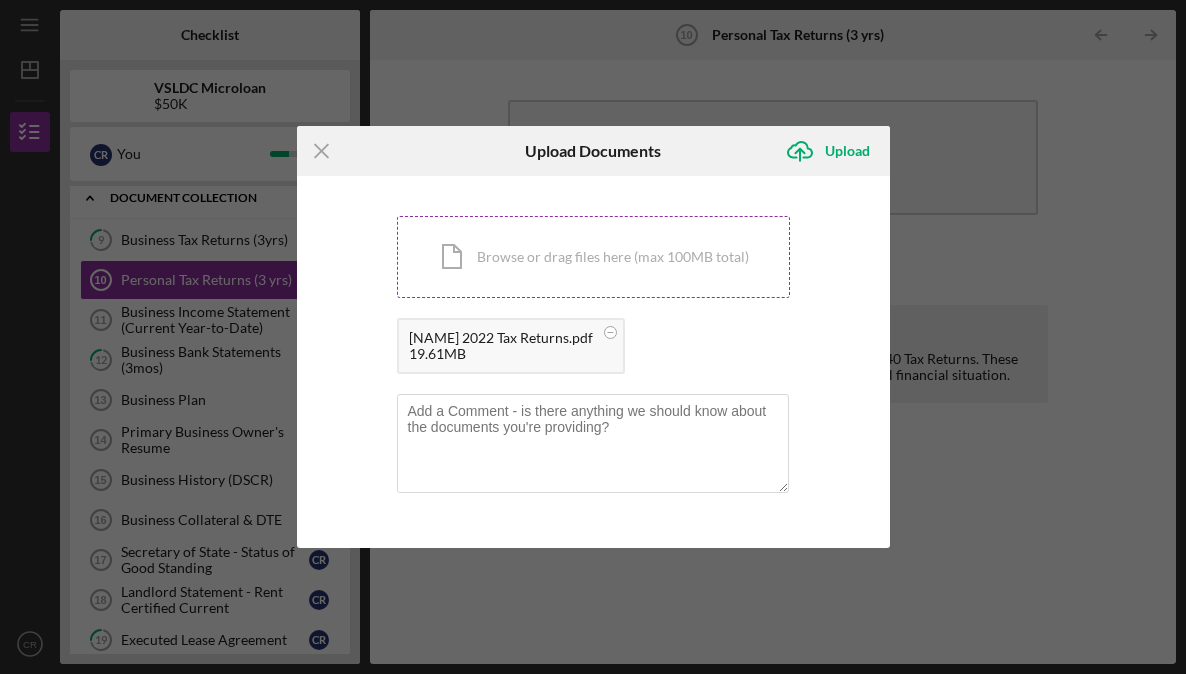 click on "Icon/Document Browse or drag files here (max 100MB total) Tap to choose files or take a photo" at bounding box center [593, 257] 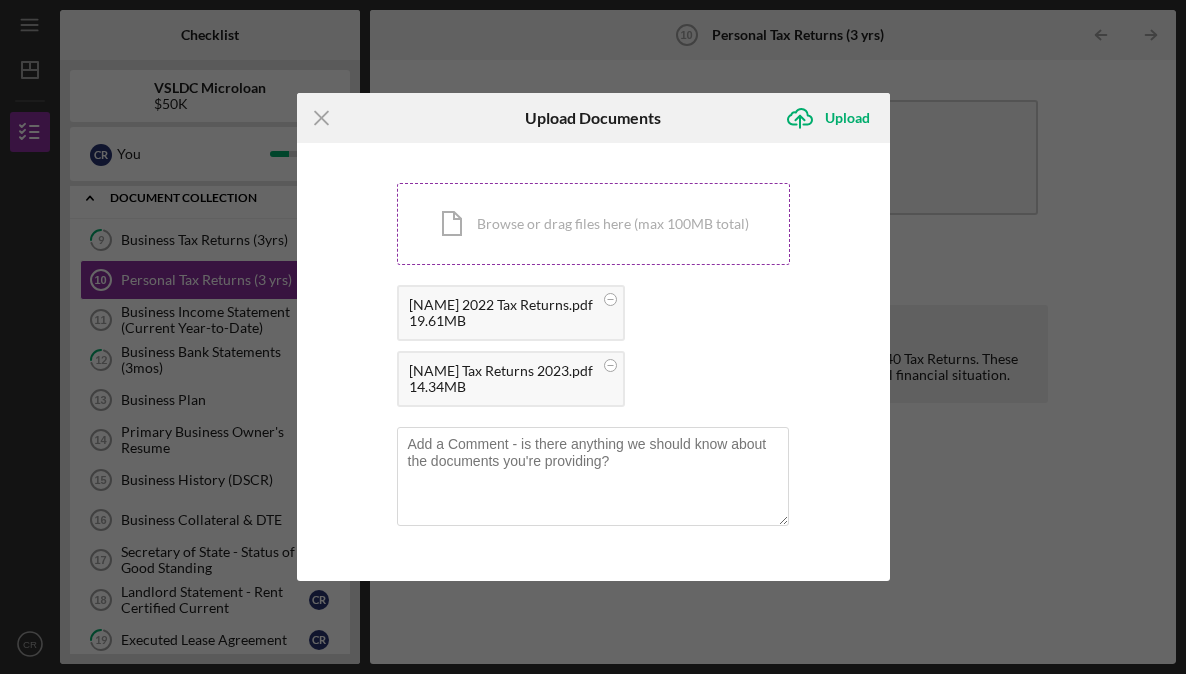 click on "Icon/Document Browse or drag files here (max 100MB total) Tap to choose files or take a photo" at bounding box center [593, 224] 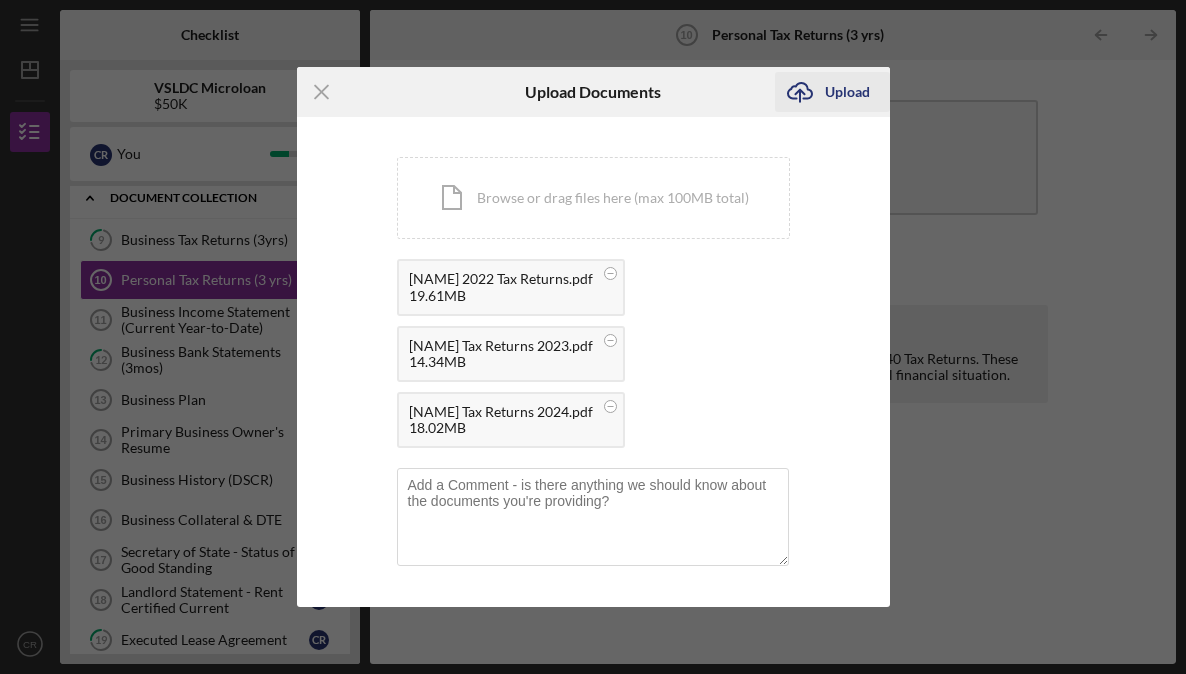 click on "Upload" at bounding box center [847, 92] 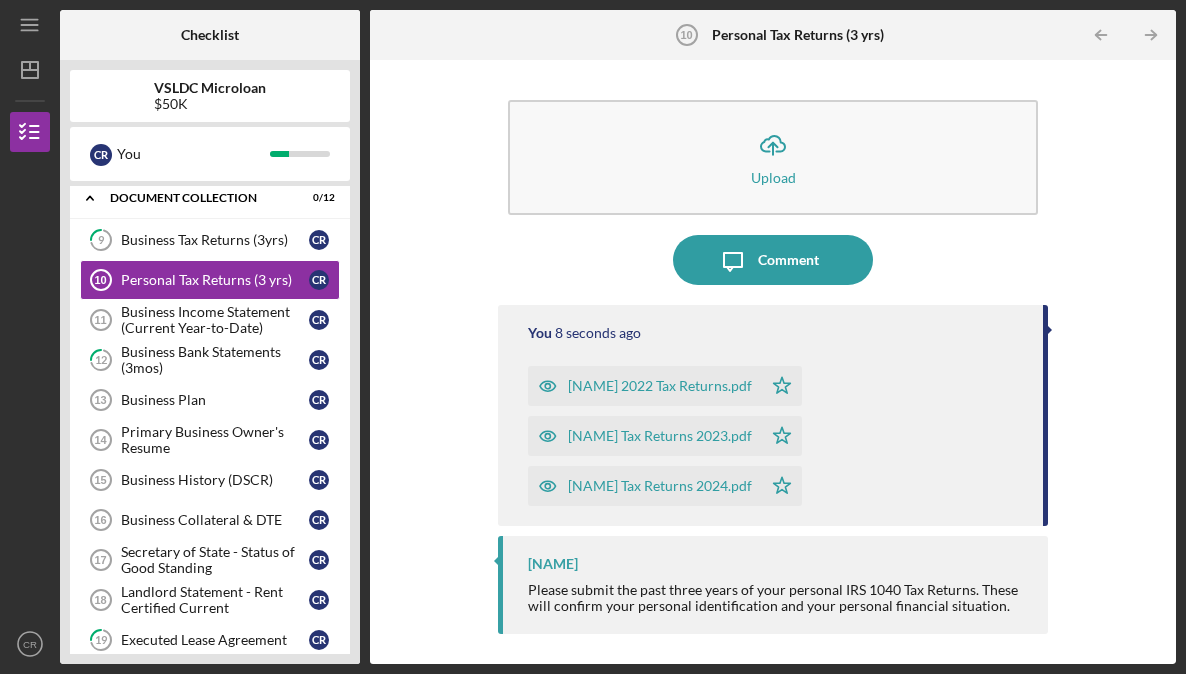 click on "Icon/Upload Upload Icon/Message Comment You 8 seconds ago [NAME] 2022 Tax Returns.pdf Icon/Star [NAME] Tax Returns 2023.pdf Icon/Star [NAME] Tax Returns 2024.pdf Icon/Star [NAME] Please submit the past three years of your personal IRS 1040 Tax Returns. These will confirm your personal identification and your personal financial situation." at bounding box center (773, 362) 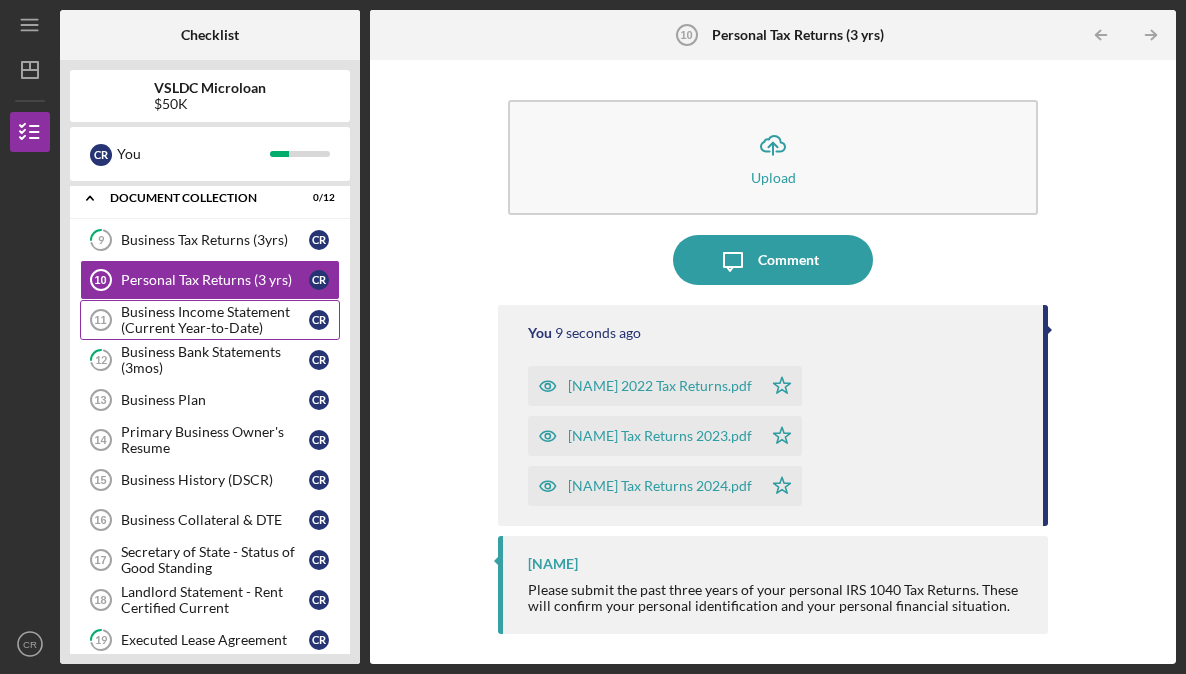 click on "Business Income Statement (Current Year-to-Date)" at bounding box center [215, 320] 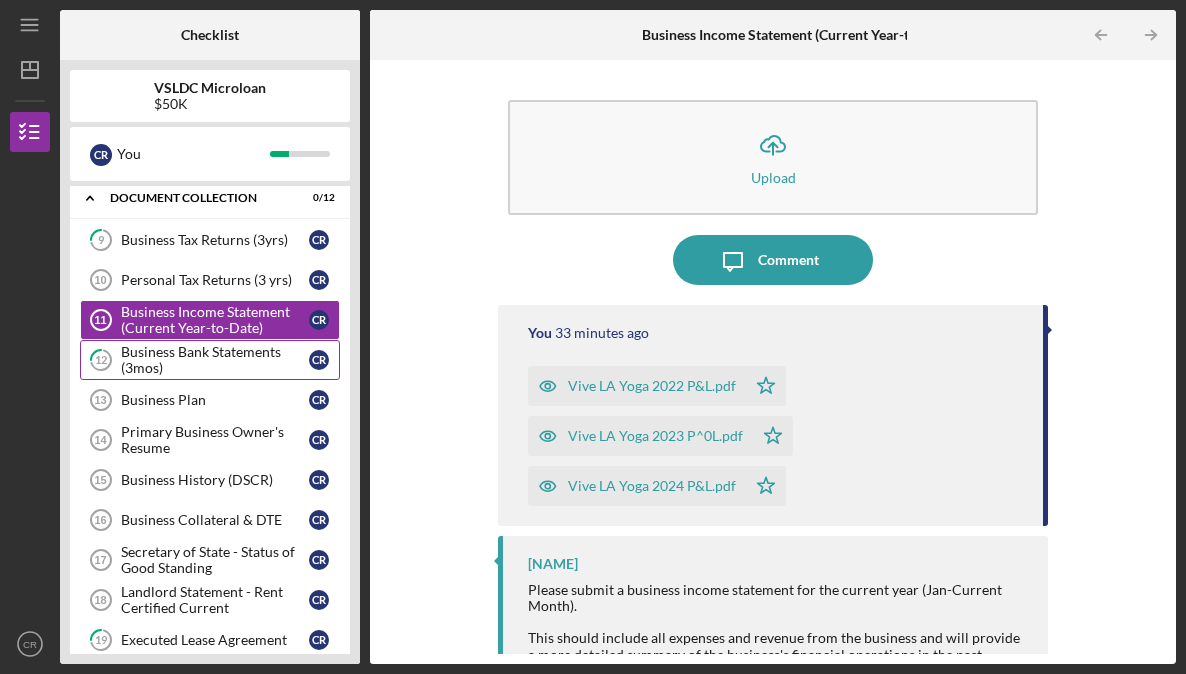 click on "Business Bank Statements (3mos)" at bounding box center (215, 360) 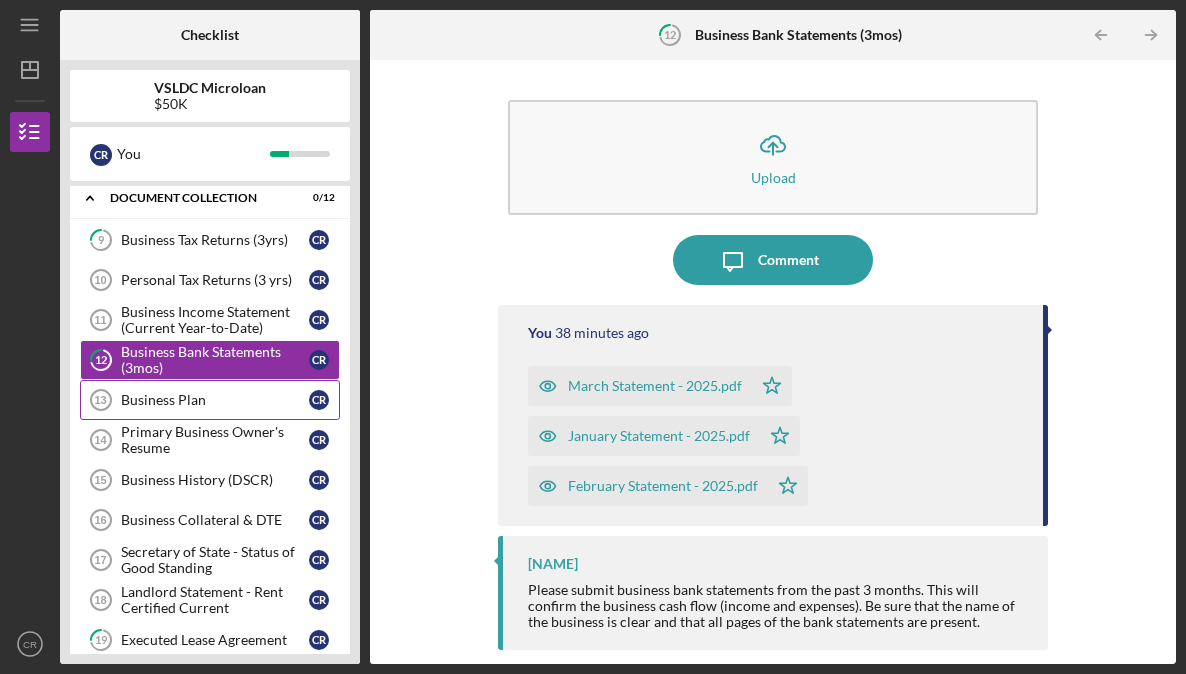 click on "Business Plan" at bounding box center (215, 400) 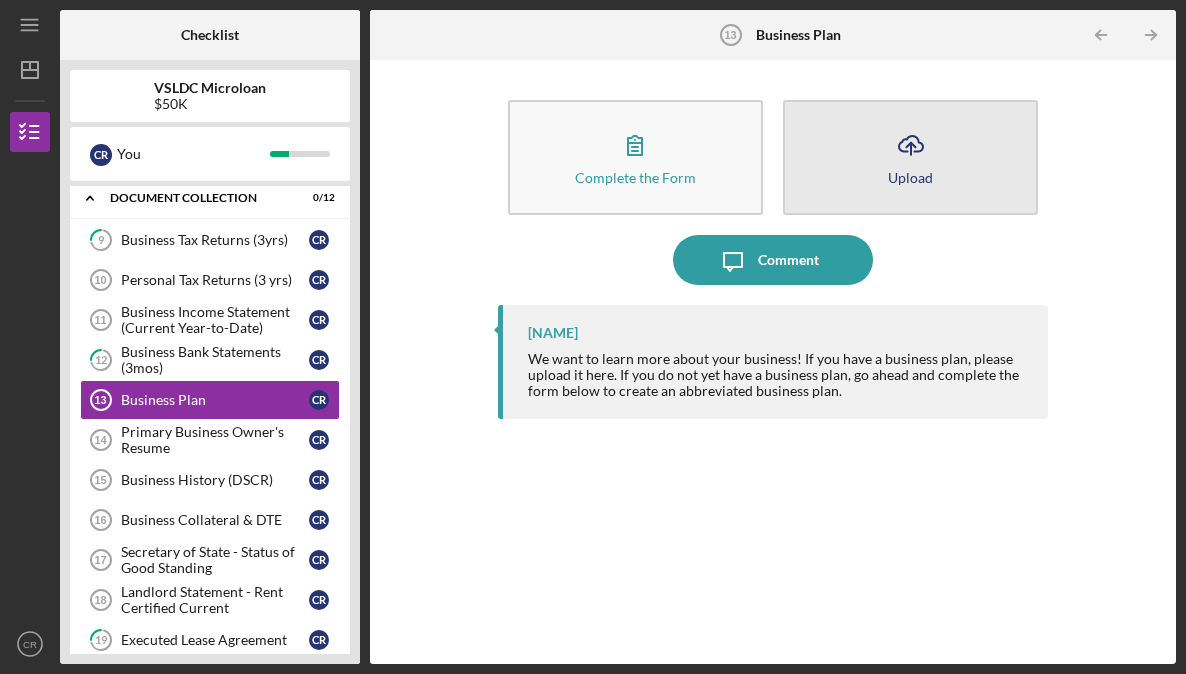 click on "Icon/Upload" 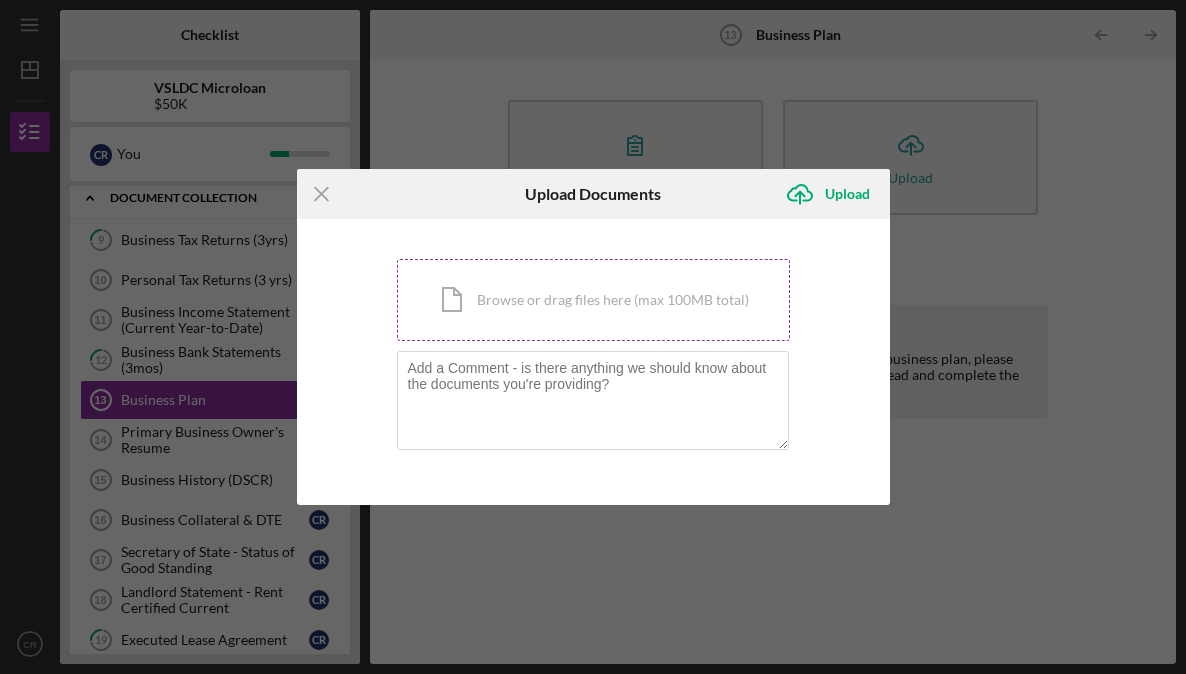 click on "Icon/Document Browse or drag files here (max 100MB total) Tap to choose files or take a photo" at bounding box center [593, 300] 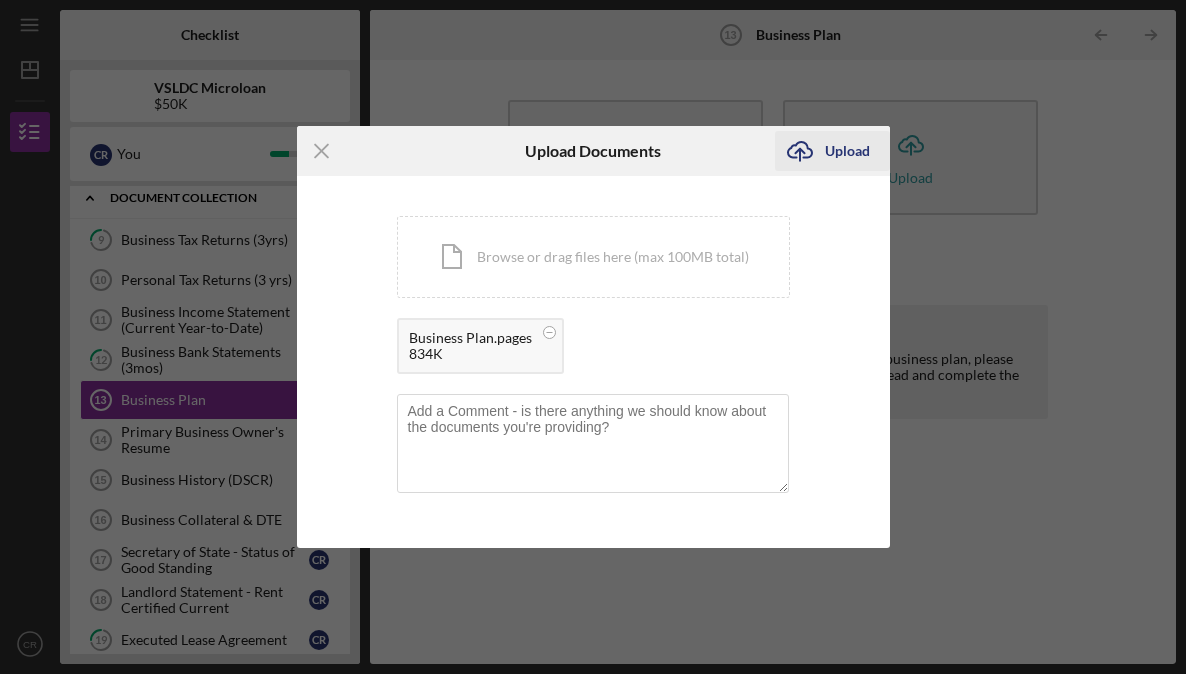 click on "Upload" at bounding box center [847, 151] 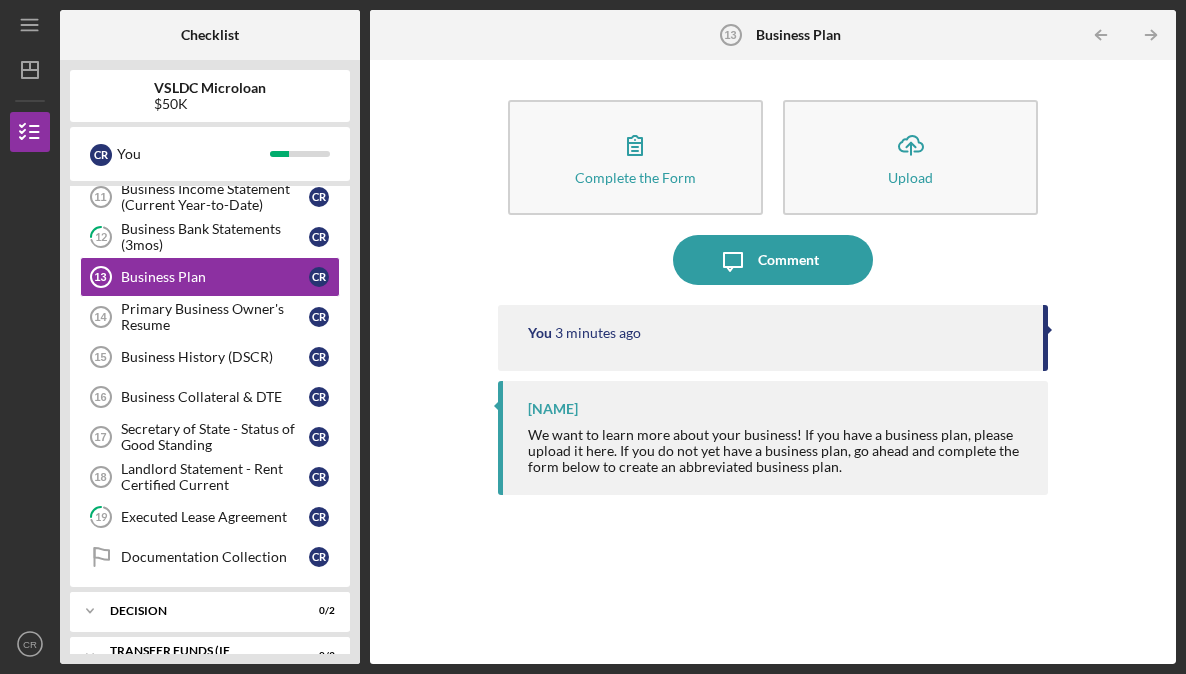 scroll, scrollTop: 182, scrollLeft: 0, axis: vertical 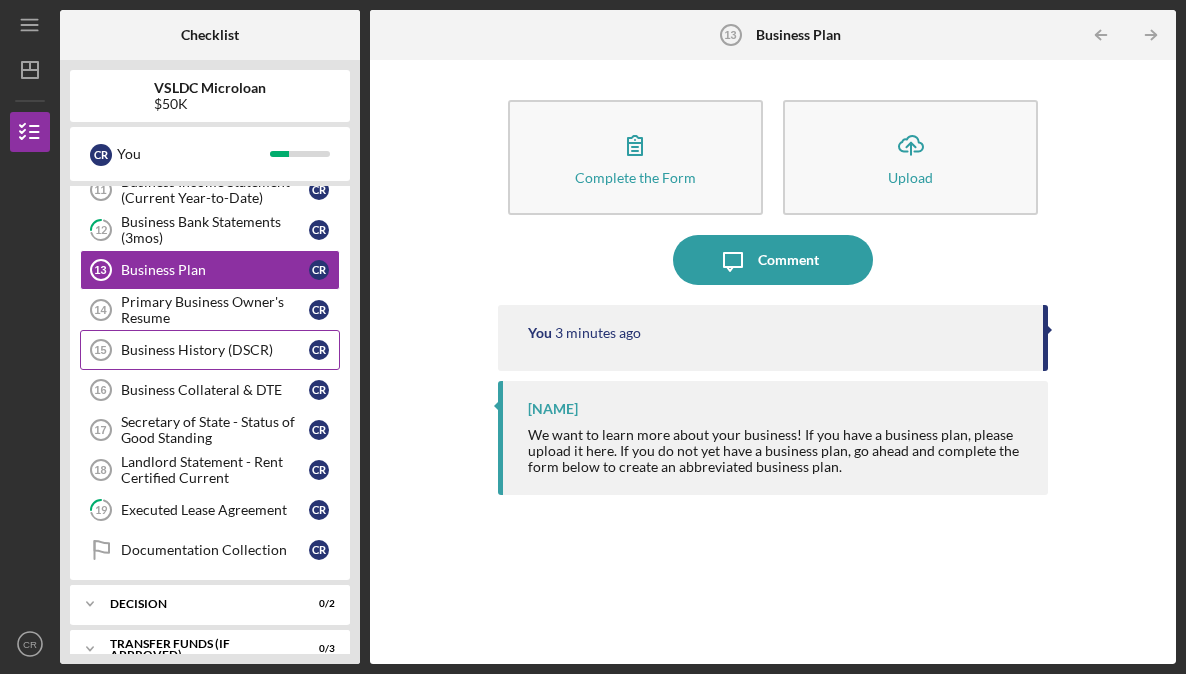 click on "Business History (DSCR)" at bounding box center [215, 350] 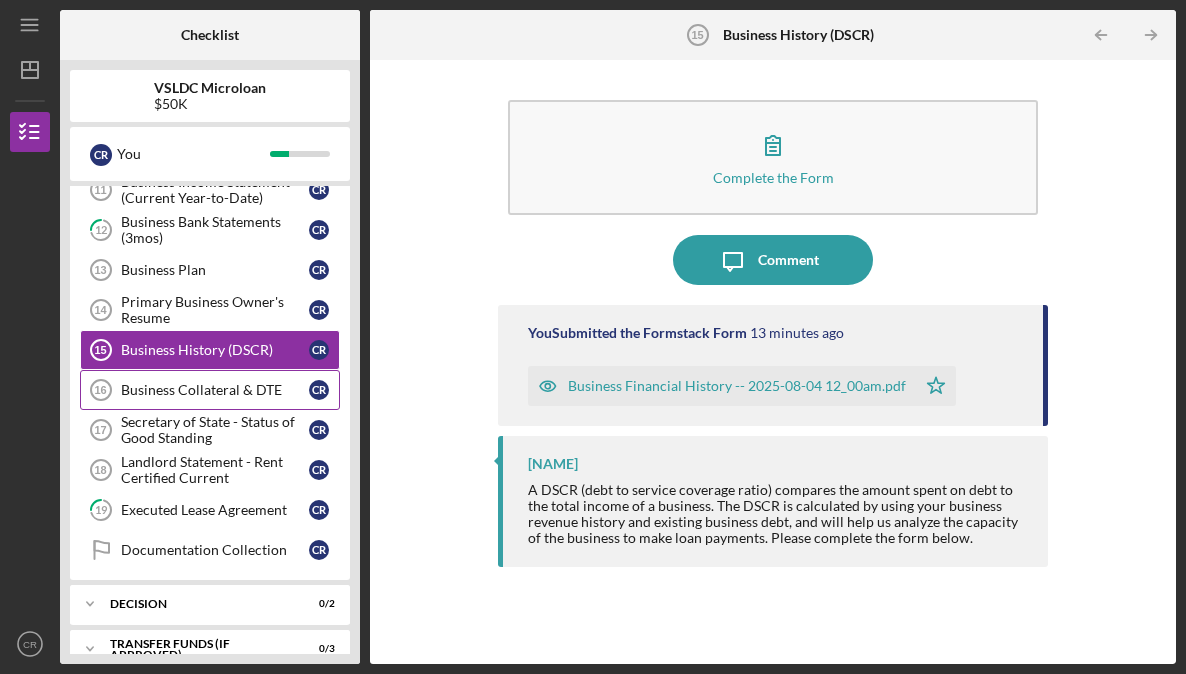 click on "Business Collateral & DTE" at bounding box center (215, 390) 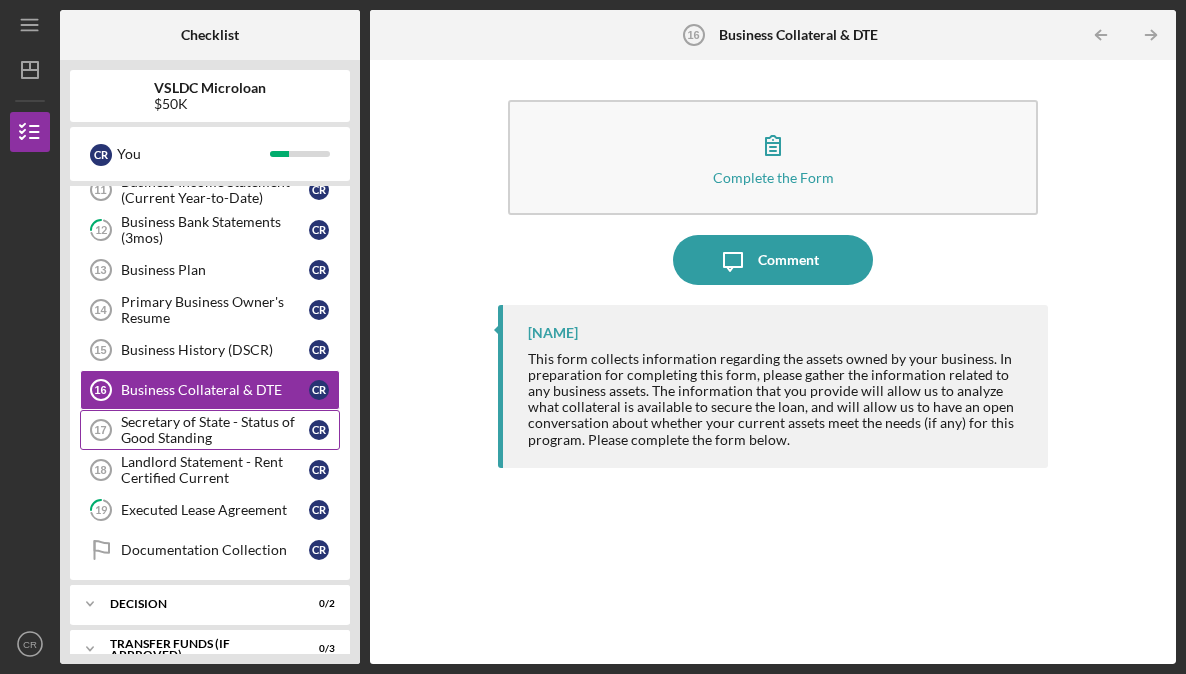click on "Secretary of State - Status of Good Standing" at bounding box center (215, 430) 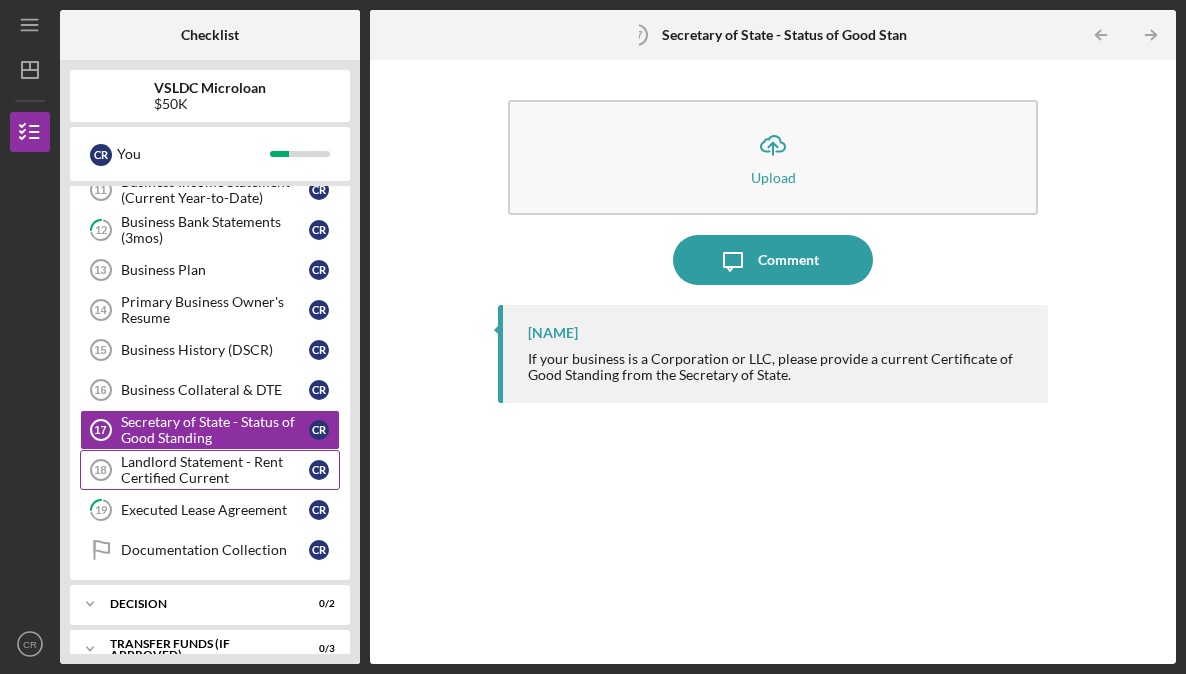click on "Landlord Statement - Rent Certified Current" at bounding box center (215, 470) 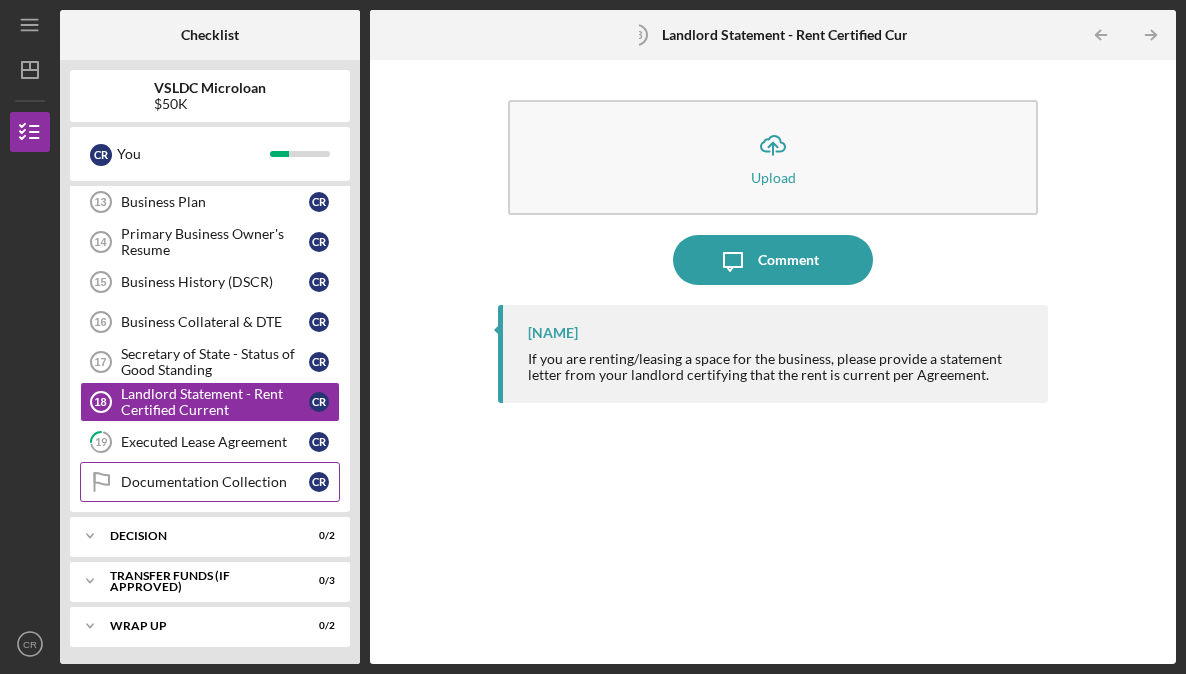 scroll, scrollTop: 253, scrollLeft: 0, axis: vertical 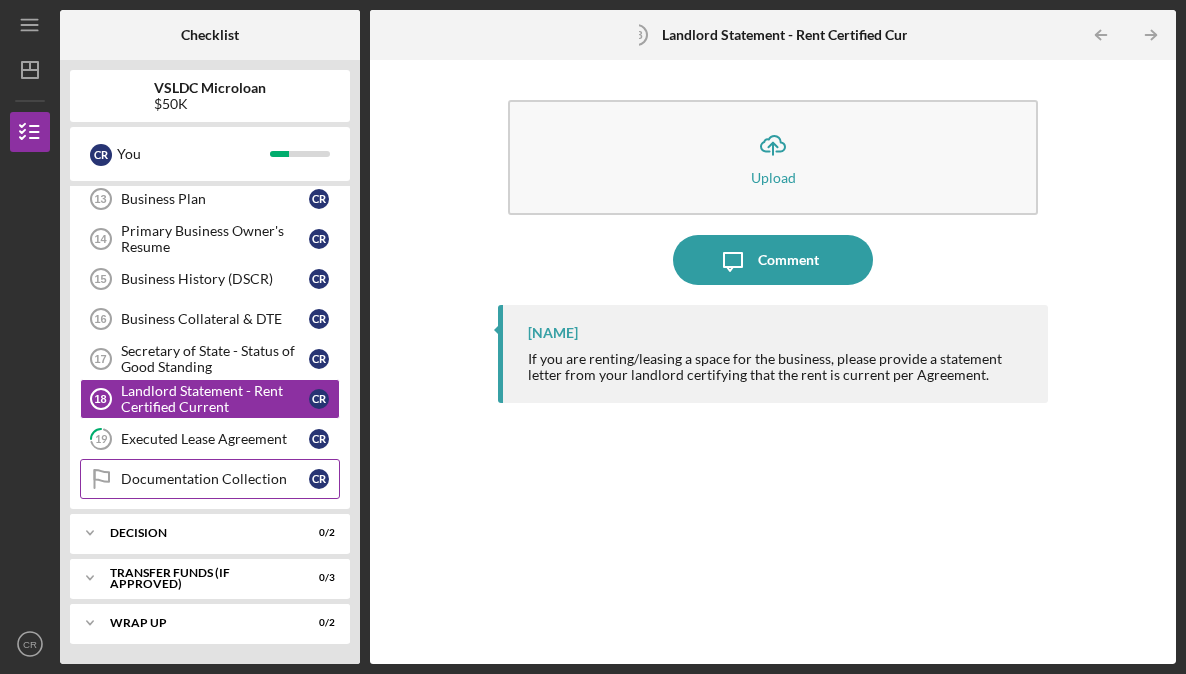 click on "Documentation Collection Documentation Collection C R" at bounding box center [210, 479] 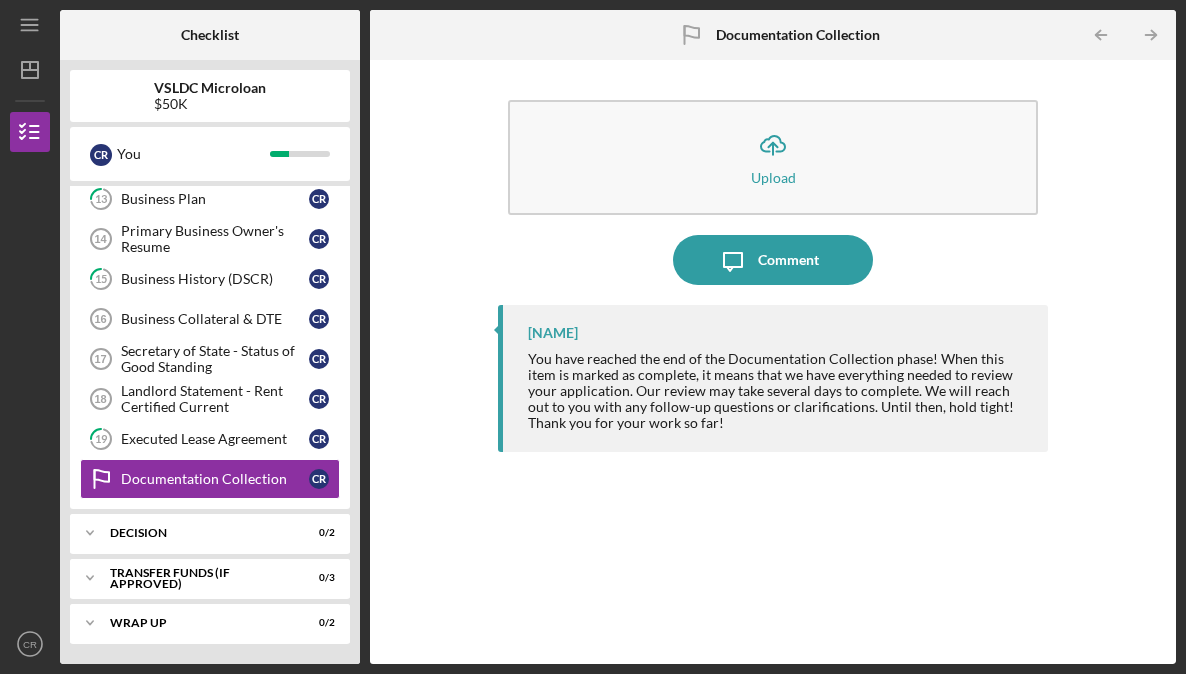 click on "[NAME] You have reached the end of the Documentation Collection phase! When this item is marked as complete, it means that we have everything needed to review your application. Our review may take several days to complete. We will reach out to you with any follow-up questions or clarifications. Until then, hold tight! Thank you for your work so far!" at bounding box center [773, 469] 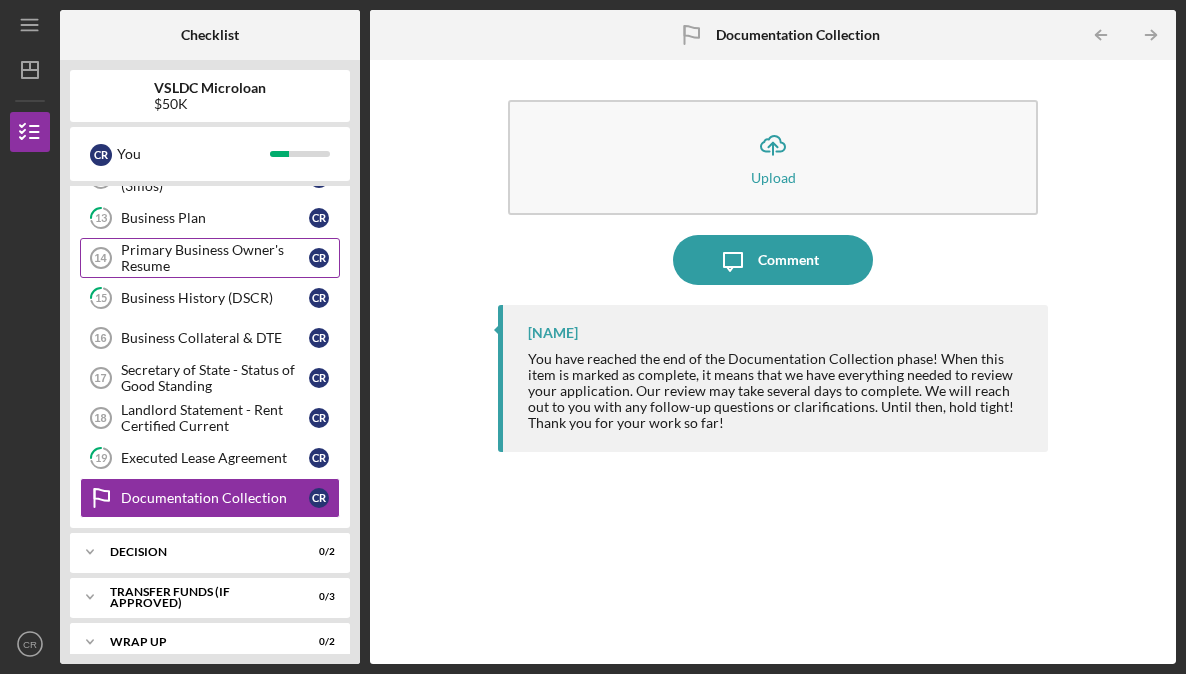 scroll, scrollTop: 253, scrollLeft: 0, axis: vertical 